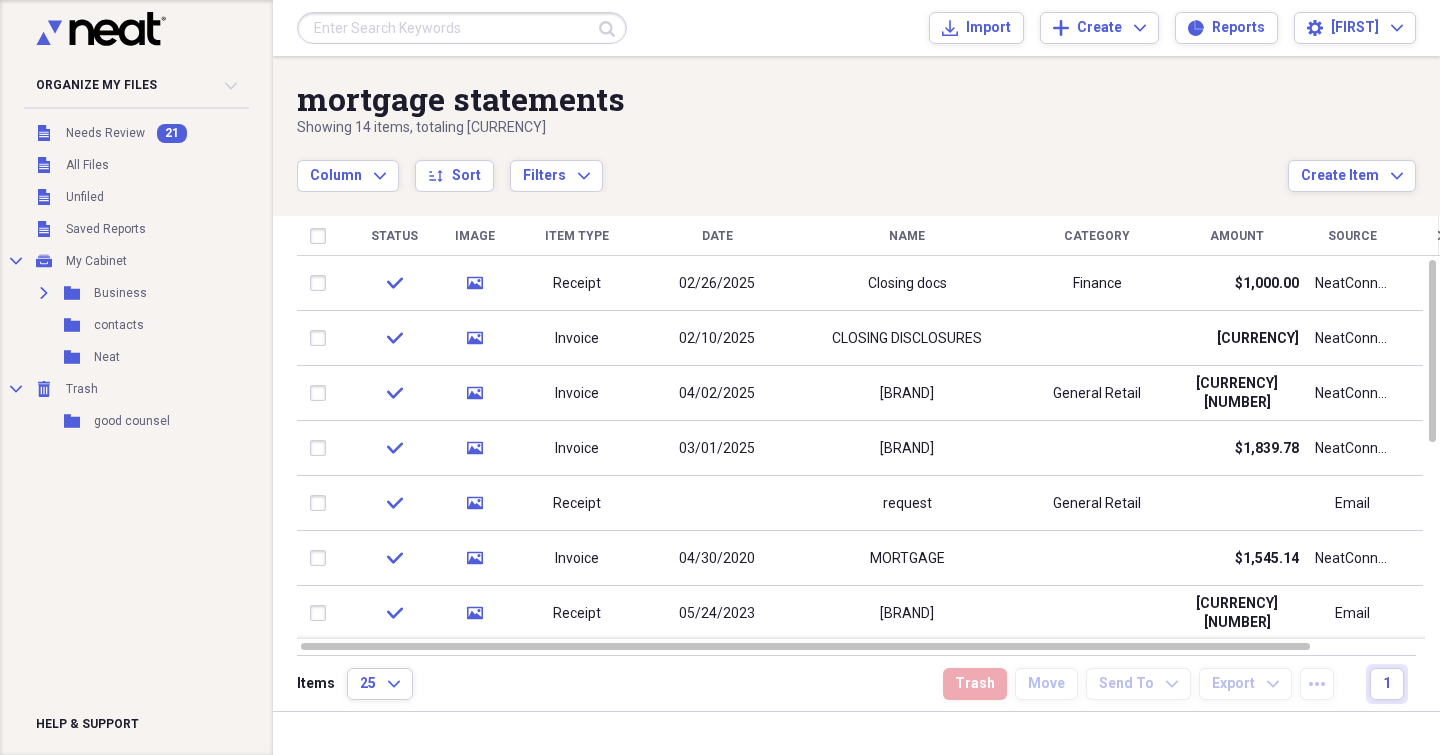 scroll, scrollTop: 0, scrollLeft: 0, axis: both 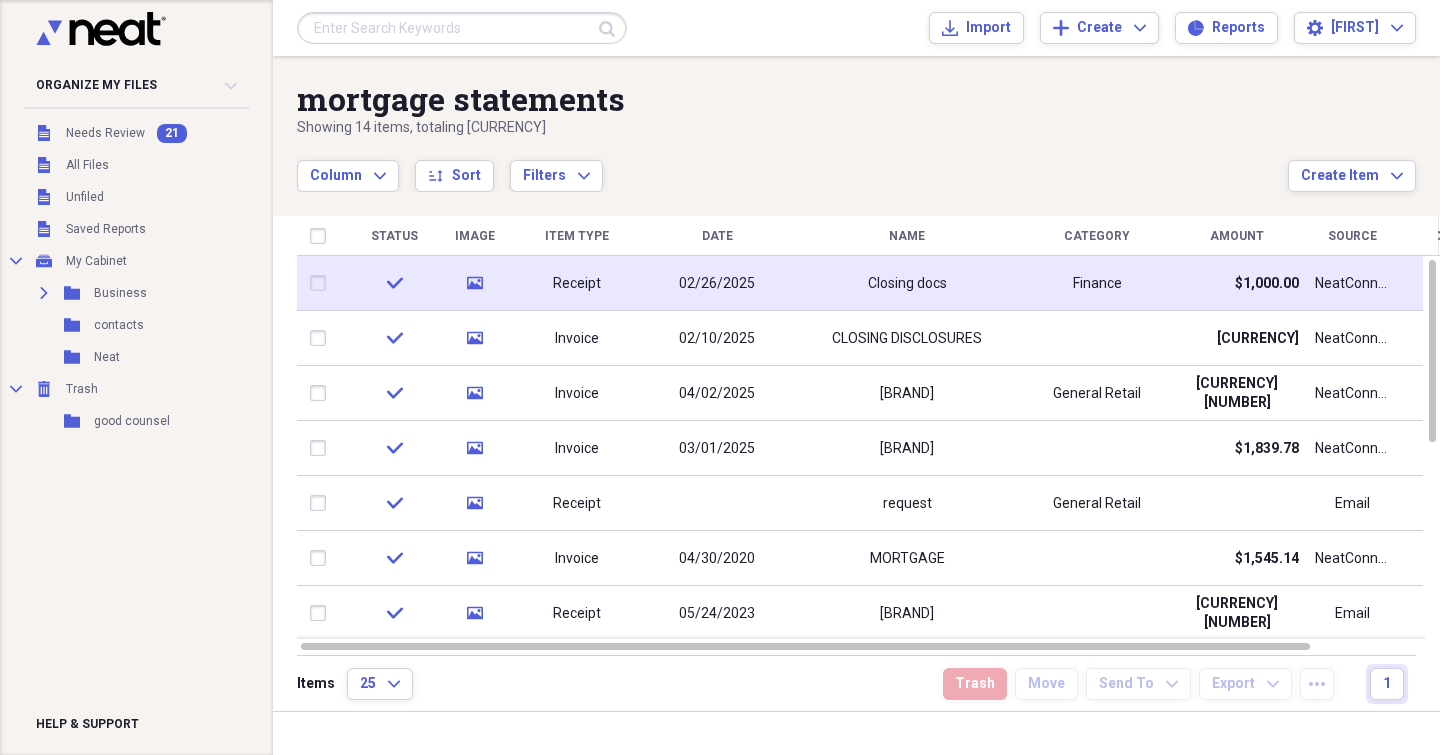 click on "Closing docs" at bounding box center [907, 284] 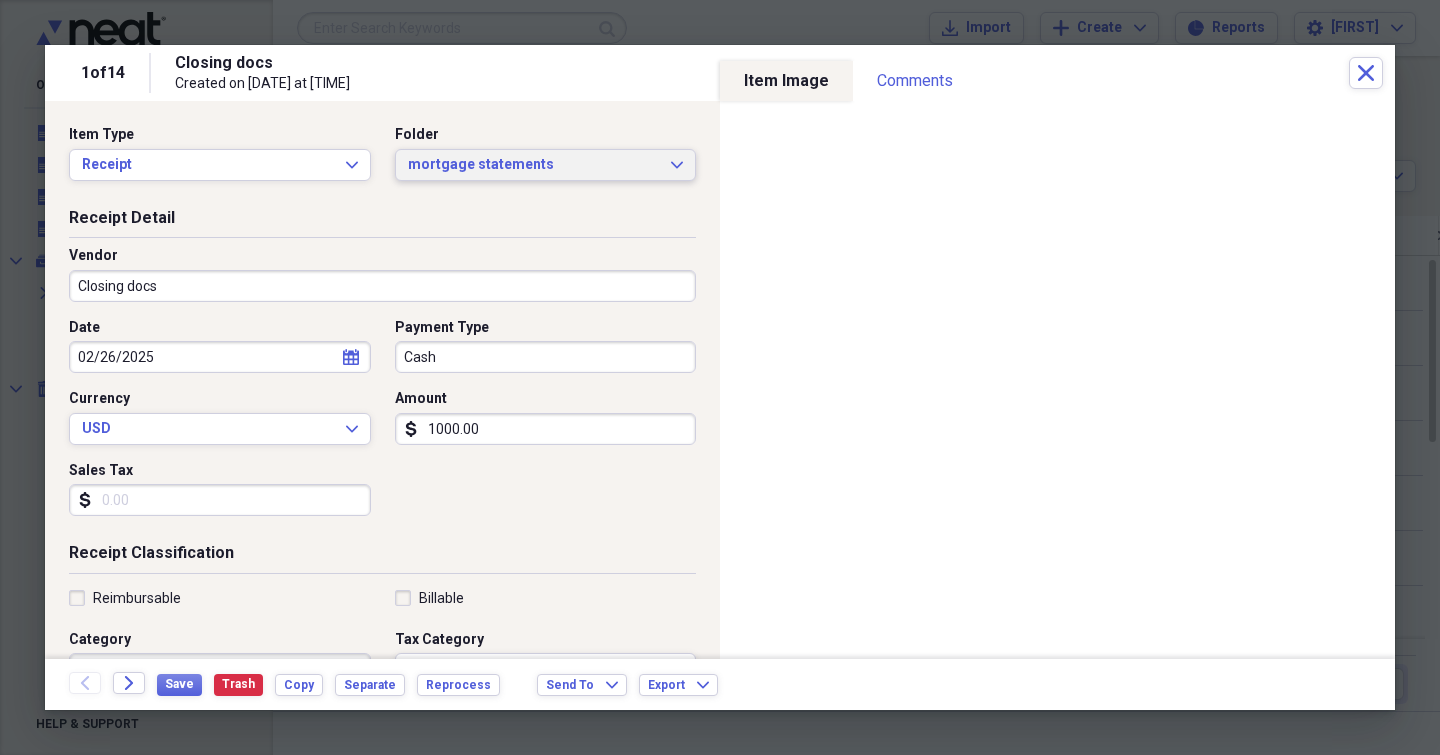click on "Expand" 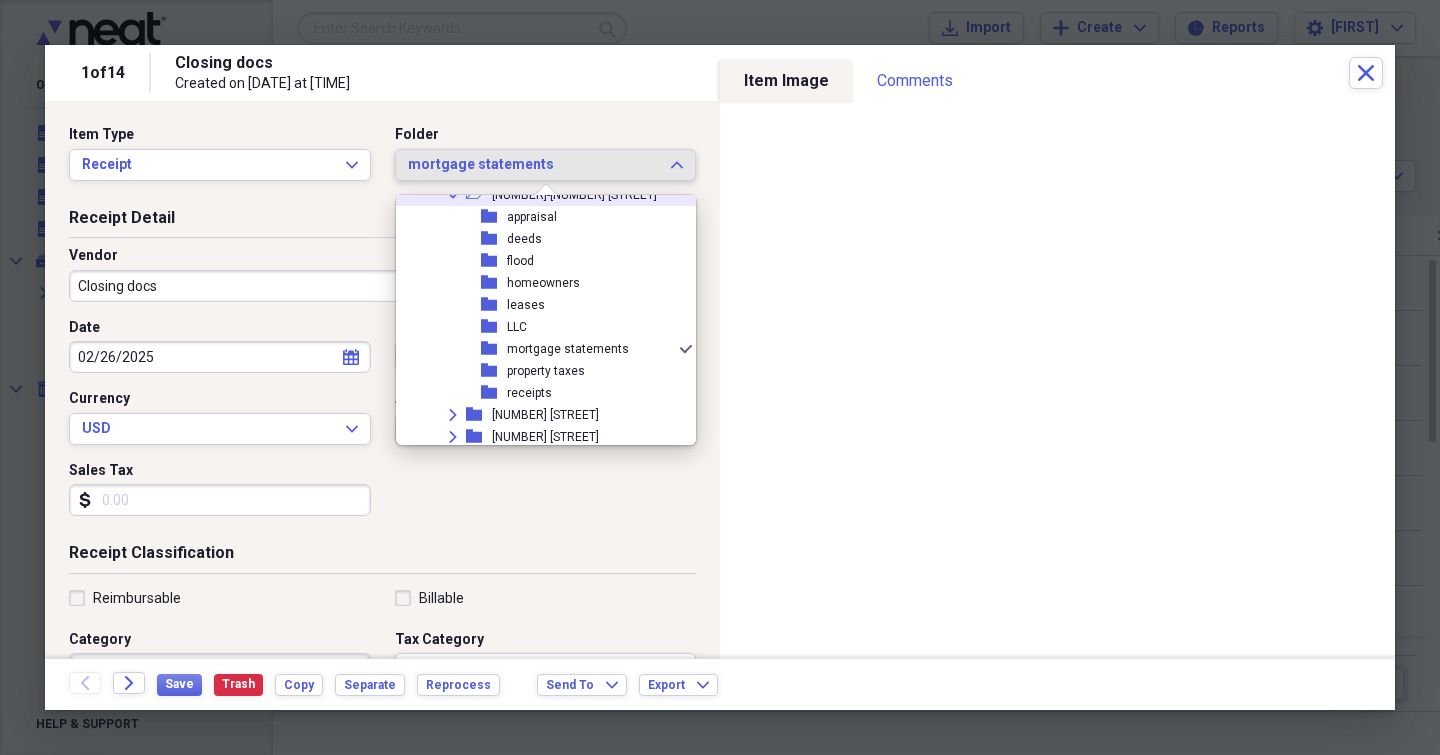 scroll, scrollTop: 558, scrollLeft: 0, axis: vertical 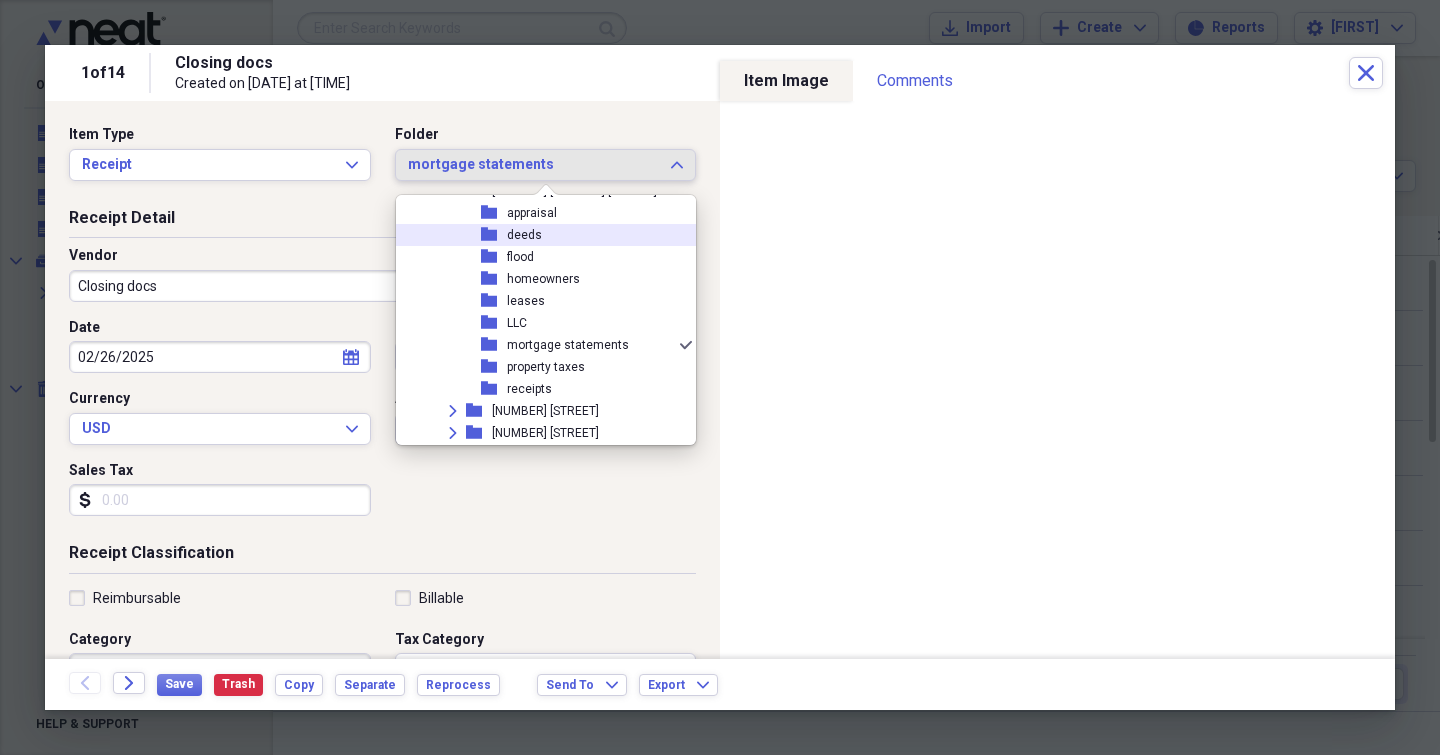 click on "deeds" at bounding box center [524, 235] 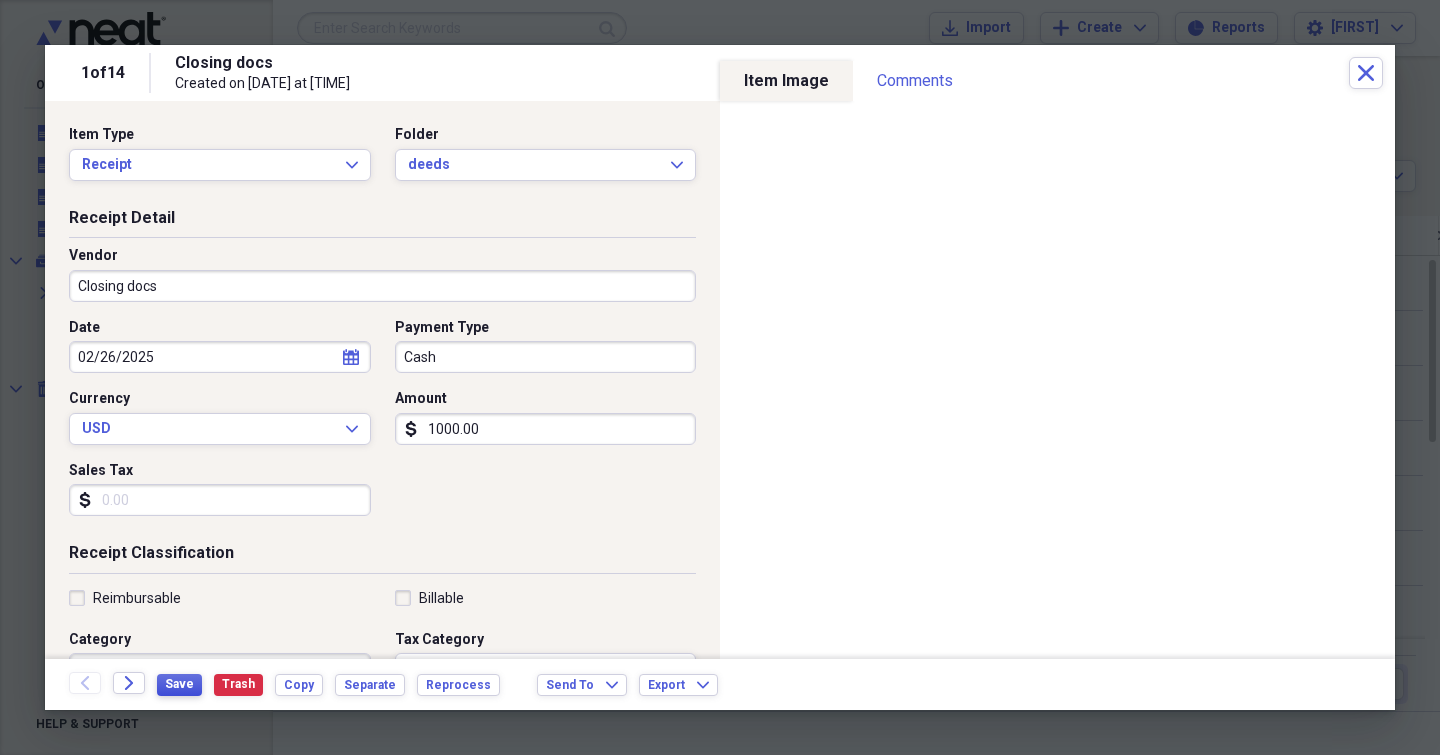click on "Save" at bounding box center (179, 685) 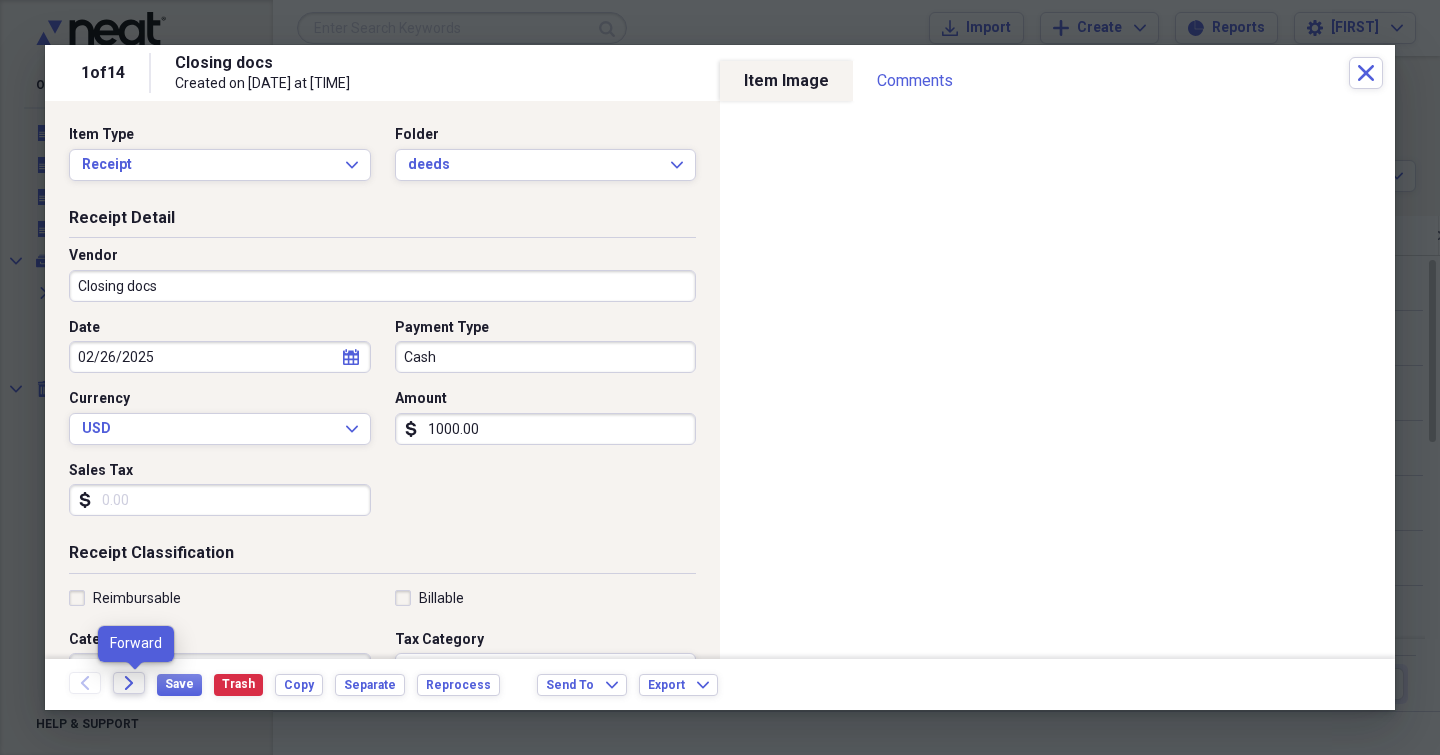 click on "Forward" at bounding box center (129, 683) 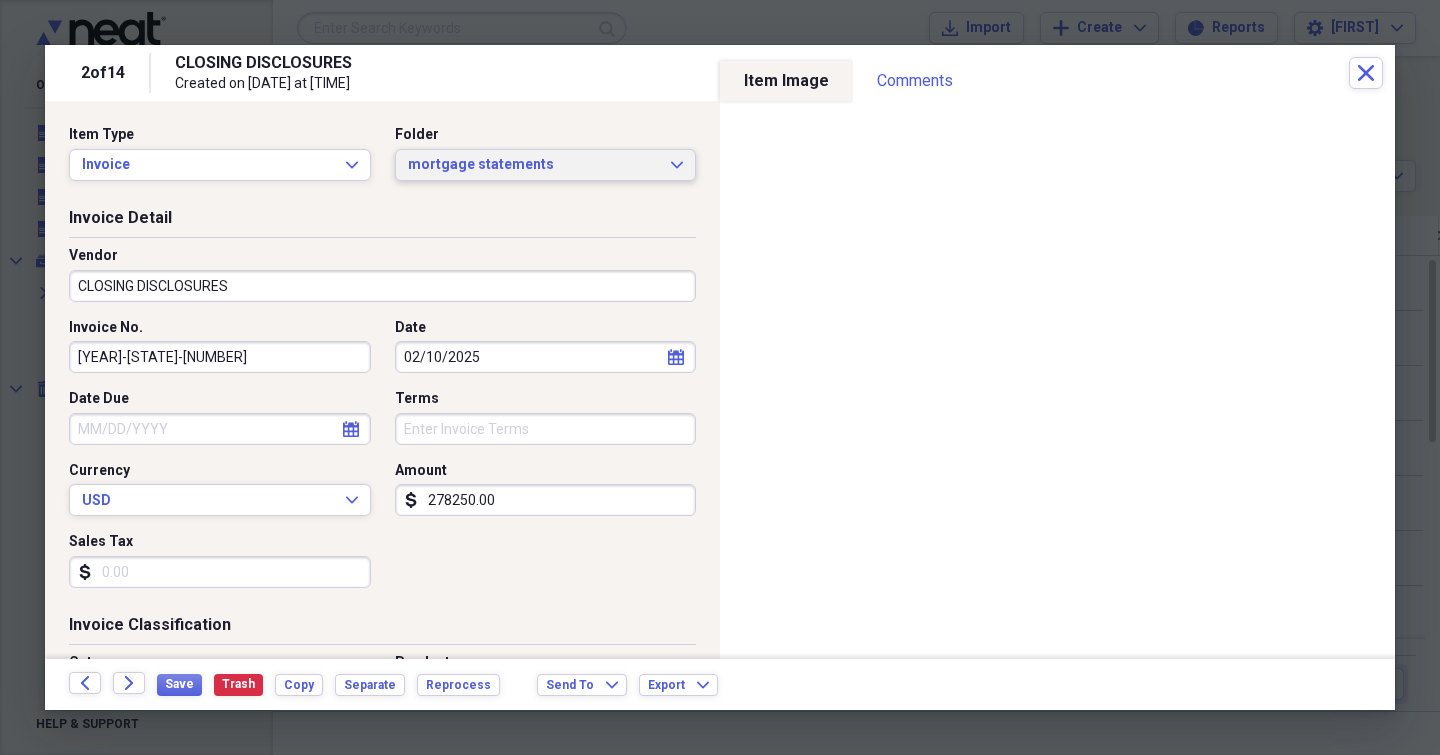 click on "Expand" 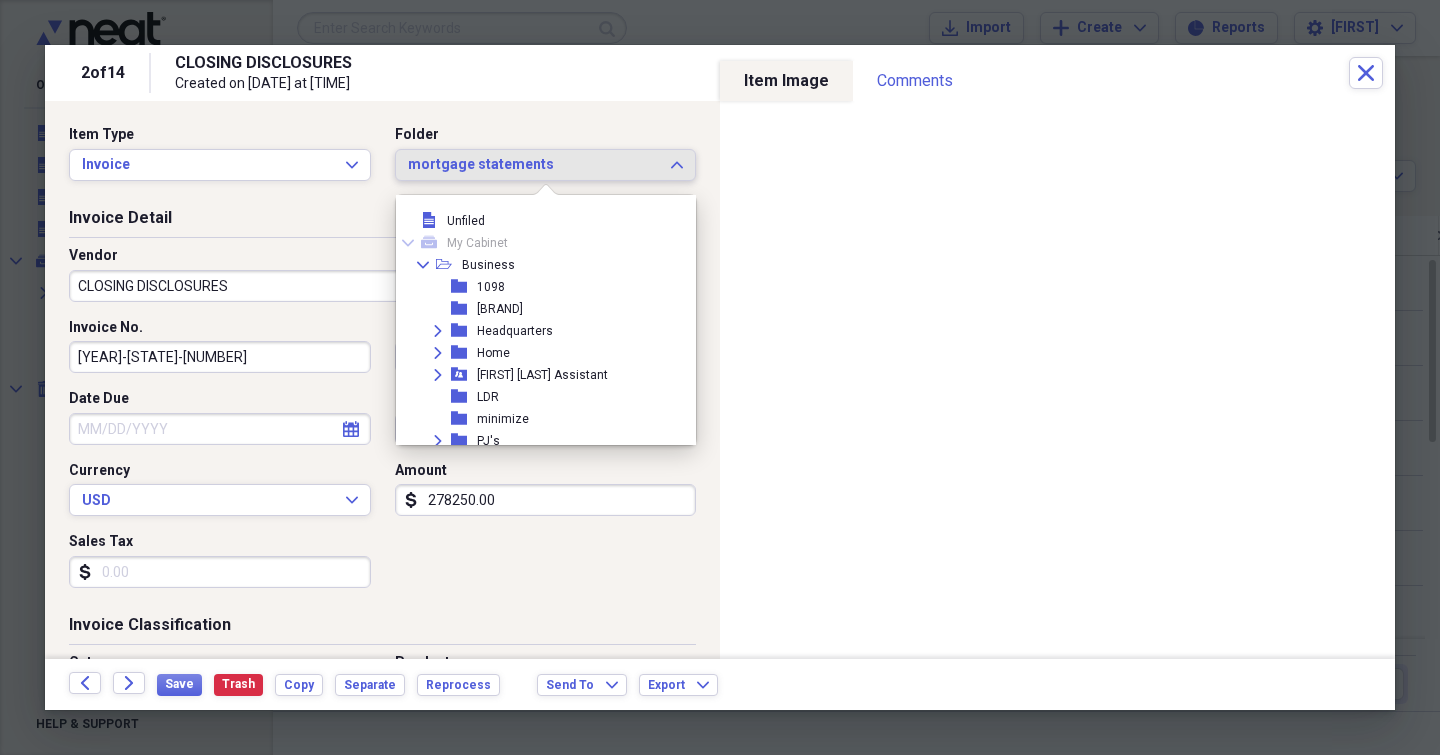 scroll, scrollTop: 583, scrollLeft: 0, axis: vertical 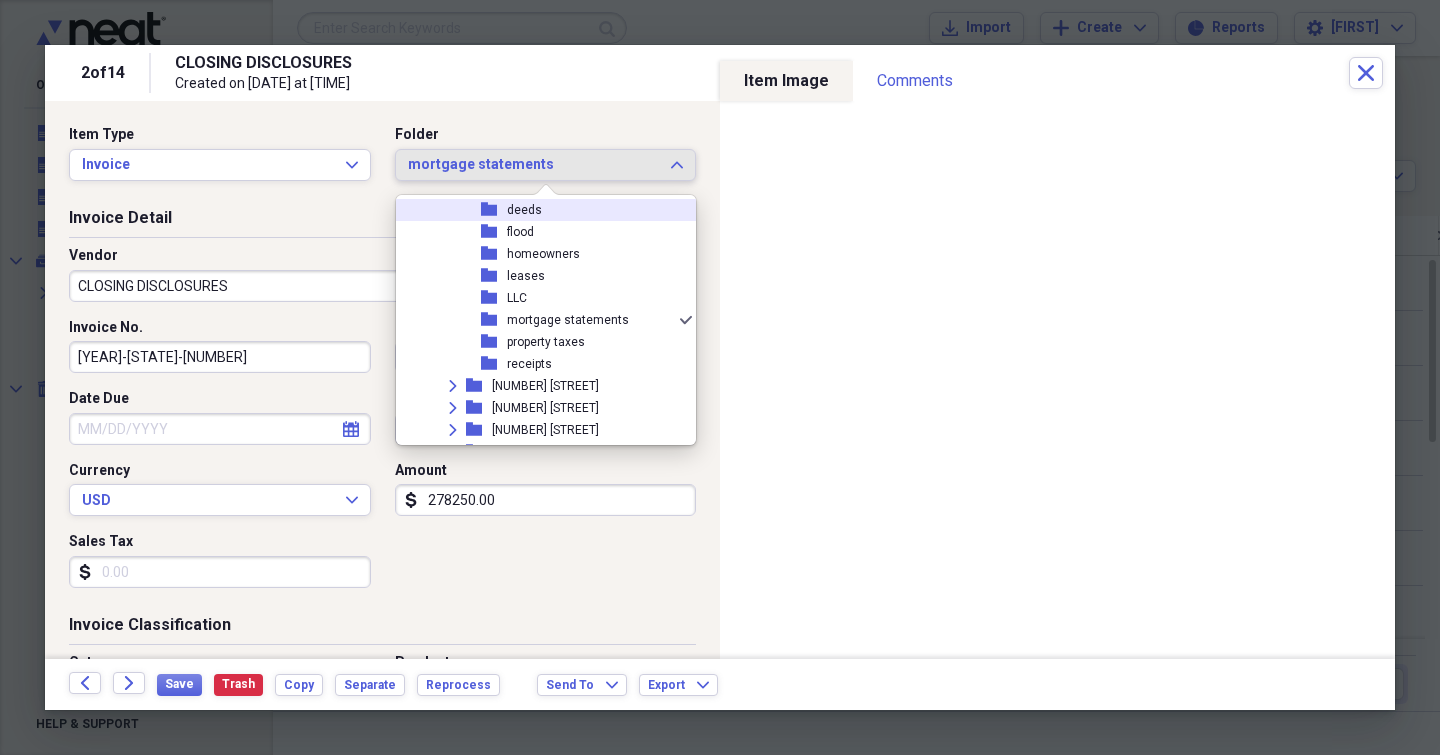 click on "deeds" at bounding box center (524, 210) 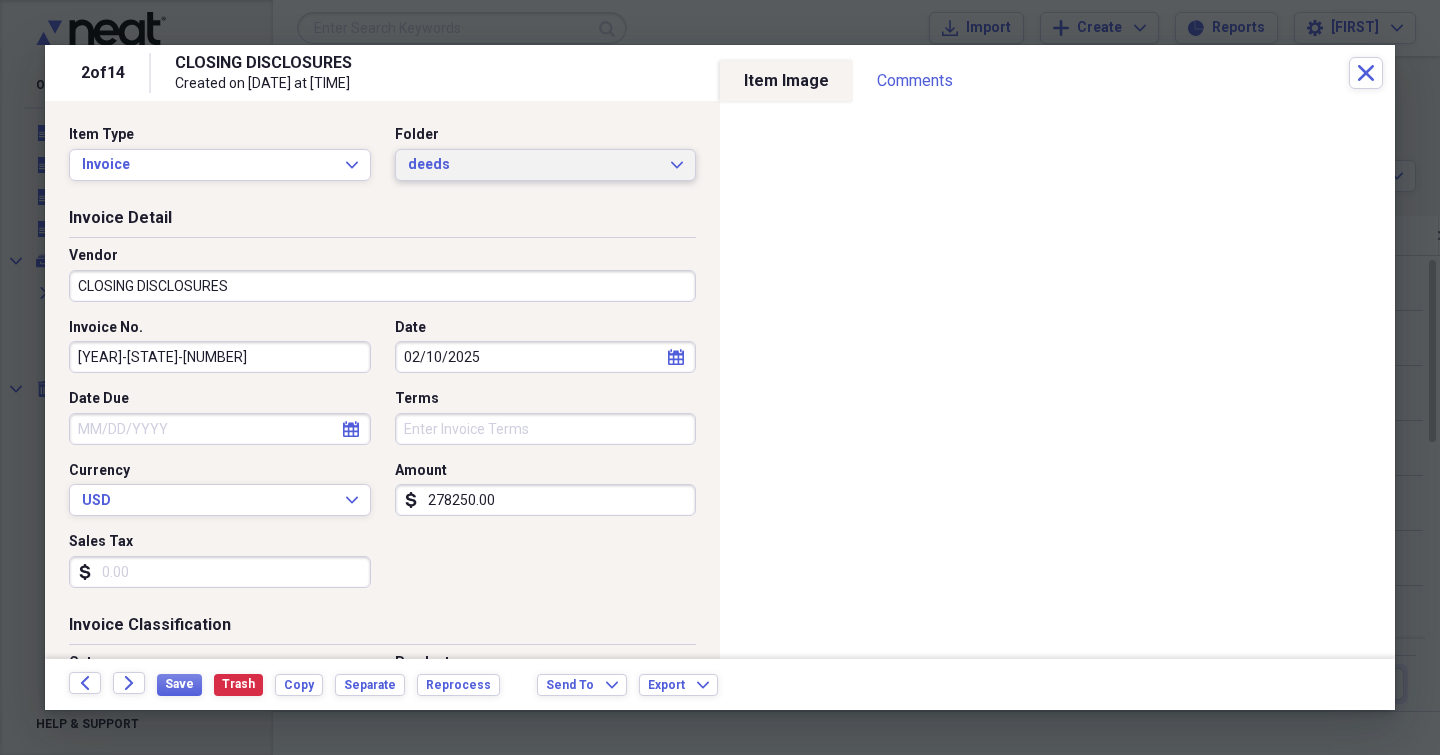 click 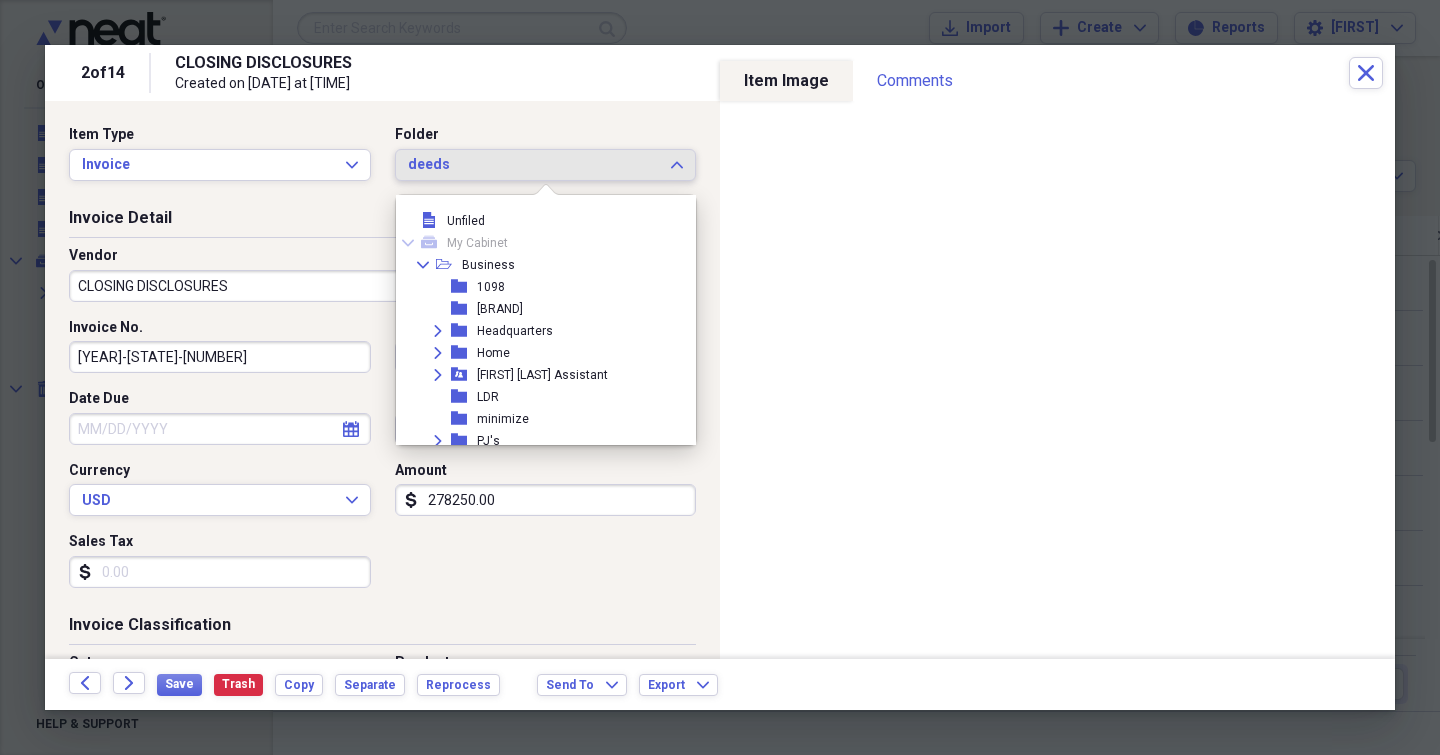 scroll, scrollTop: 473, scrollLeft: 0, axis: vertical 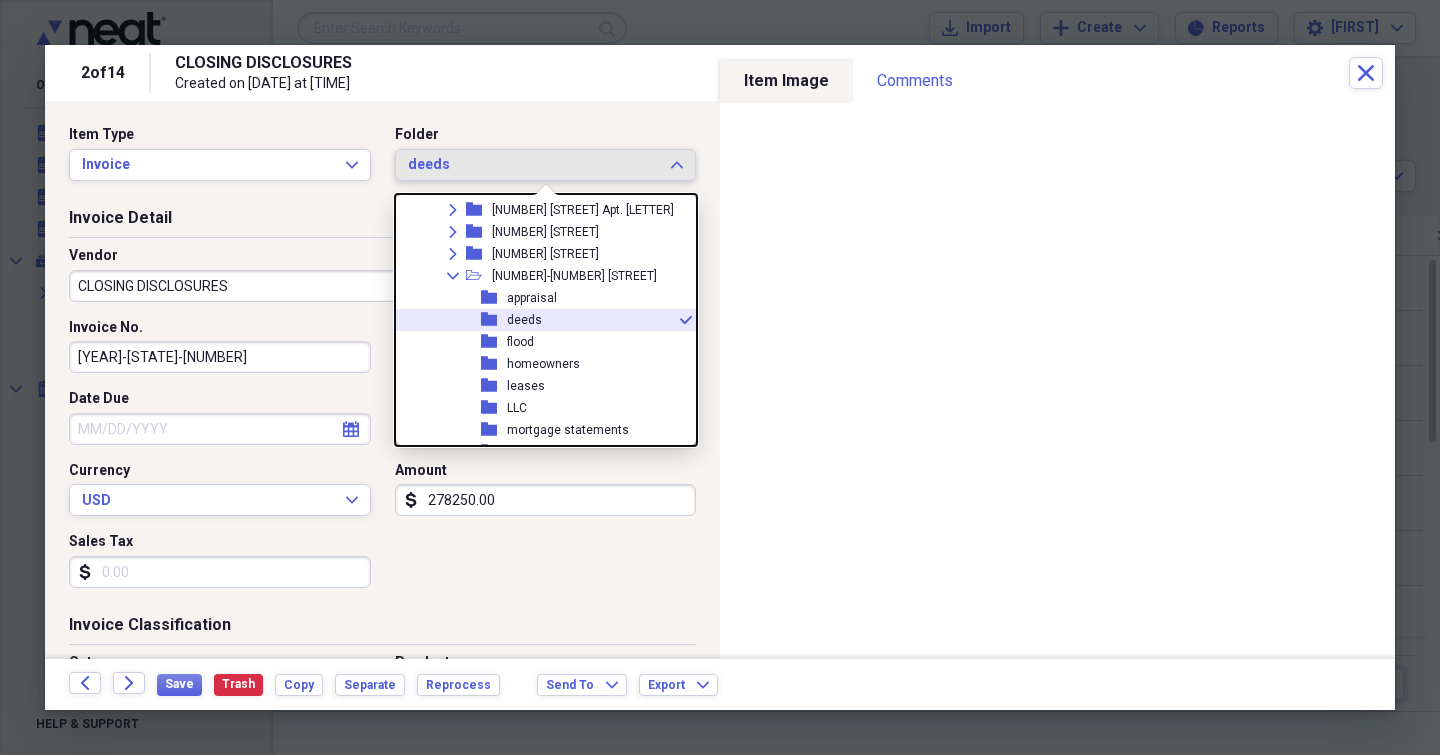 click on "deeds" at bounding box center [524, 320] 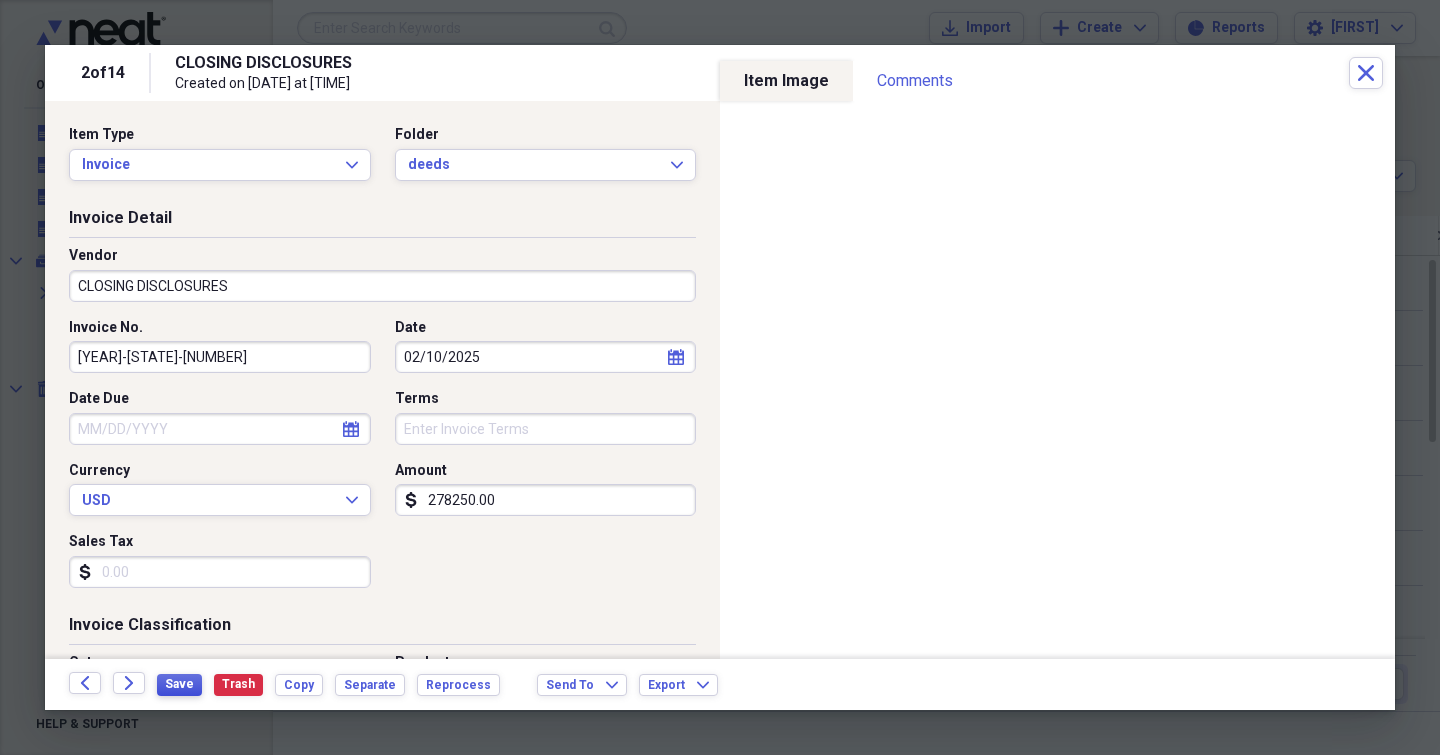 click on "Save" at bounding box center (179, 684) 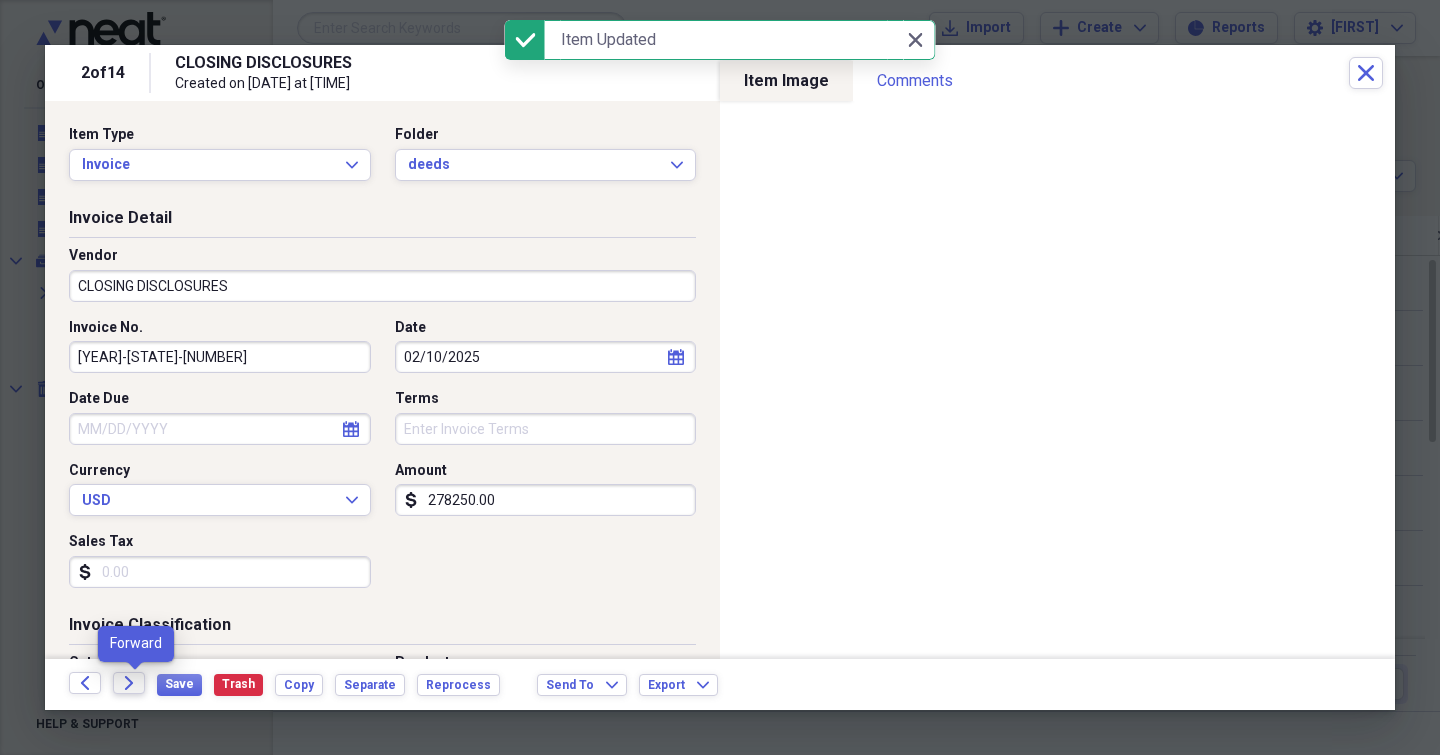 click on "Forward" 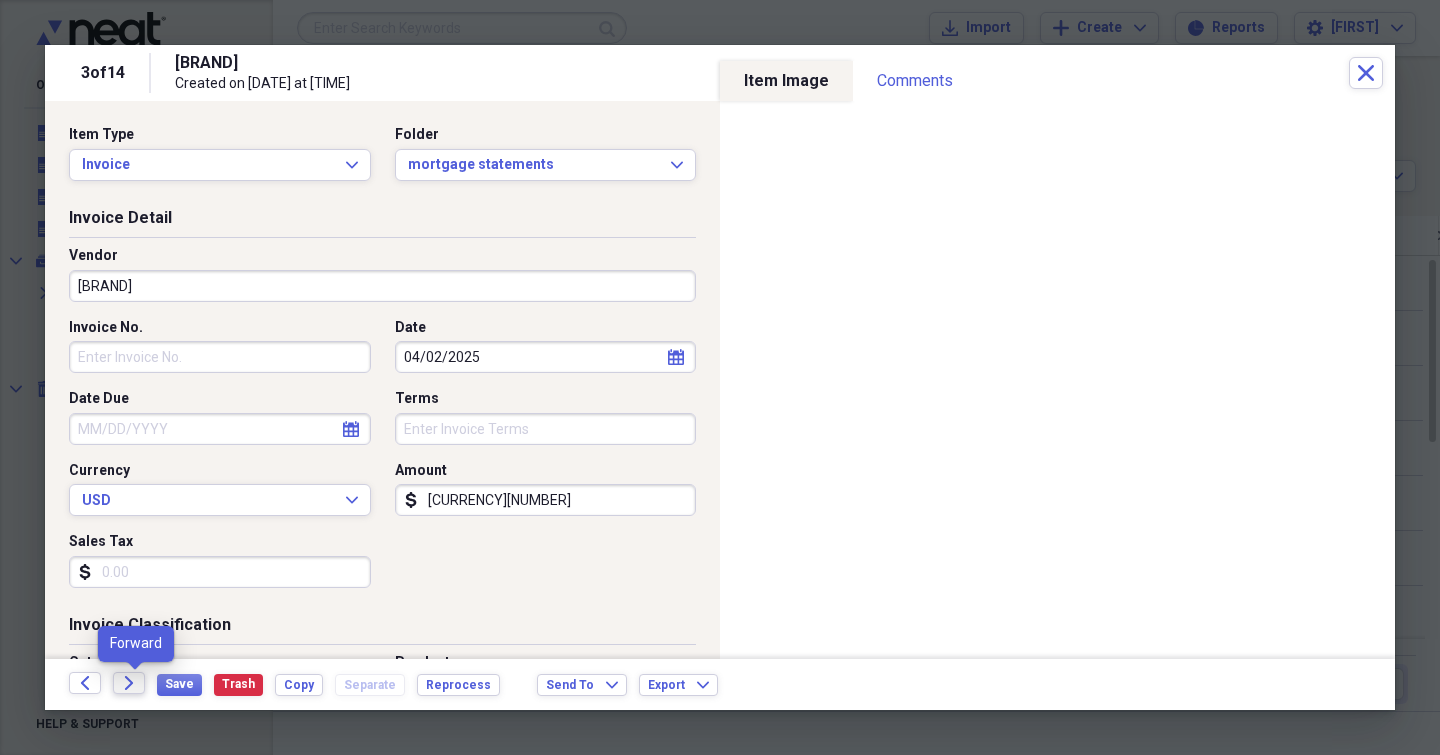 click on "Forward" 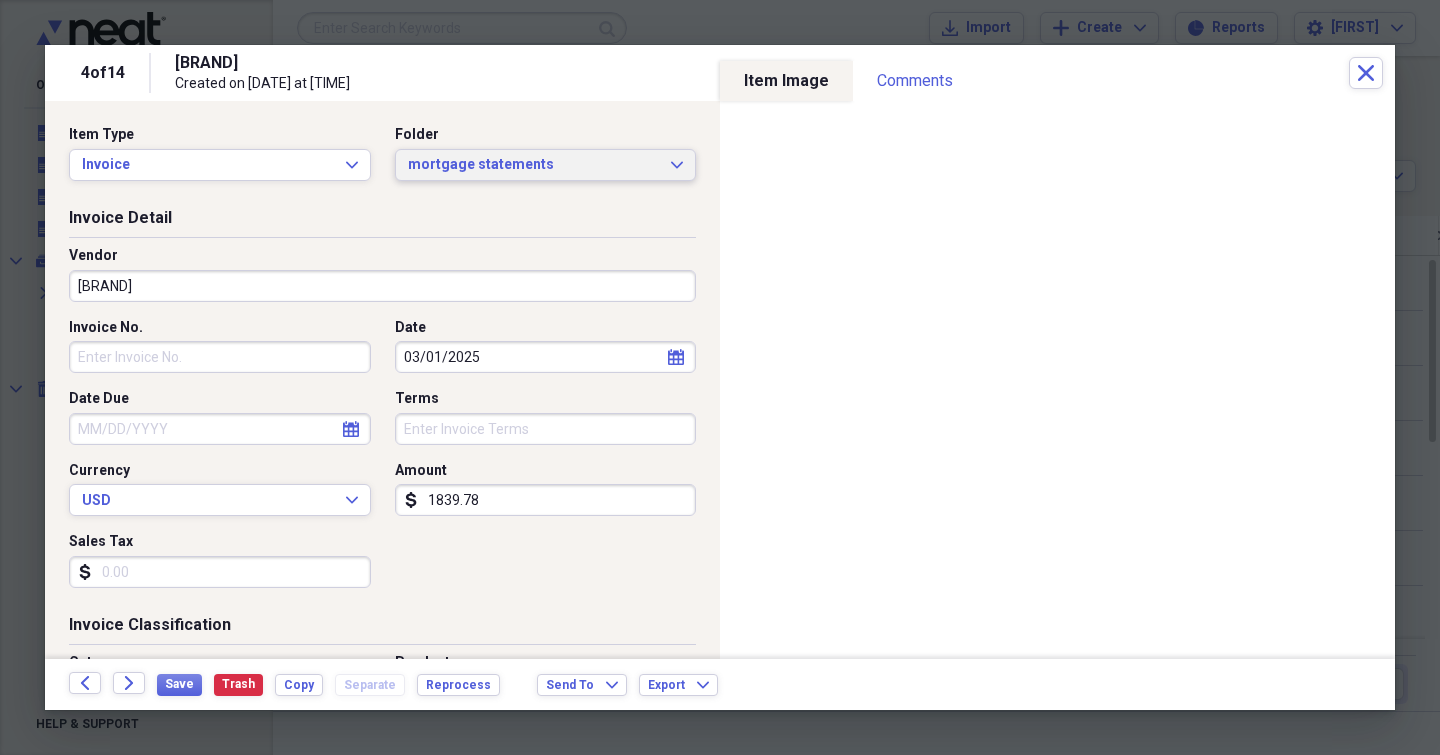 click on "Expand" 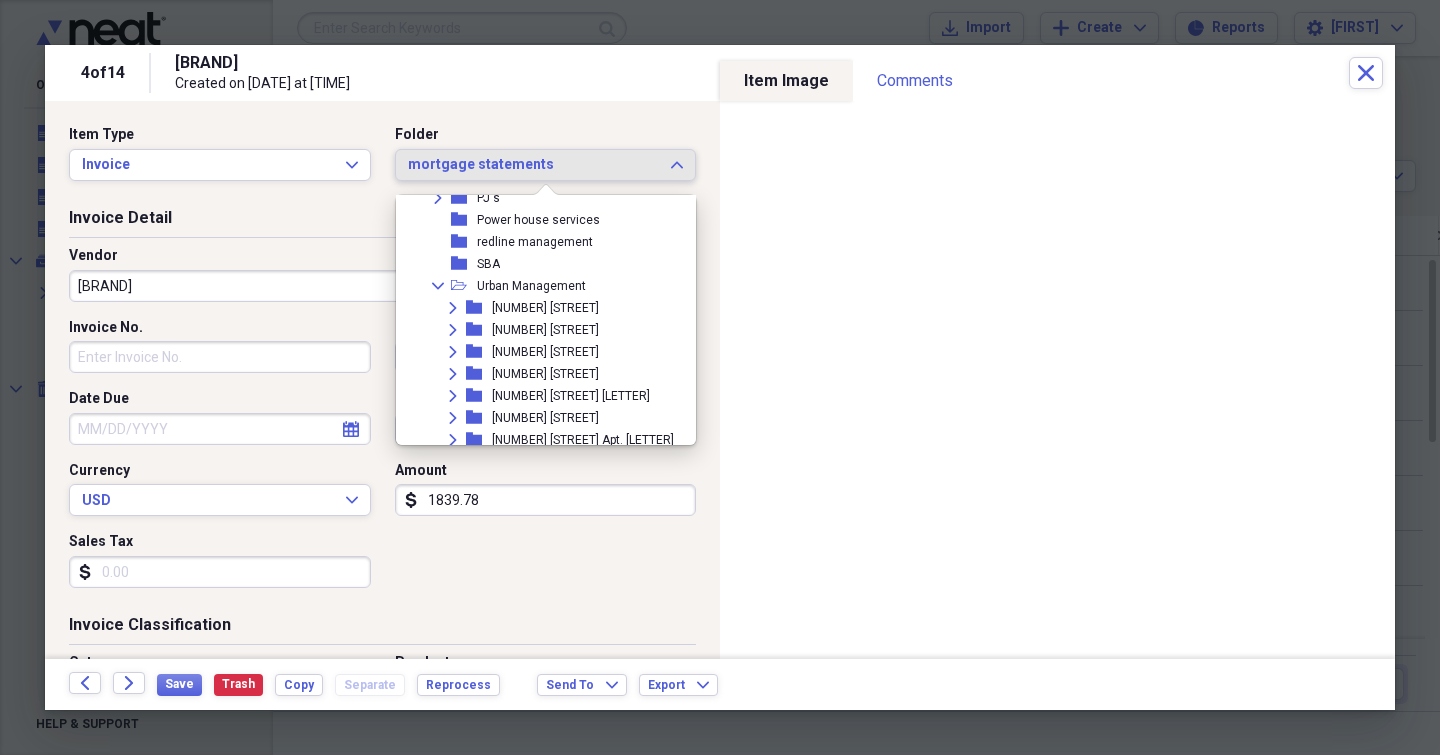scroll, scrollTop: 276, scrollLeft: 0, axis: vertical 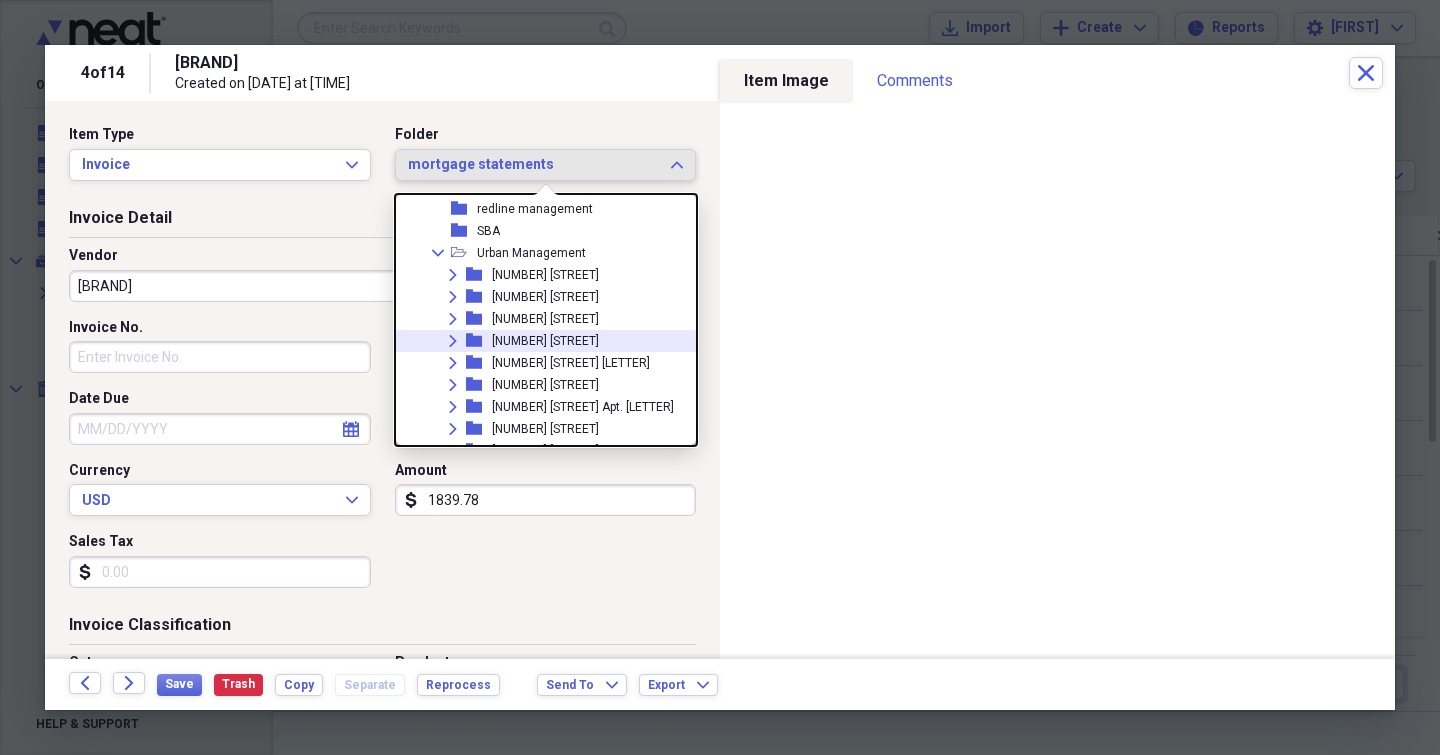 click on "Expand" 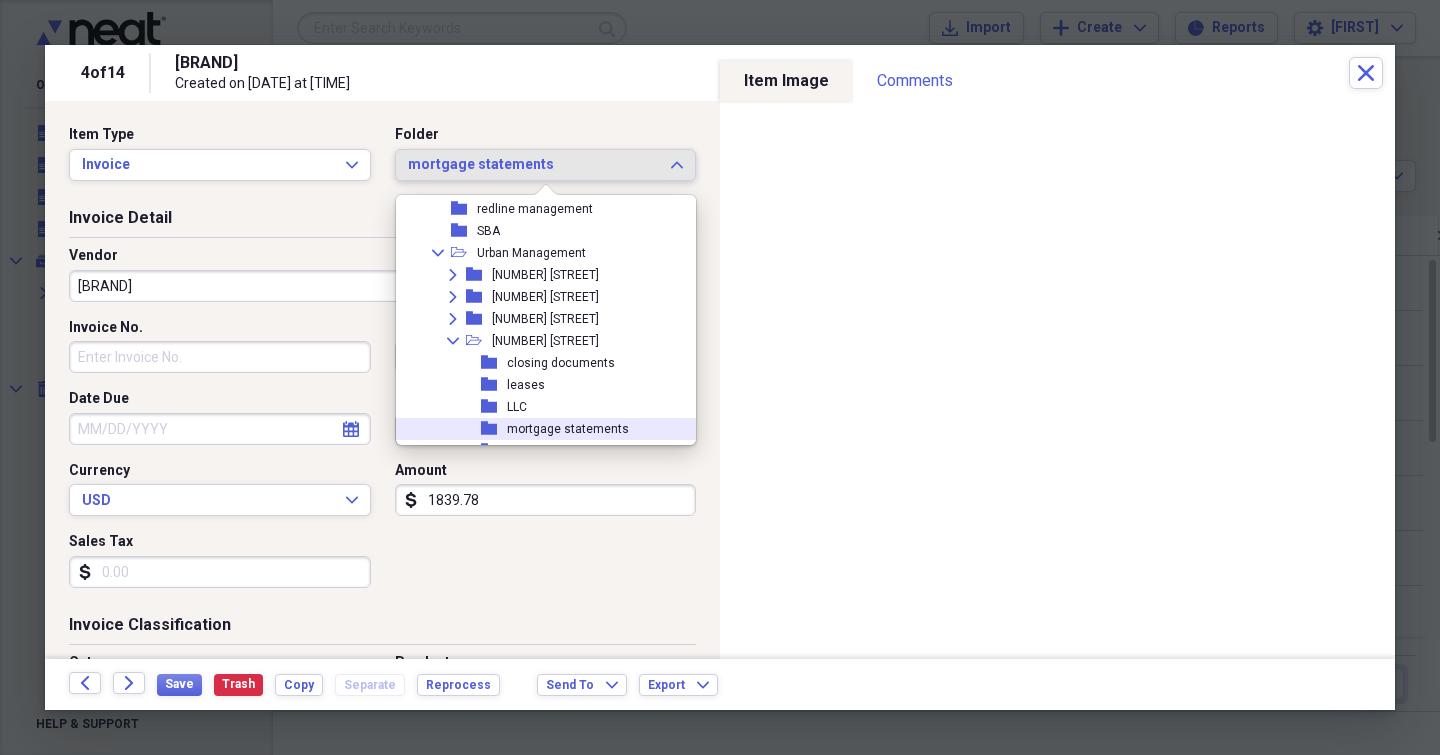 click on "mortgage statements" at bounding box center (568, 429) 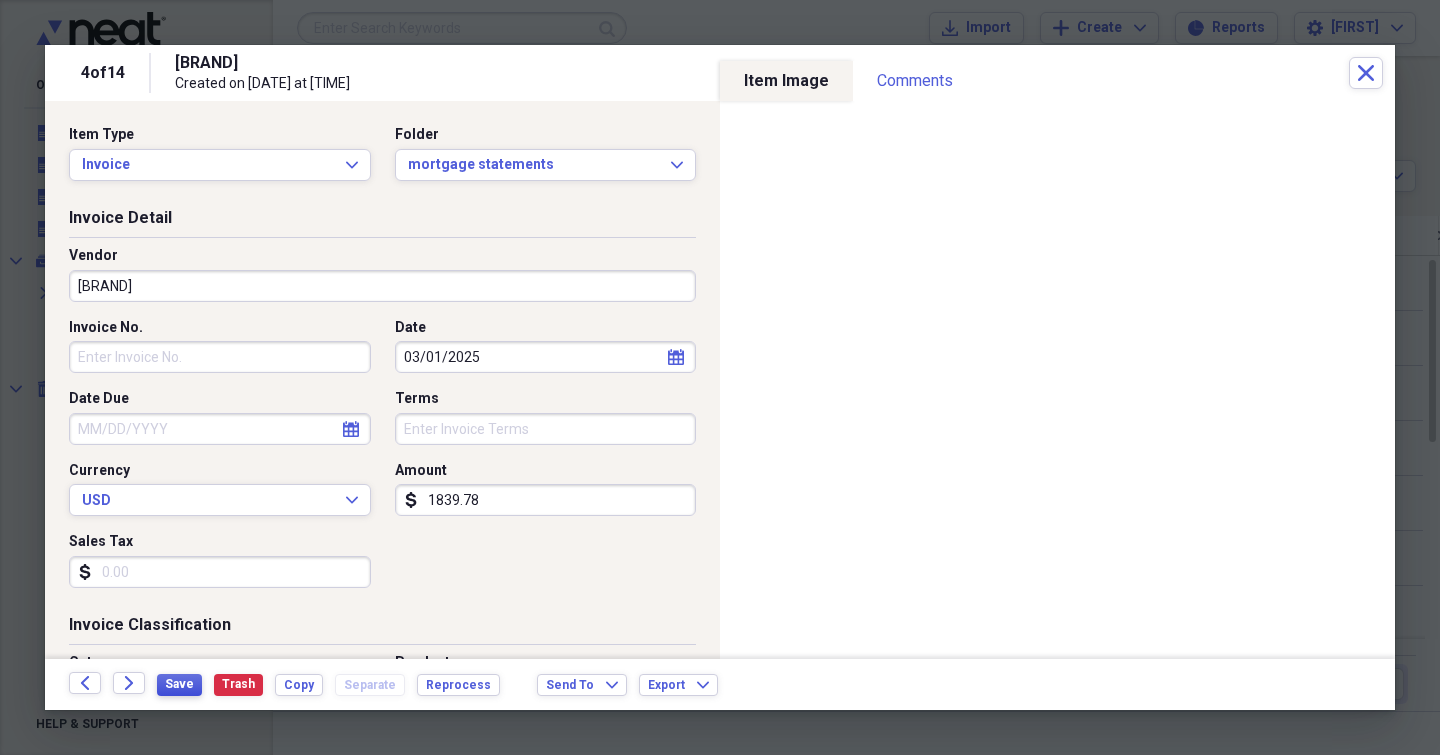 click on "Save" at bounding box center (179, 684) 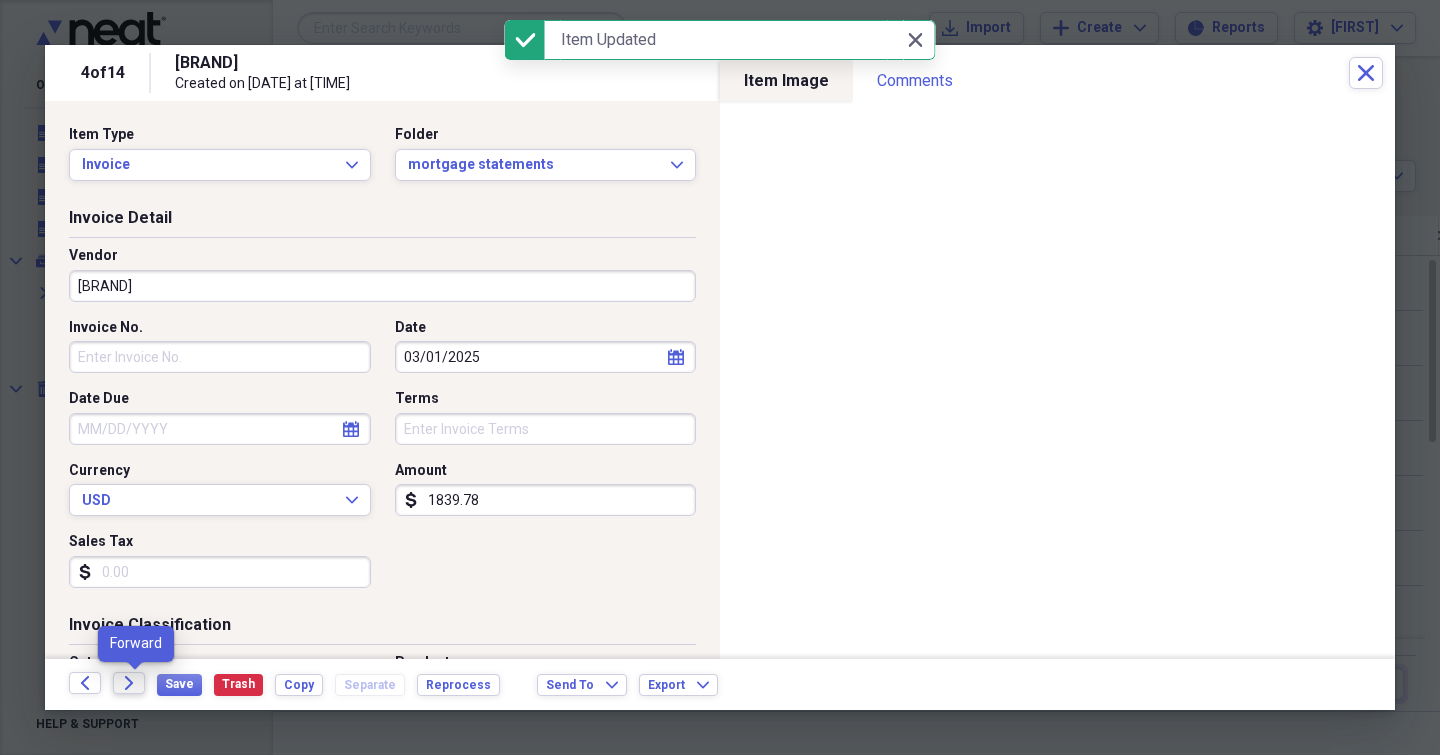 click on "Forward" 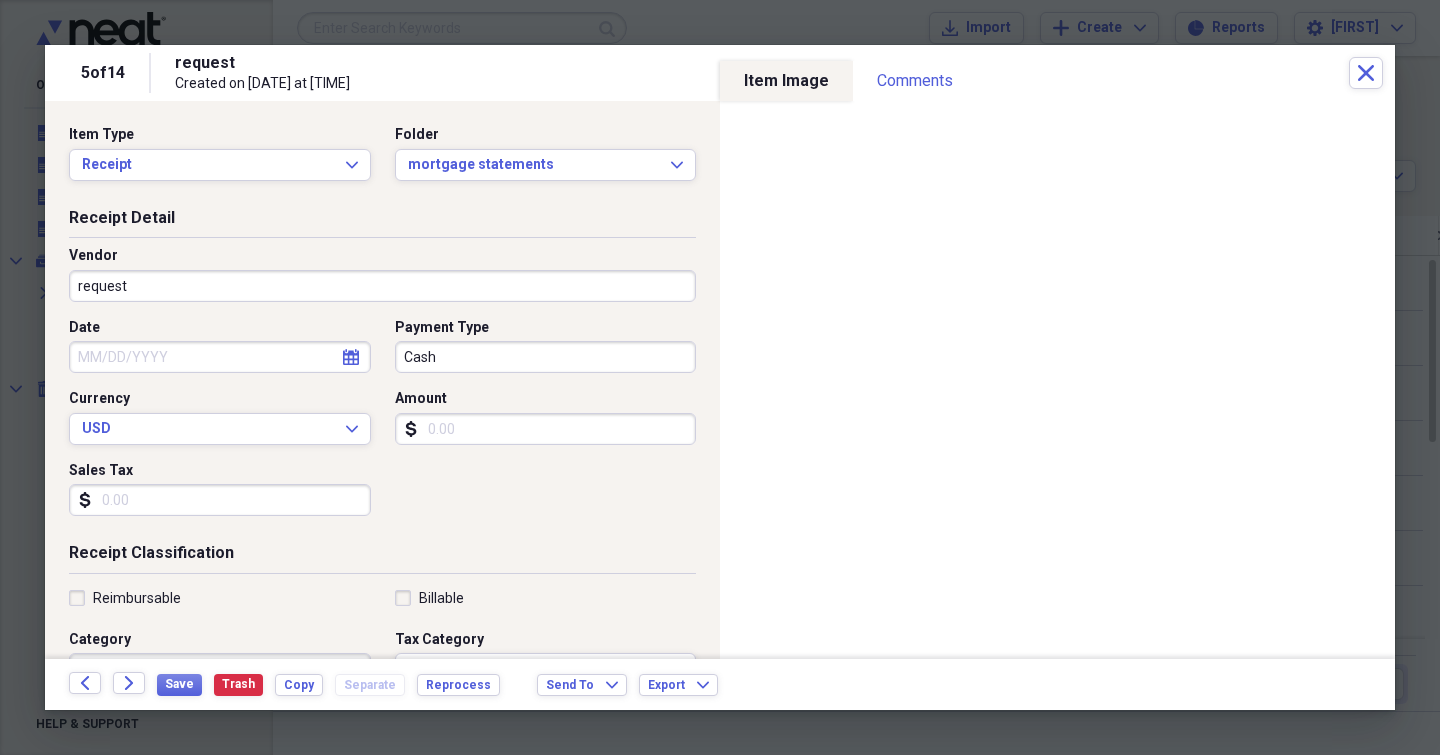 click on "Forward" 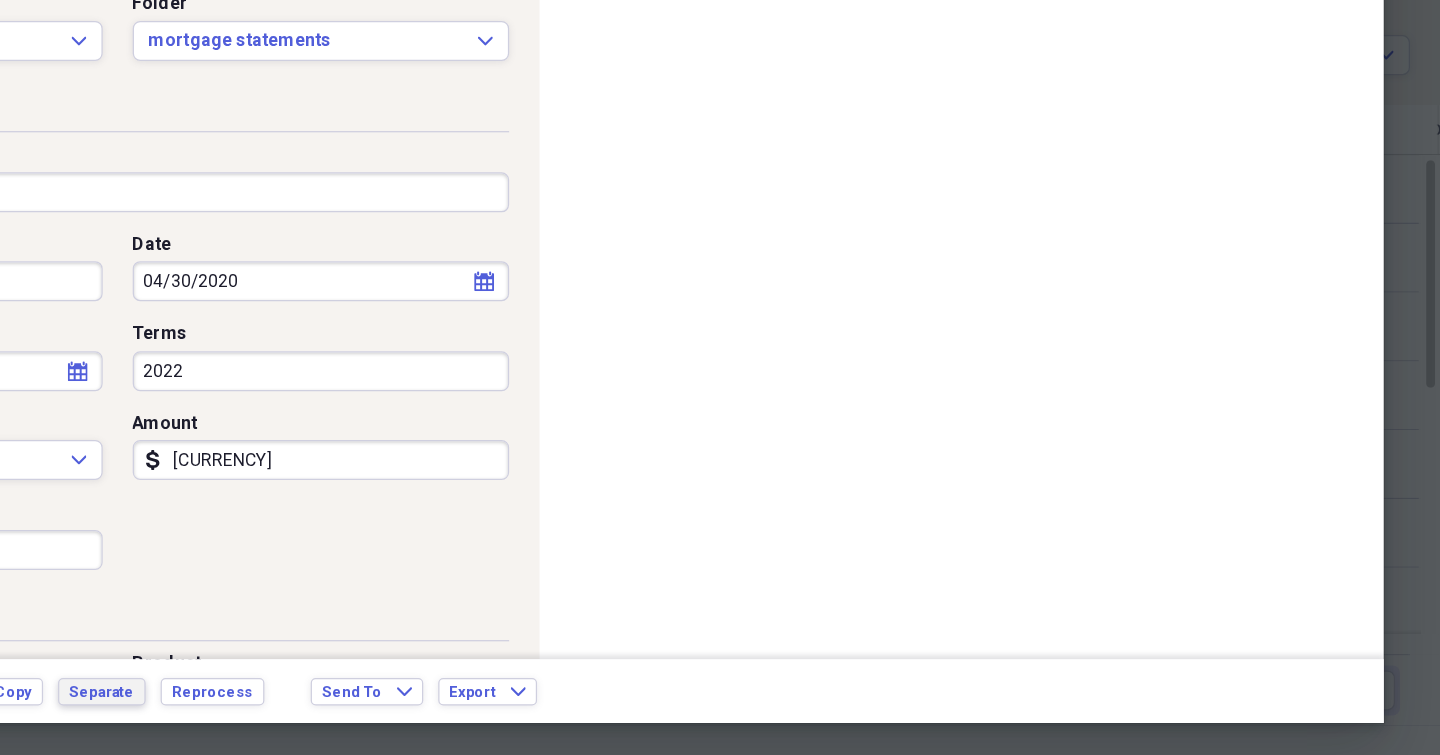 scroll, scrollTop: 0, scrollLeft: 0, axis: both 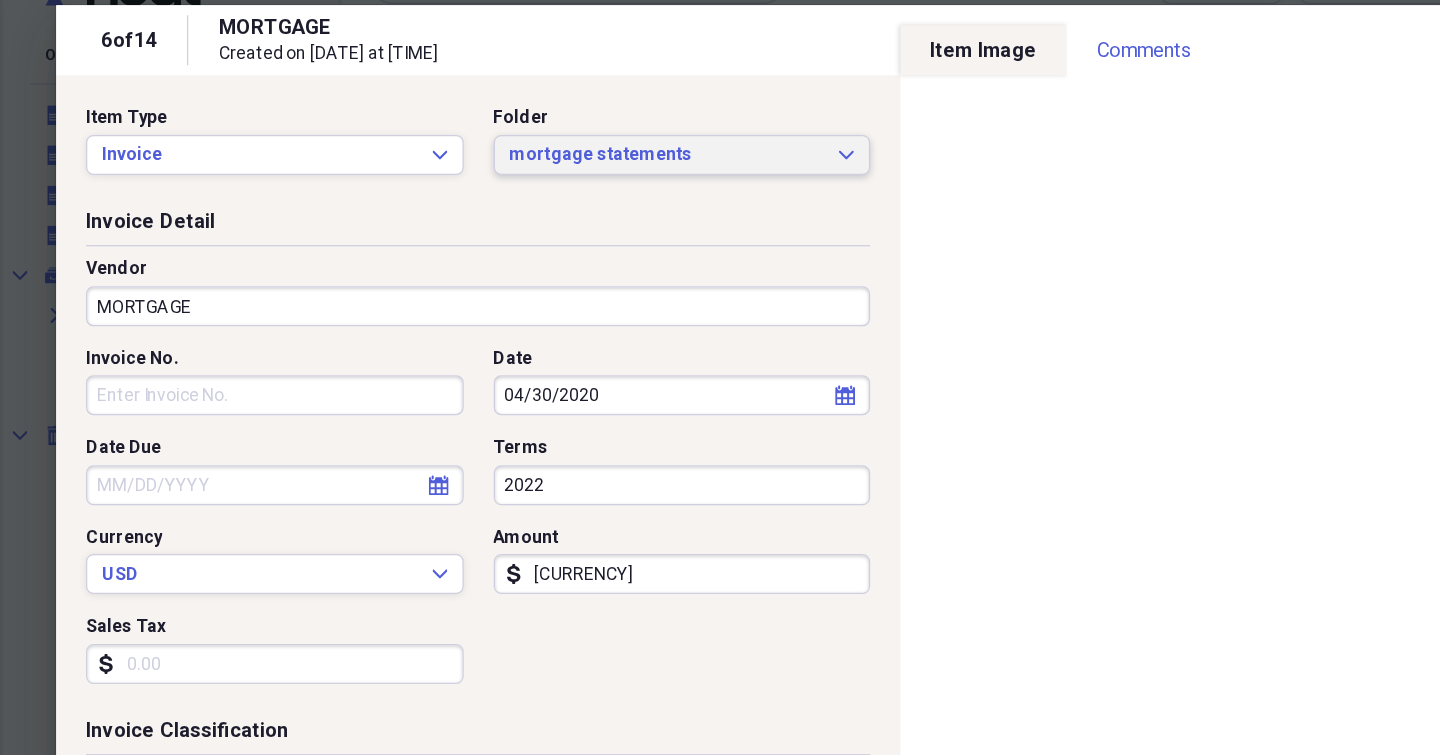click on "Expand" 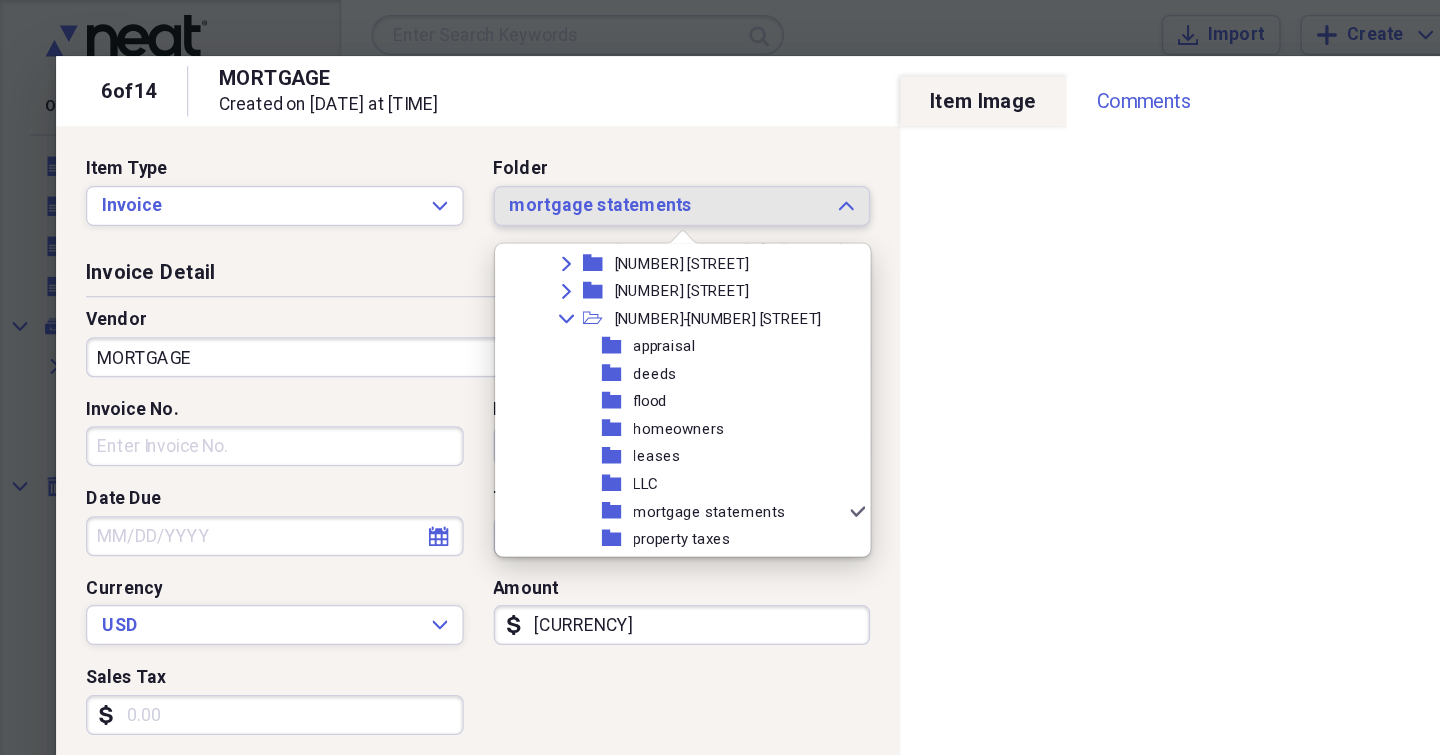 scroll, scrollTop: 644, scrollLeft: 0, axis: vertical 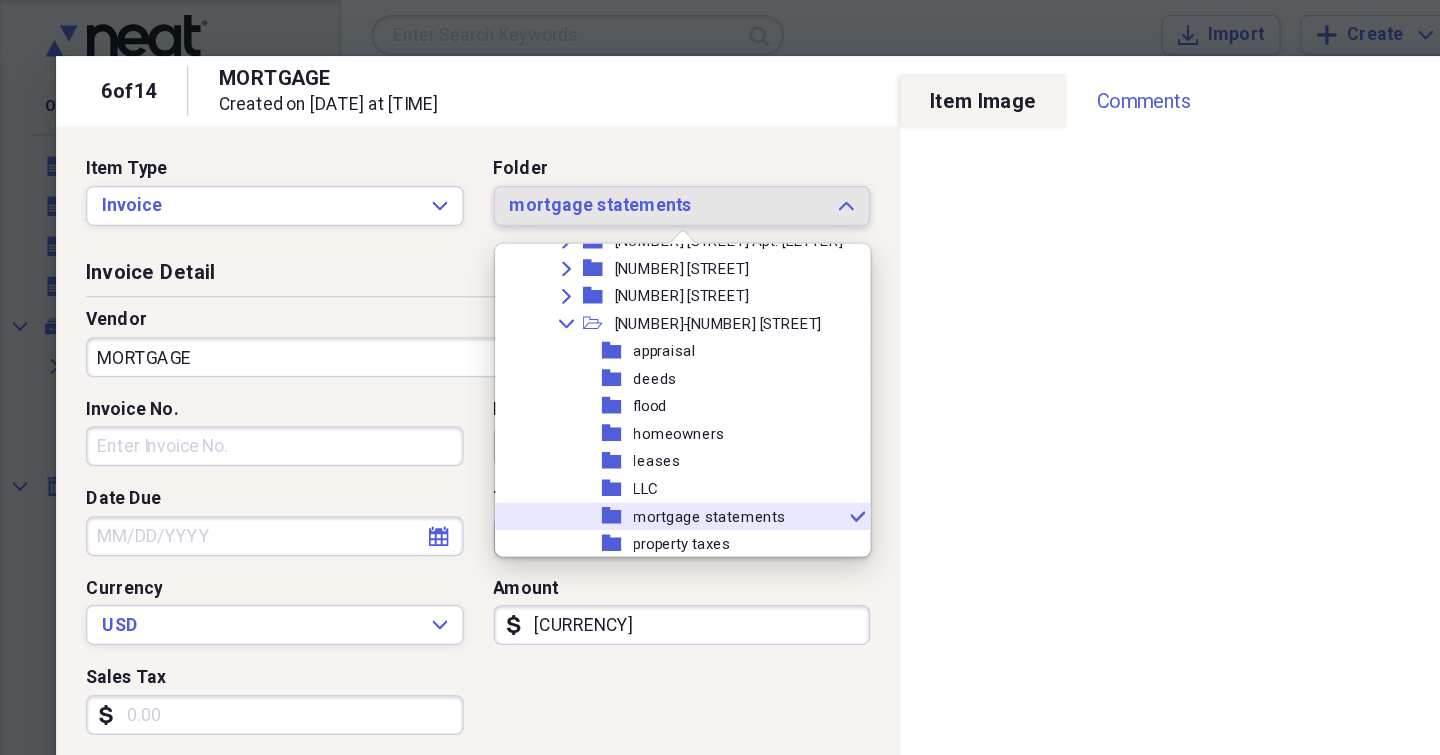 click on "mortgage statements" at bounding box center (568, 413) 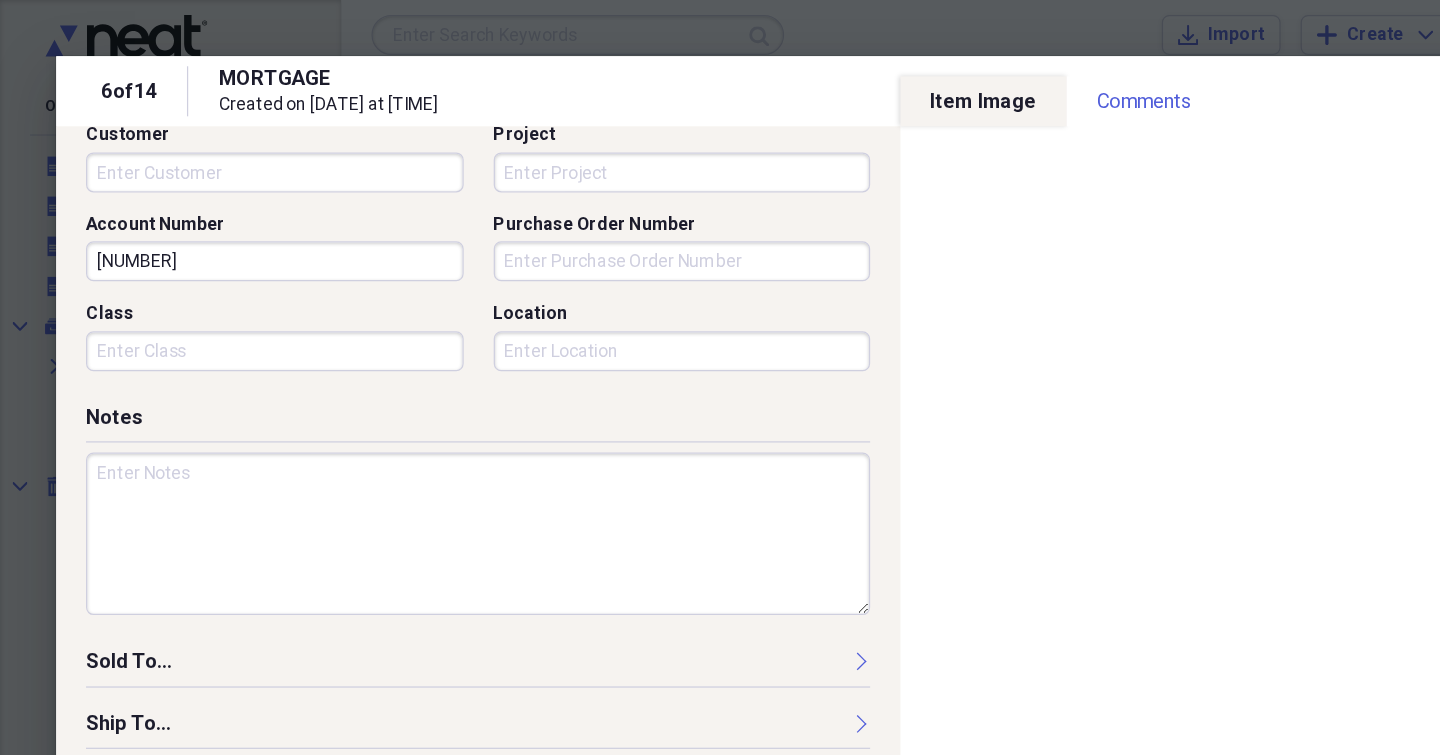 scroll, scrollTop: 626, scrollLeft: 0, axis: vertical 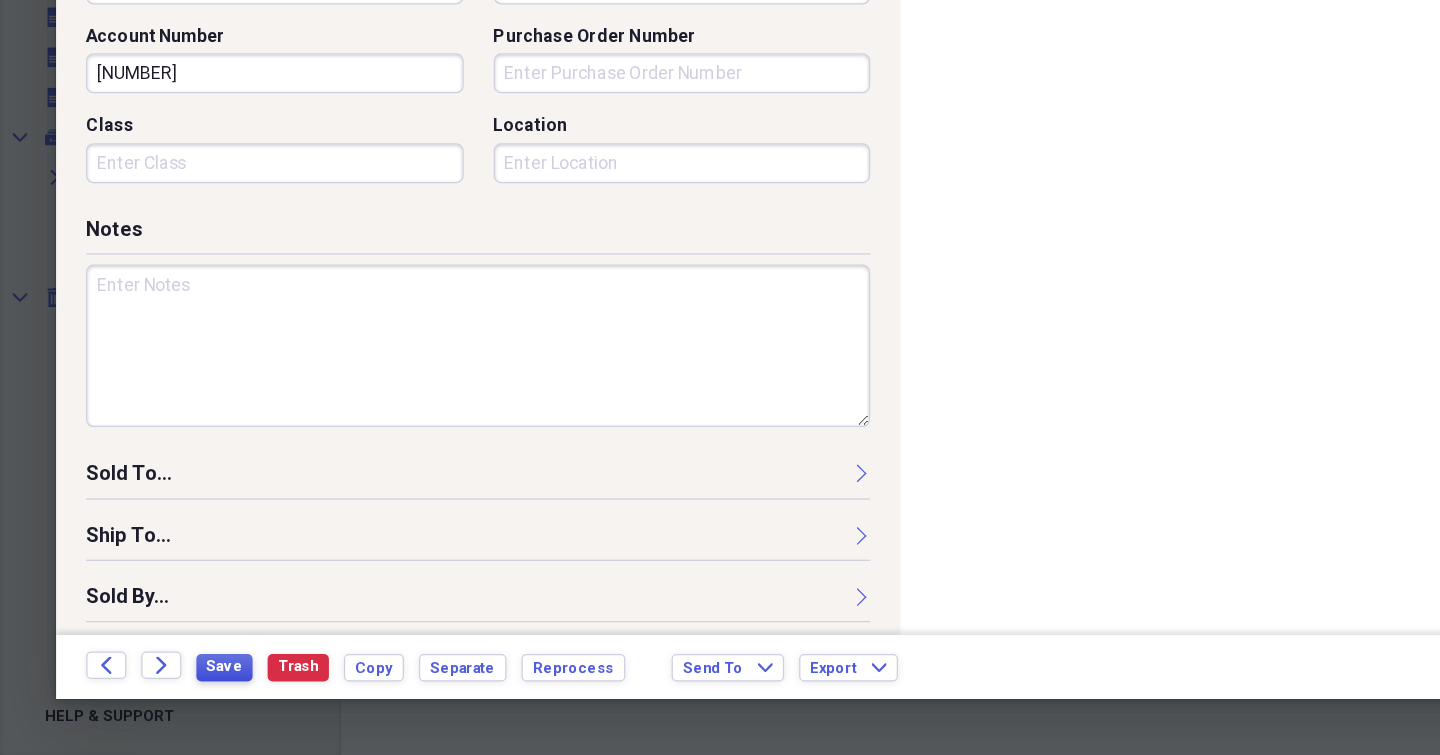 click on "Save" at bounding box center [179, 684] 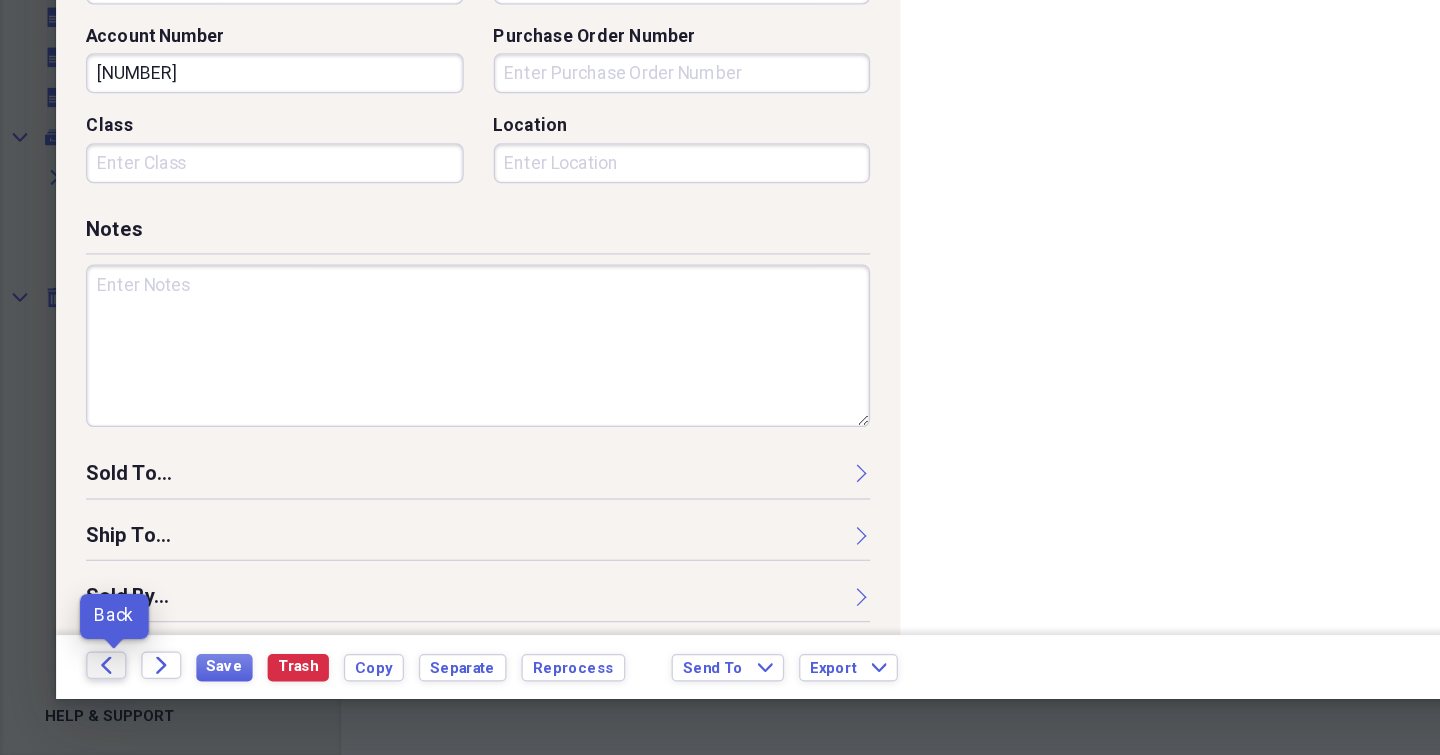 click on "Back" at bounding box center [85, 683] 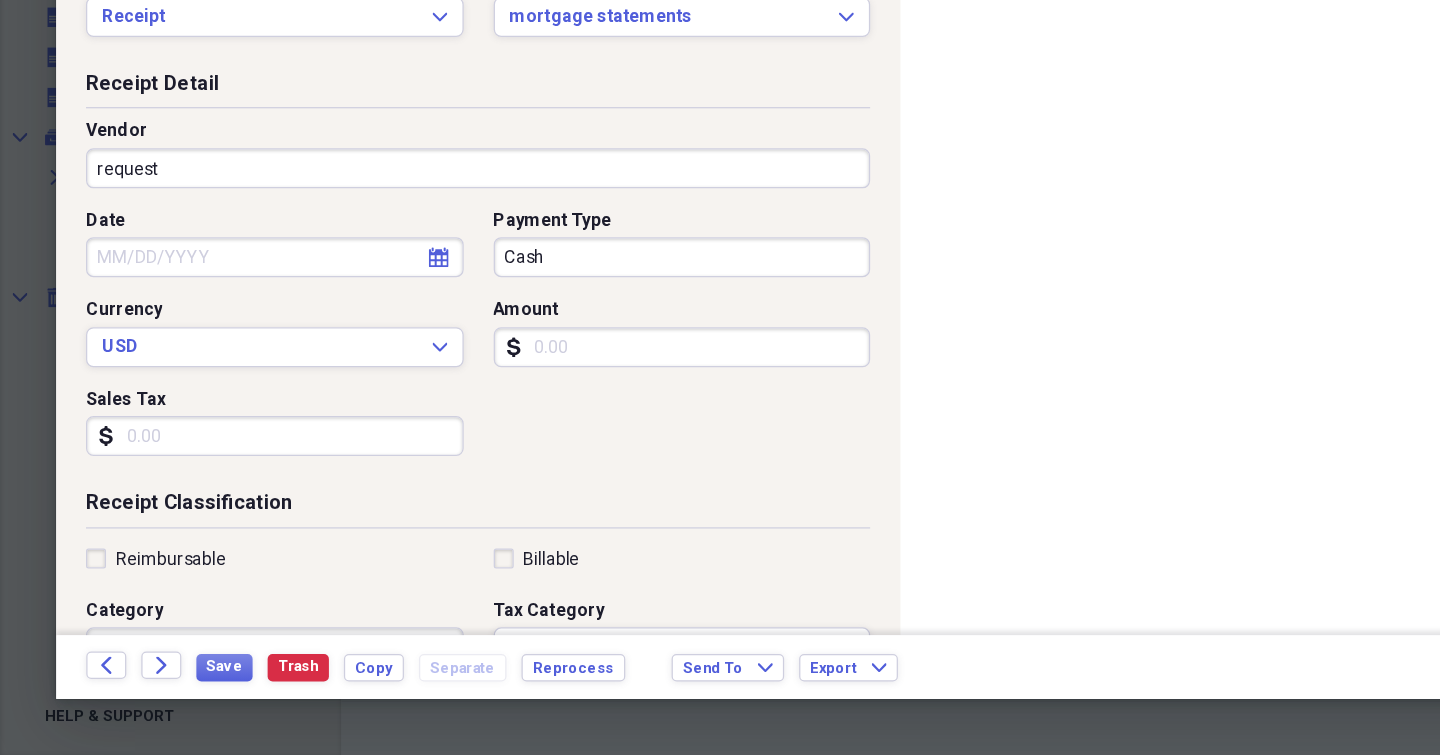 click on "Back" at bounding box center (85, 683) 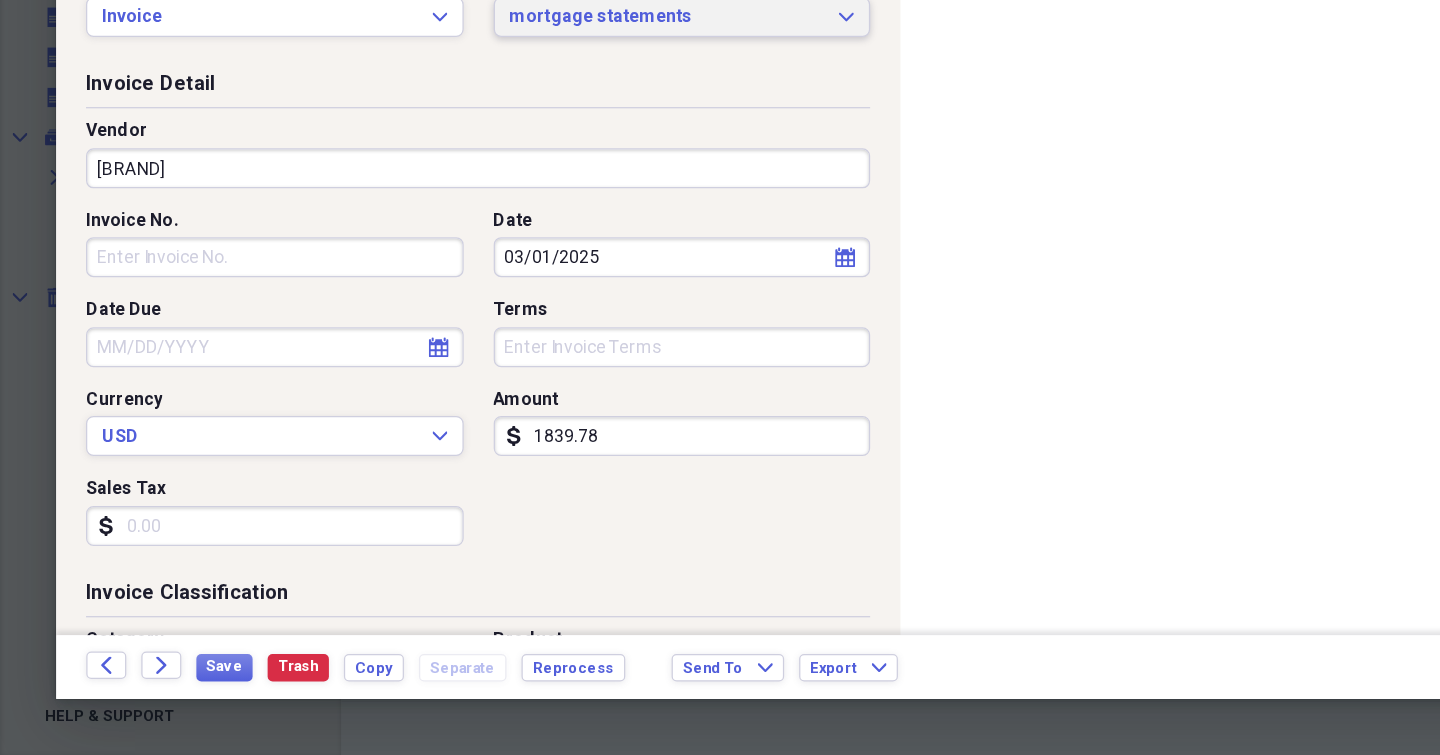 click on "mortgage statements Expand" at bounding box center [546, 165] 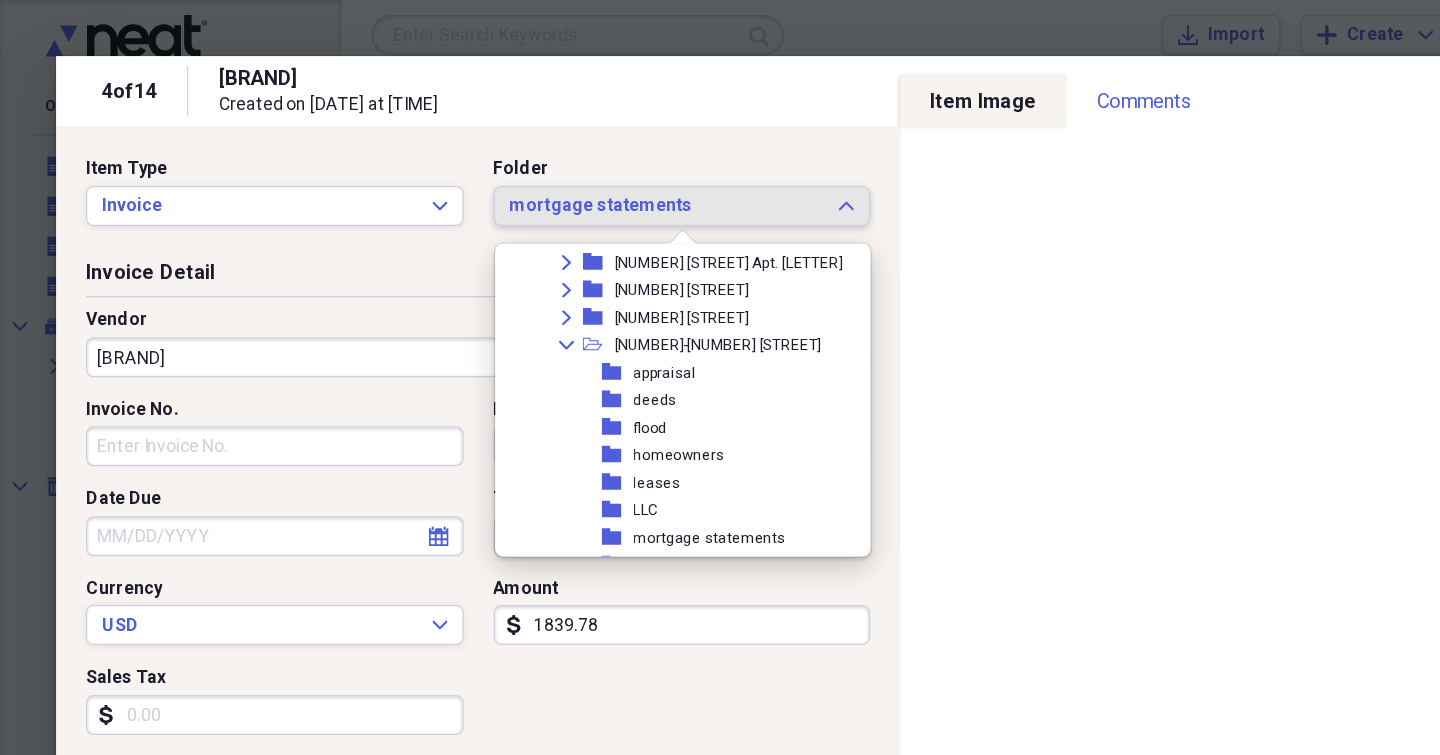 scroll, scrollTop: 638, scrollLeft: 0, axis: vertical 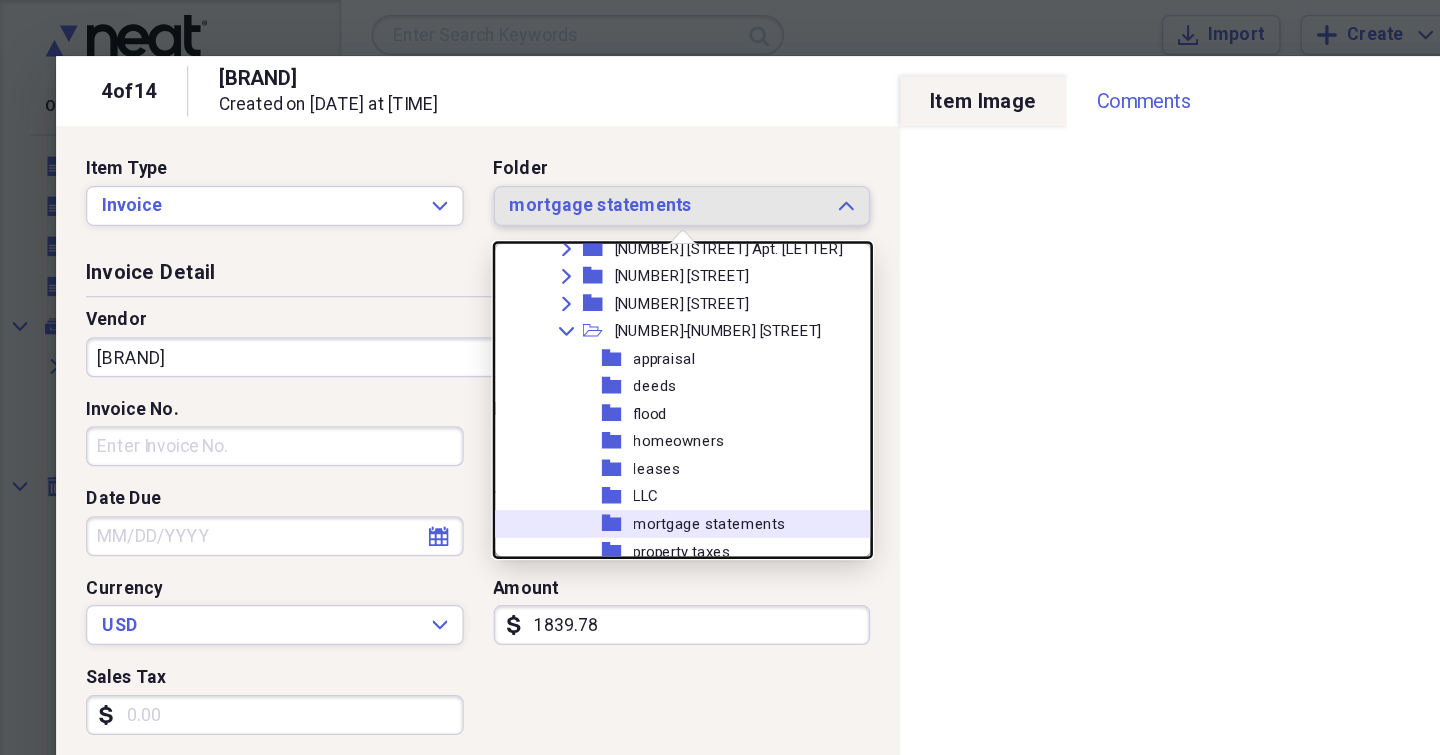 click on "mortgage statements" at bounding box center [568, 419] 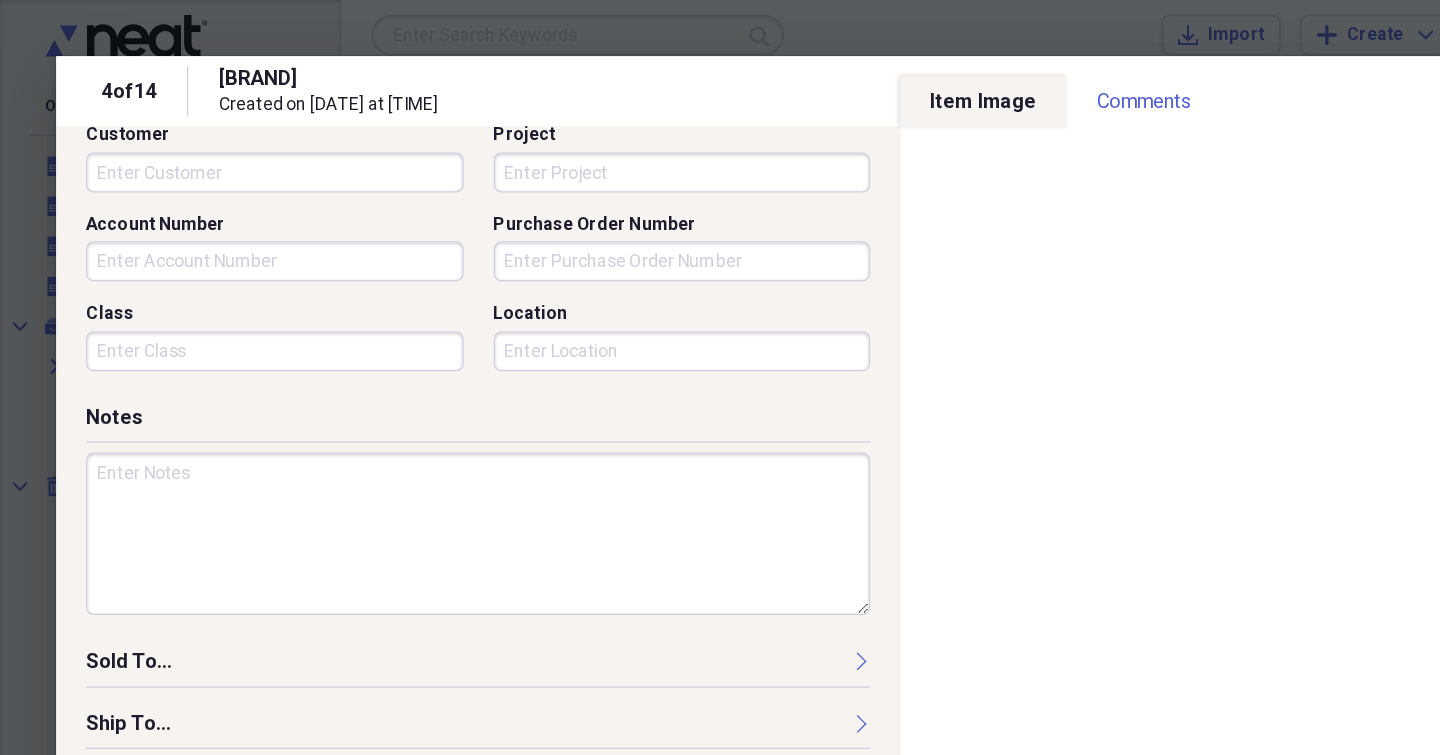 scroll, scrollTop: 626, scrollLeft: 0, axis: vertical 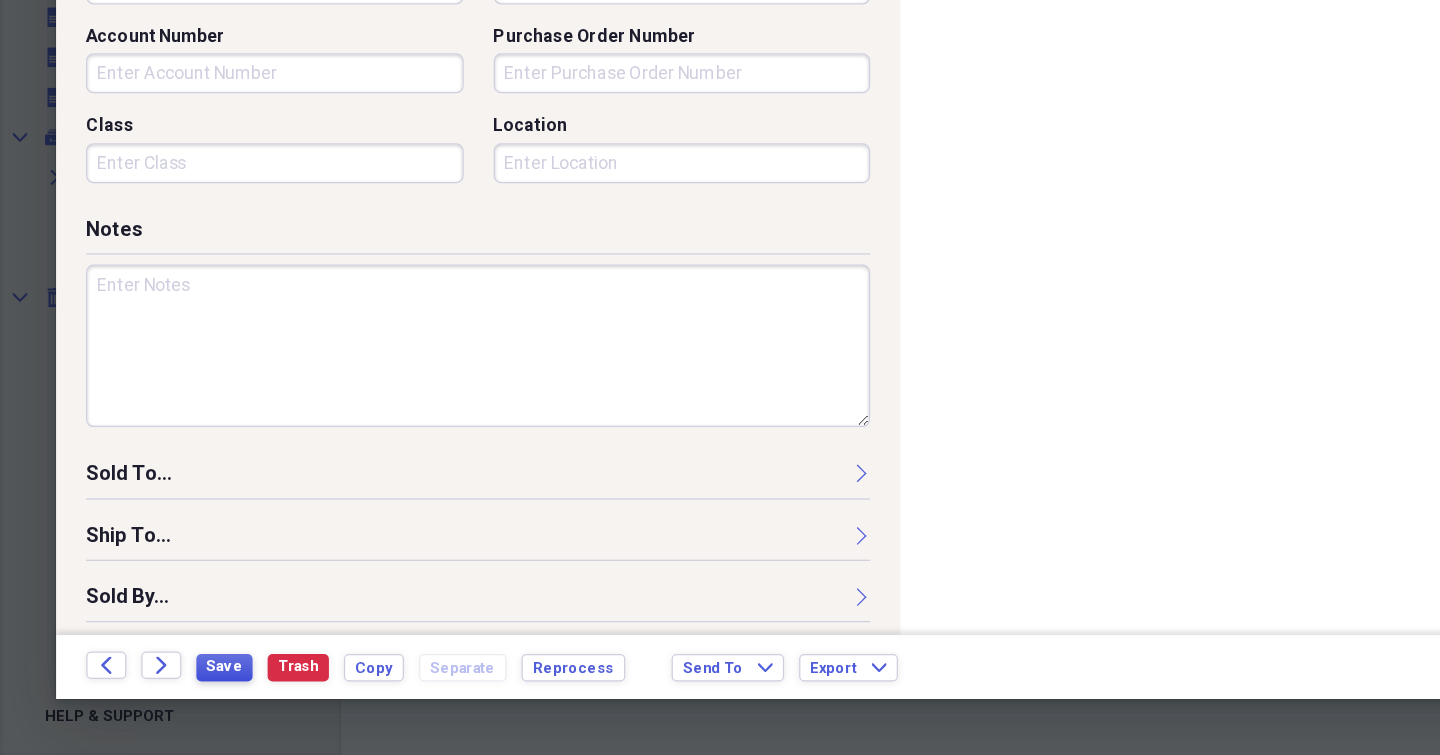 click on "Save" at bounding box center (179, 684) 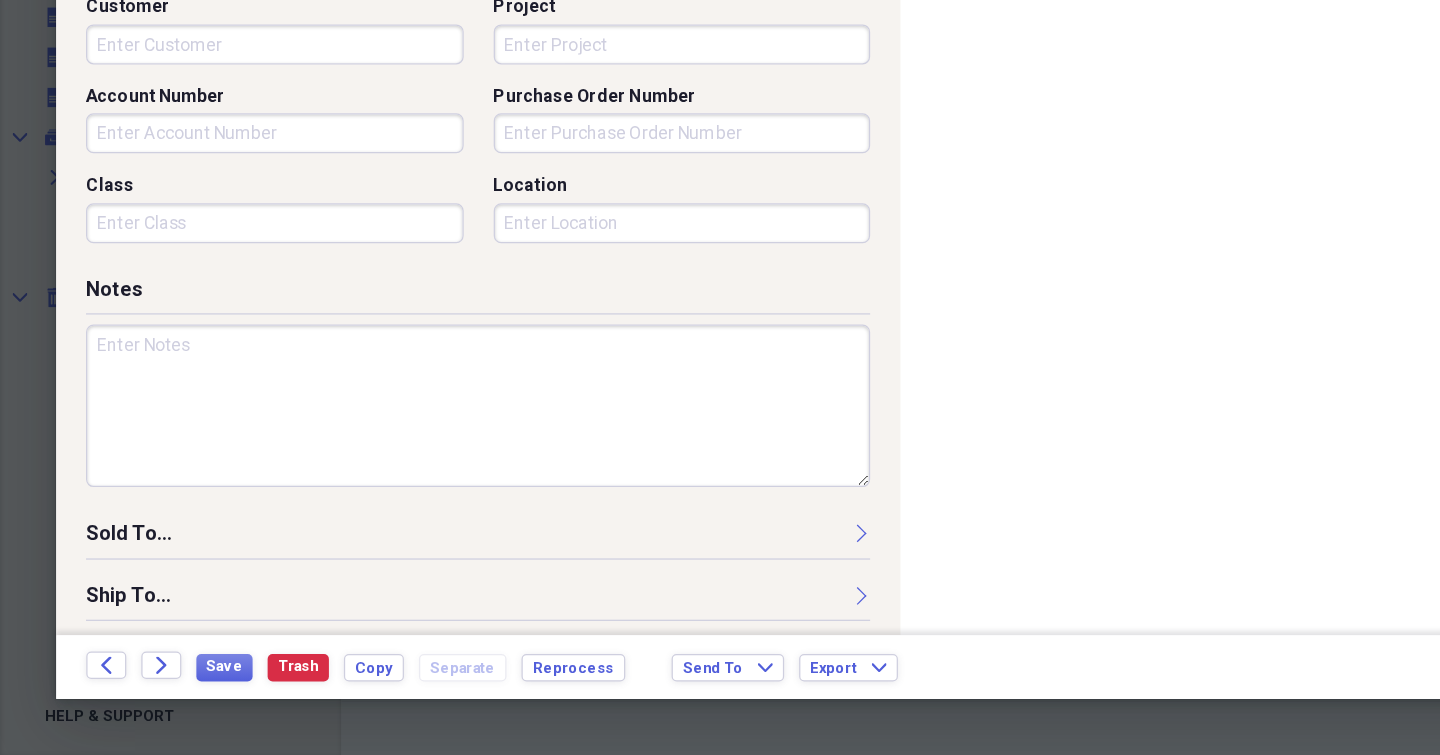 scroll, scrollTop: 568, scrollLeft: 0, axis: vertical 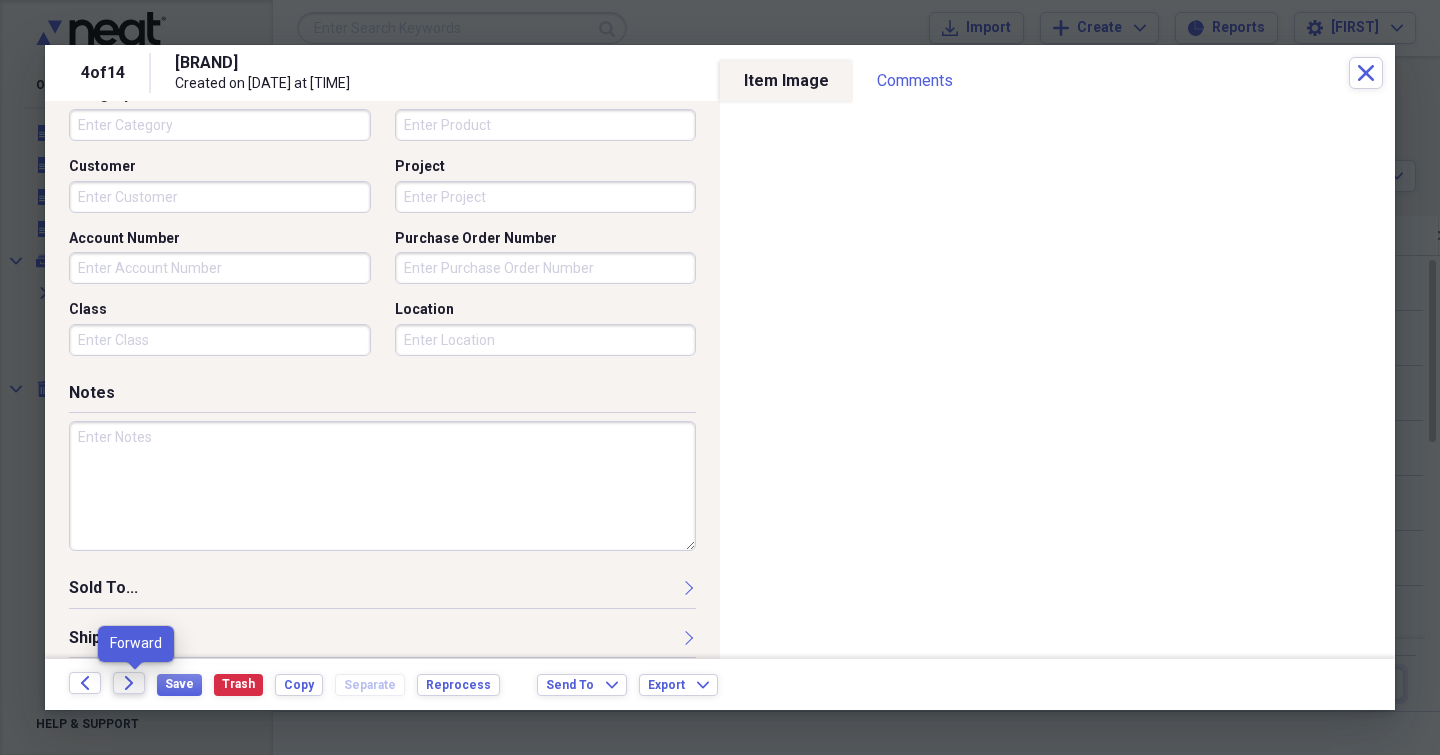 click on "Forward" 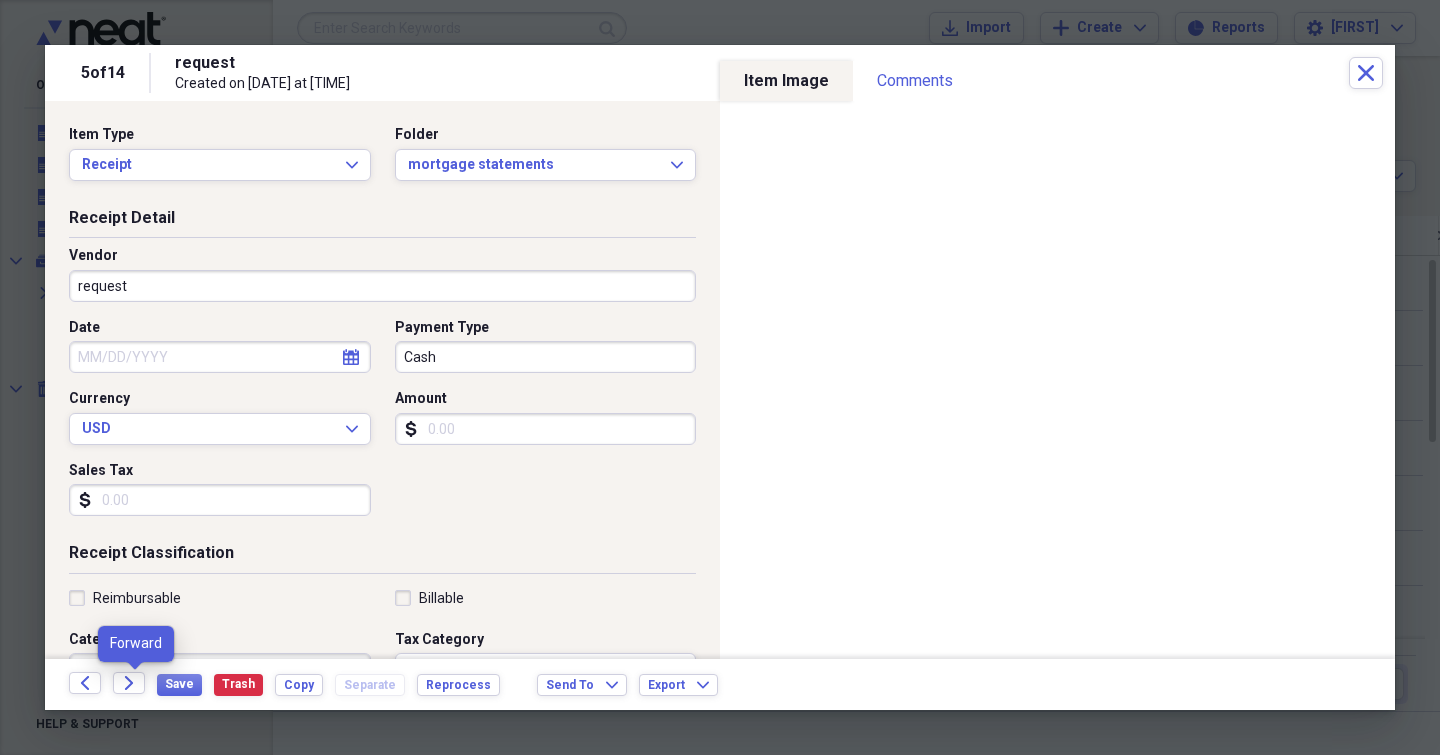 click on "Forward" 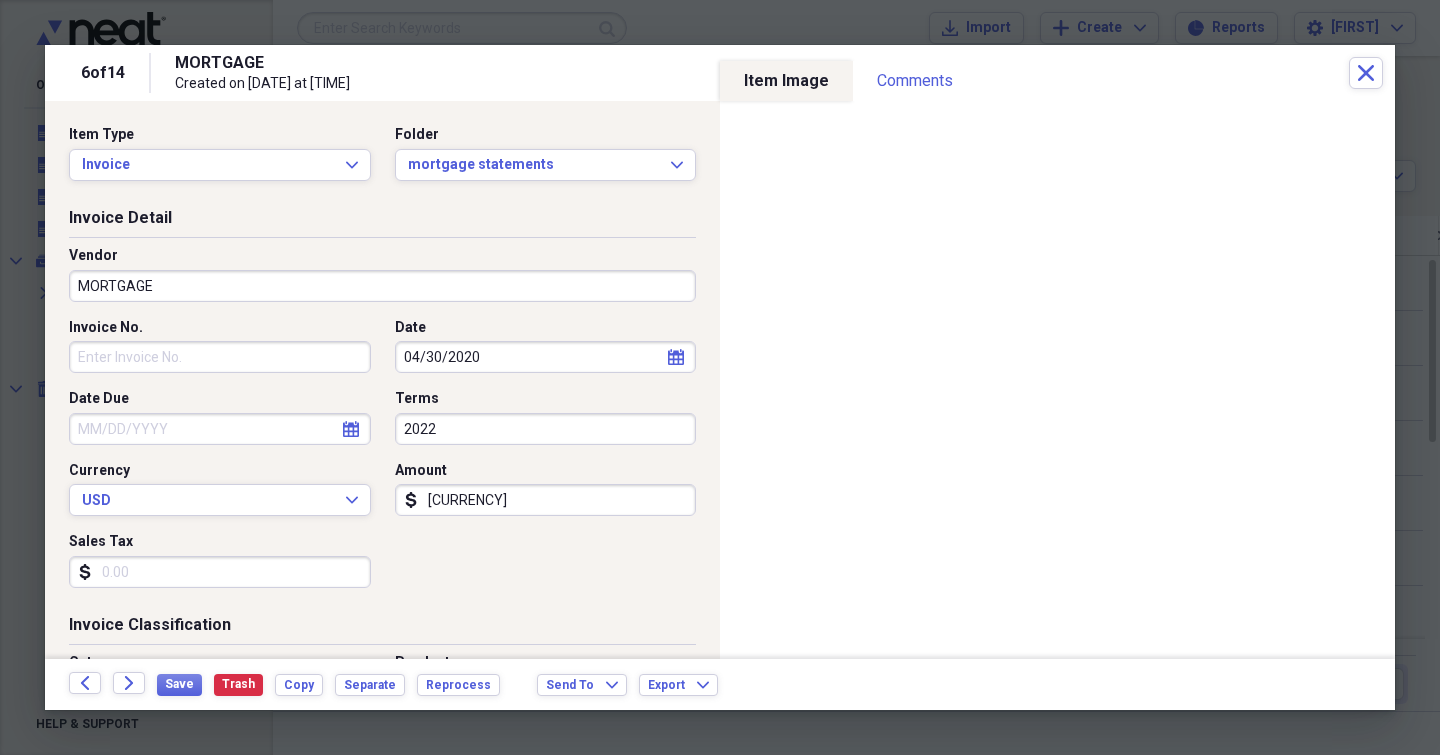 click on "Forward" 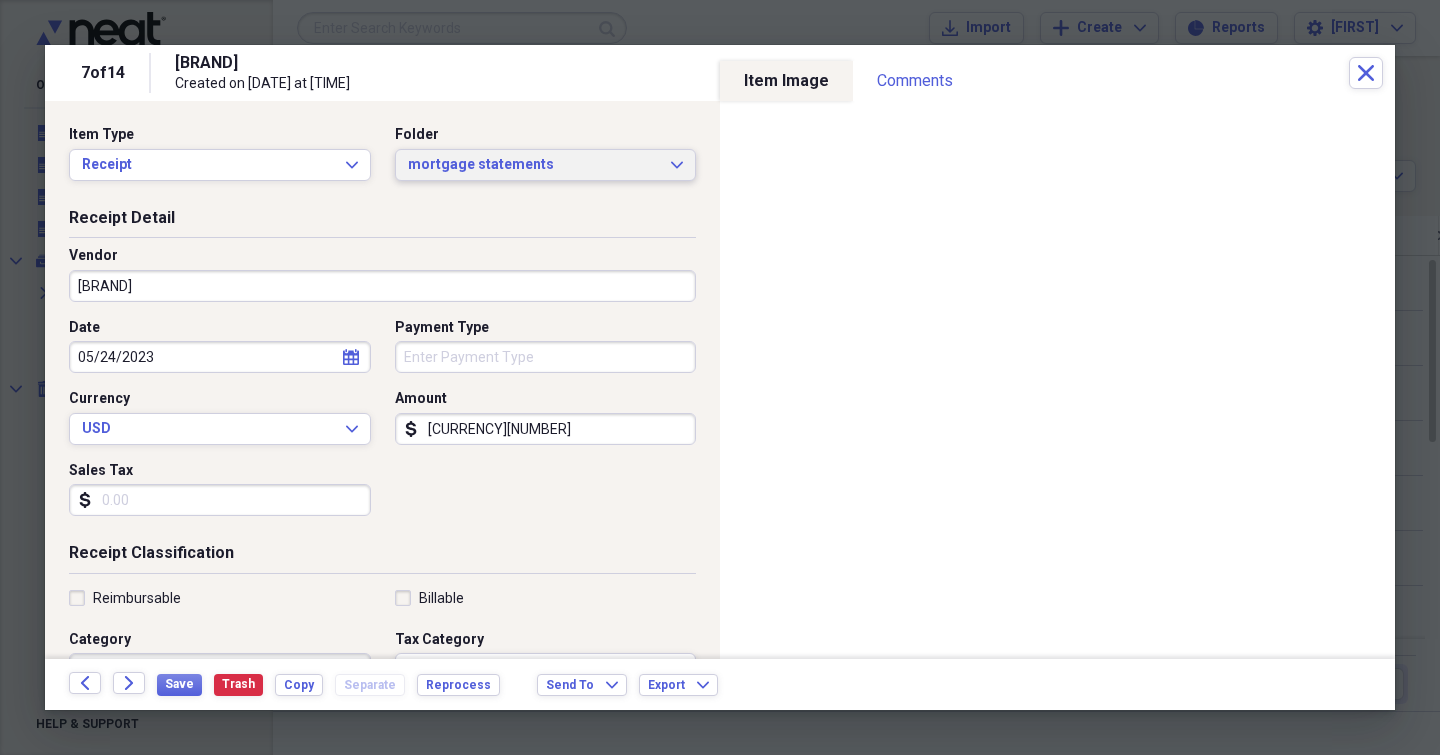 click on "mortgage statements Expand" at bounding box center (546, 165) 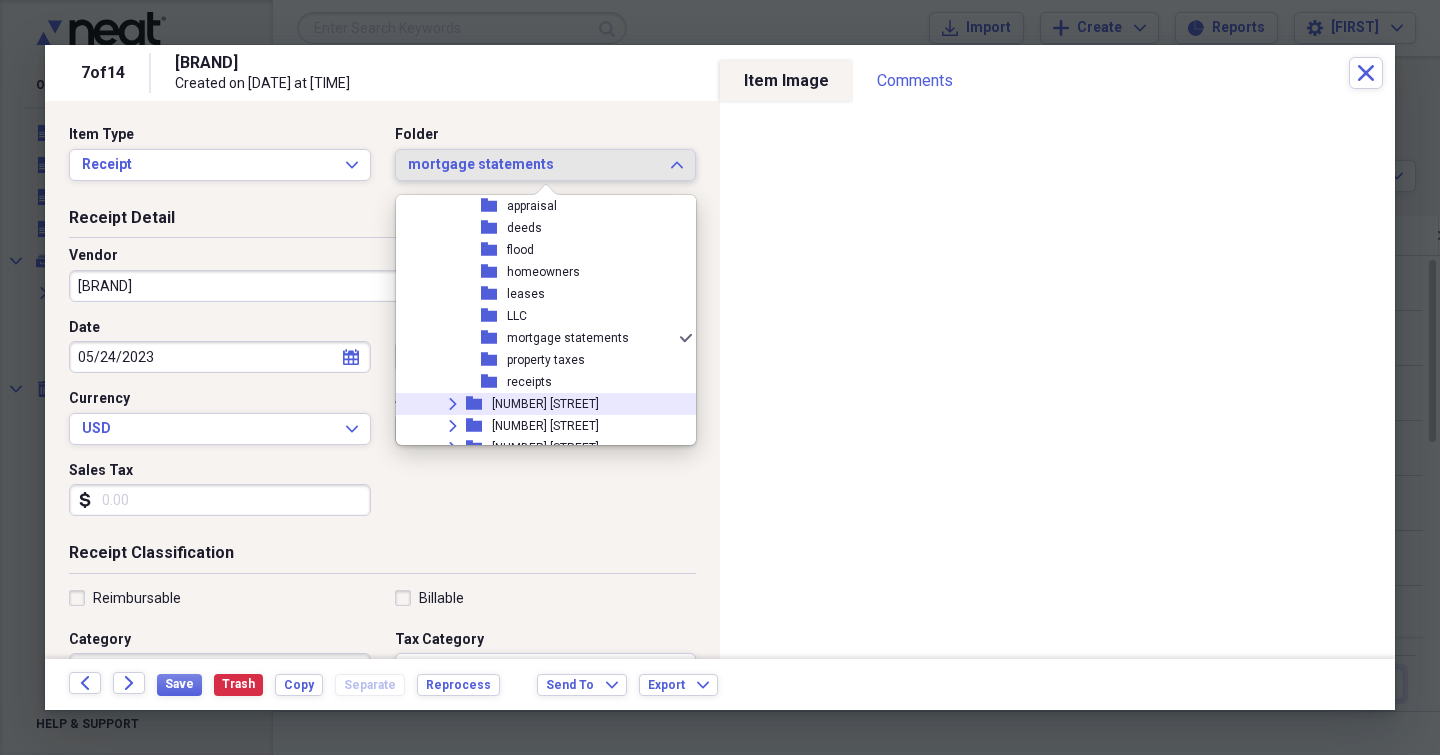 scroll, scrollTop: 717, scrollLeft: 0, axis: vertical 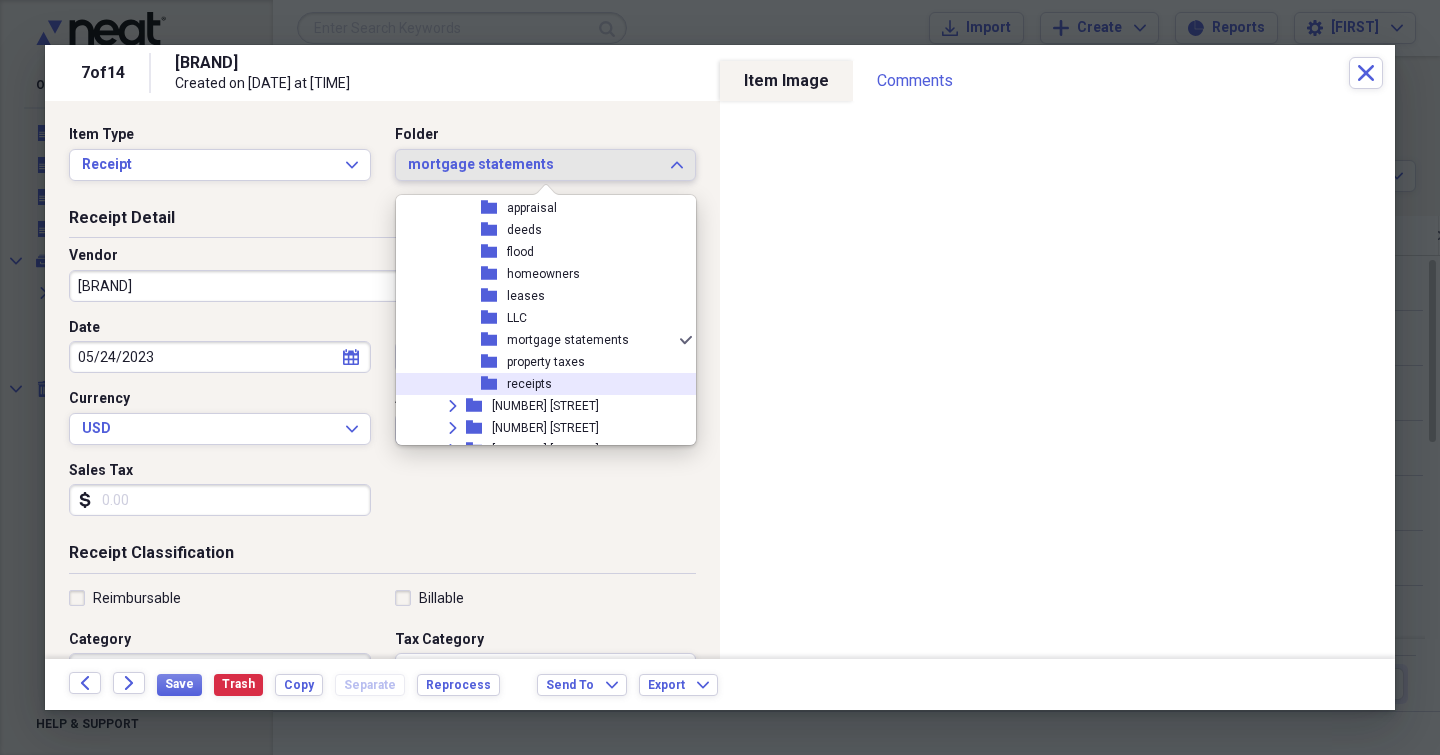 click on "receipts" at bounding box center [529, 384] 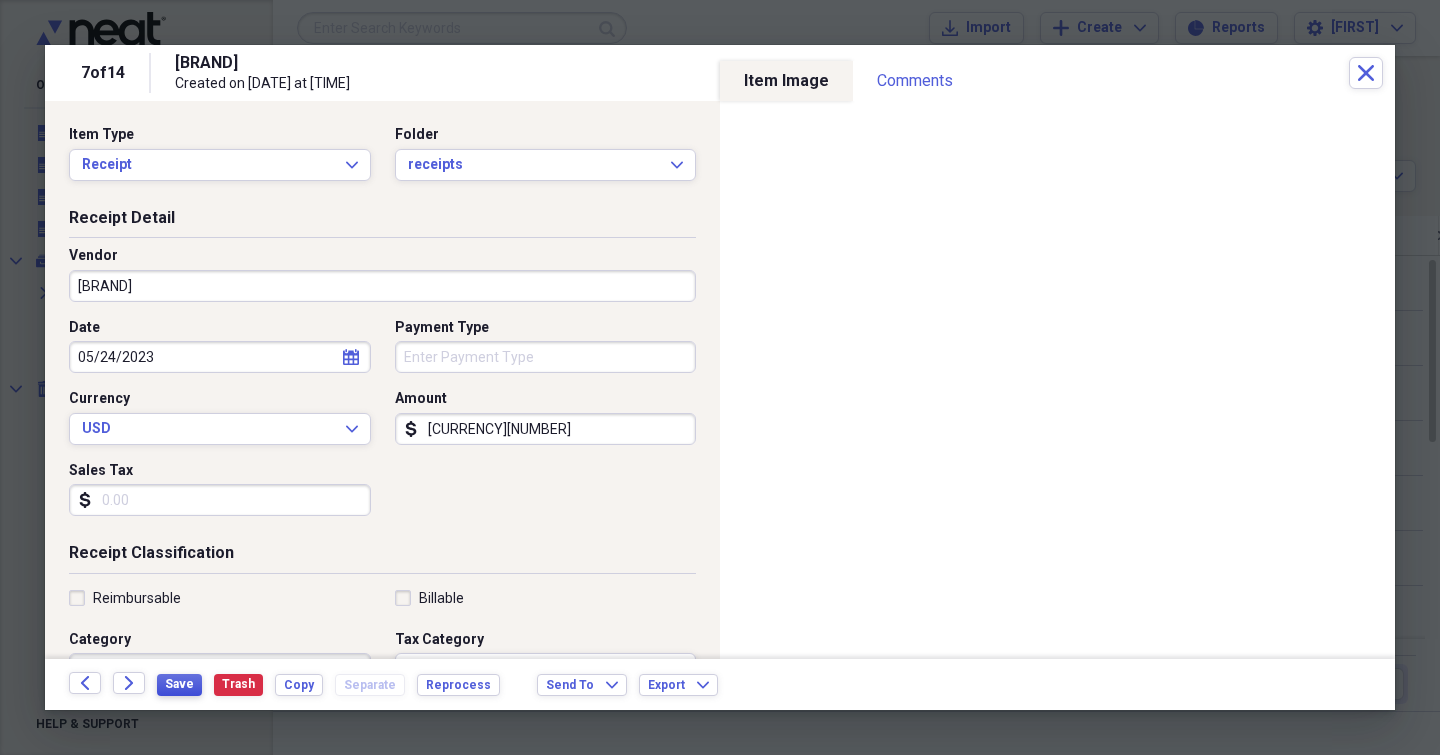 click on "Save" at bounding box center [179, 684] 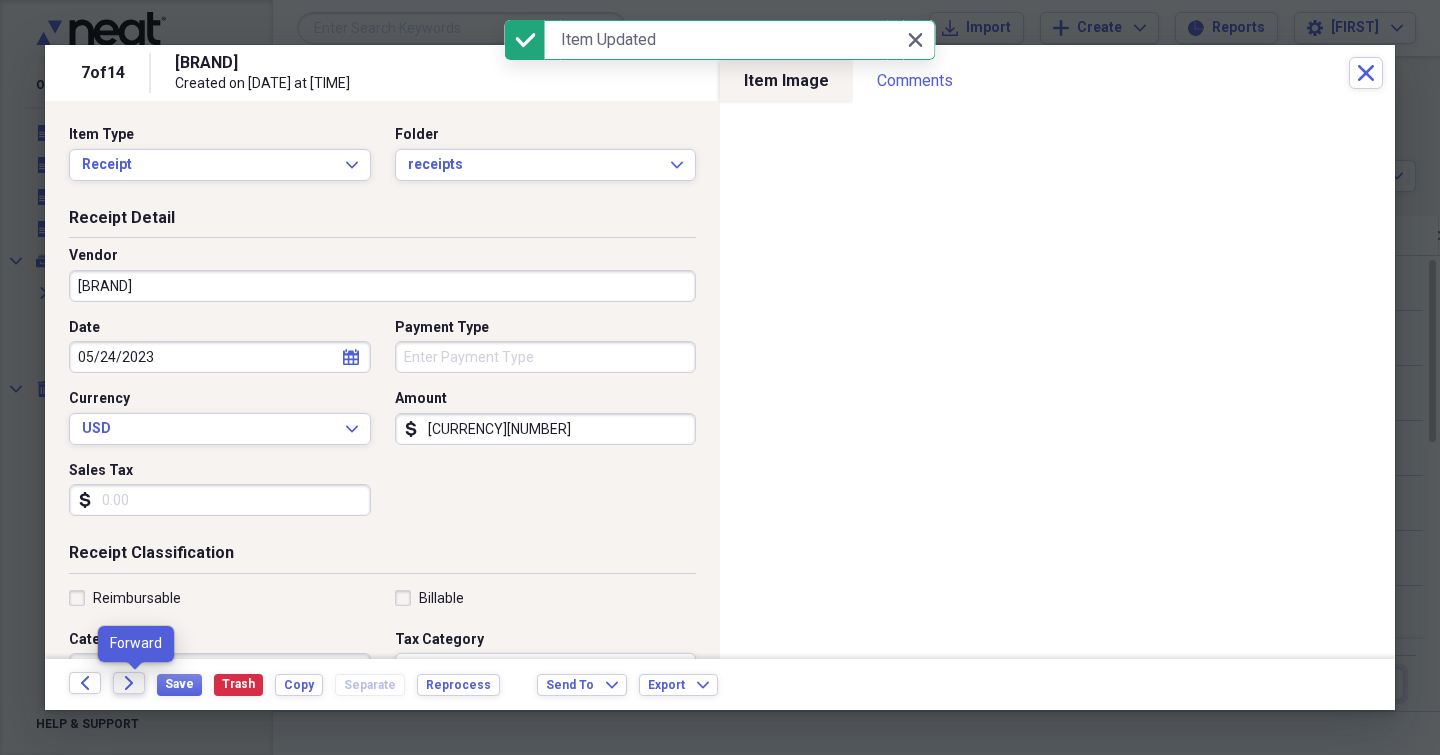 click 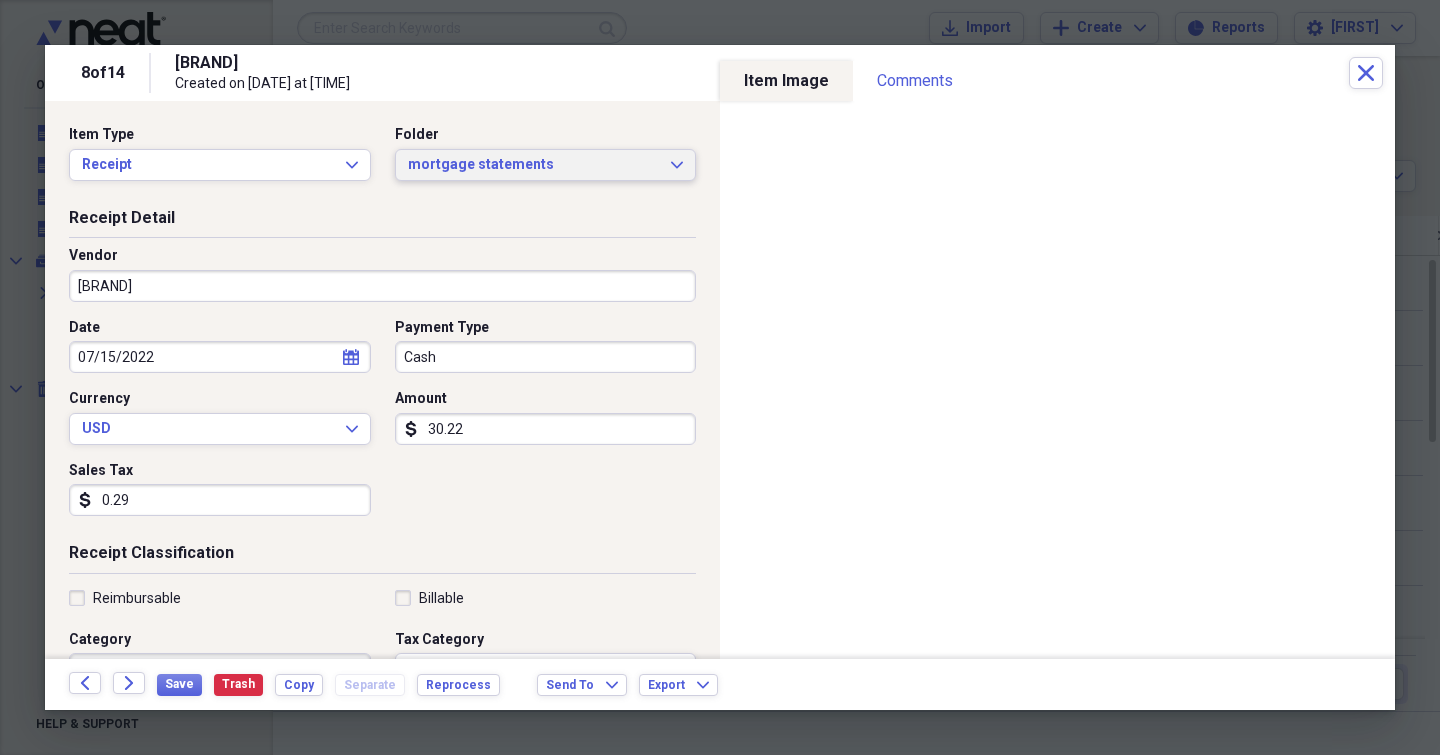 click on "Expand" 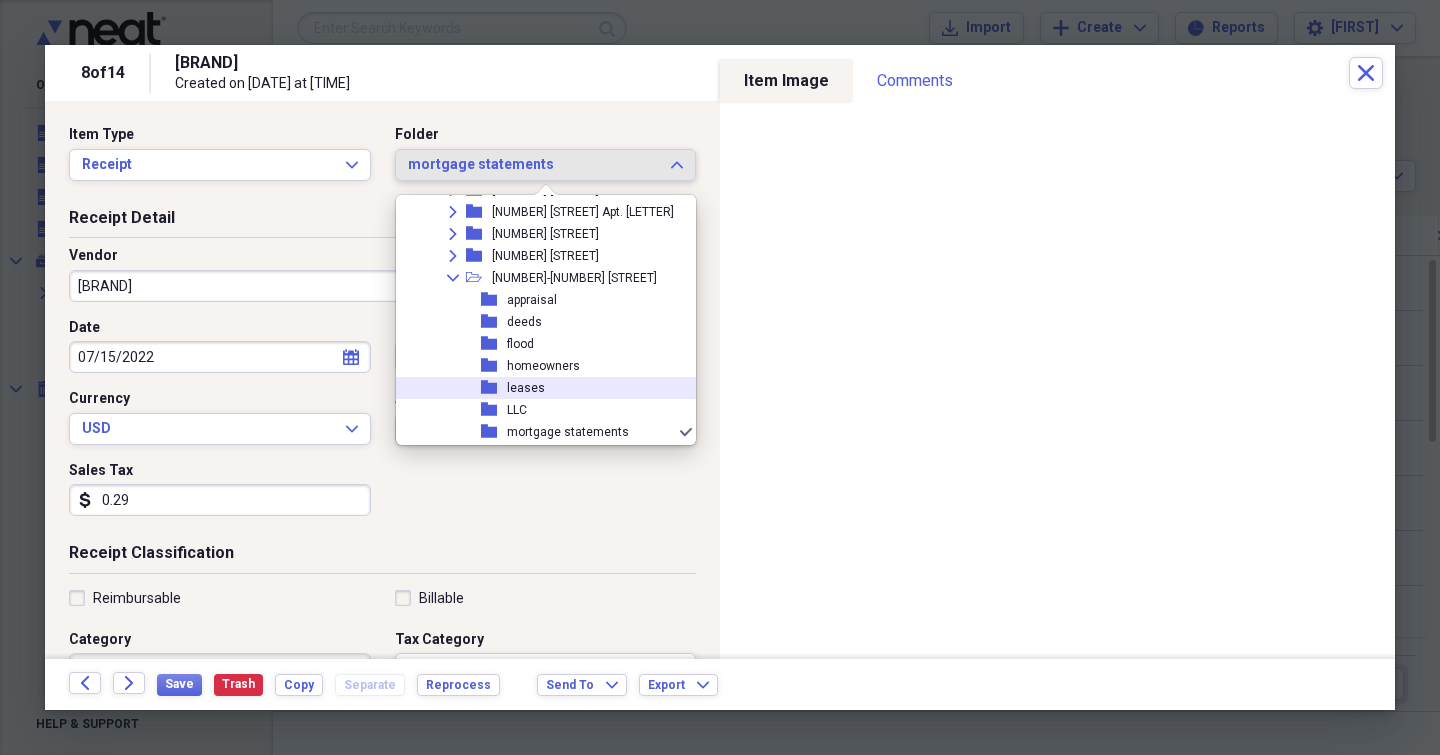 scroll, scrollTop: 628, scrollLeft: 0, axis: vertical 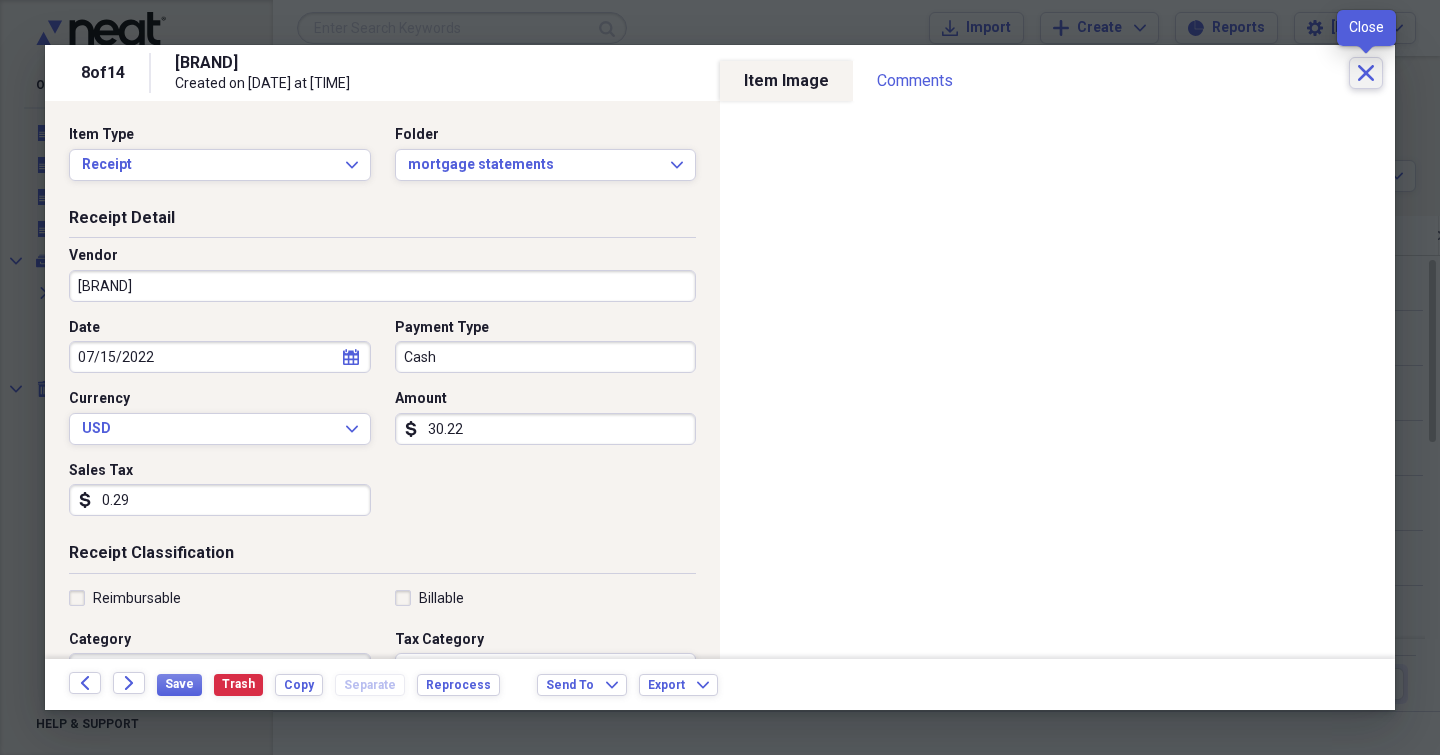 click on "Close" at bounding box center (1366, 73) 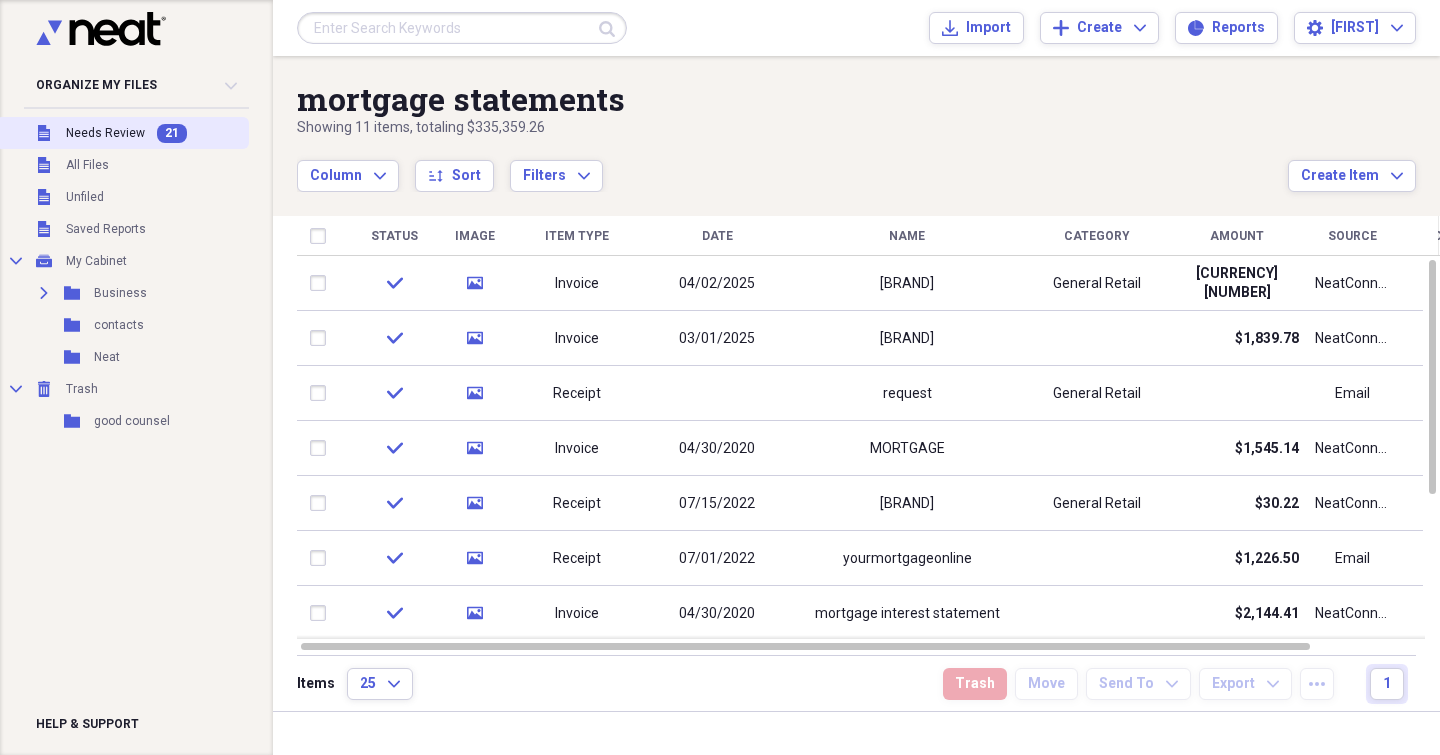 click on "Unfiled Needs Review 21" at bounding box center (122, 133) 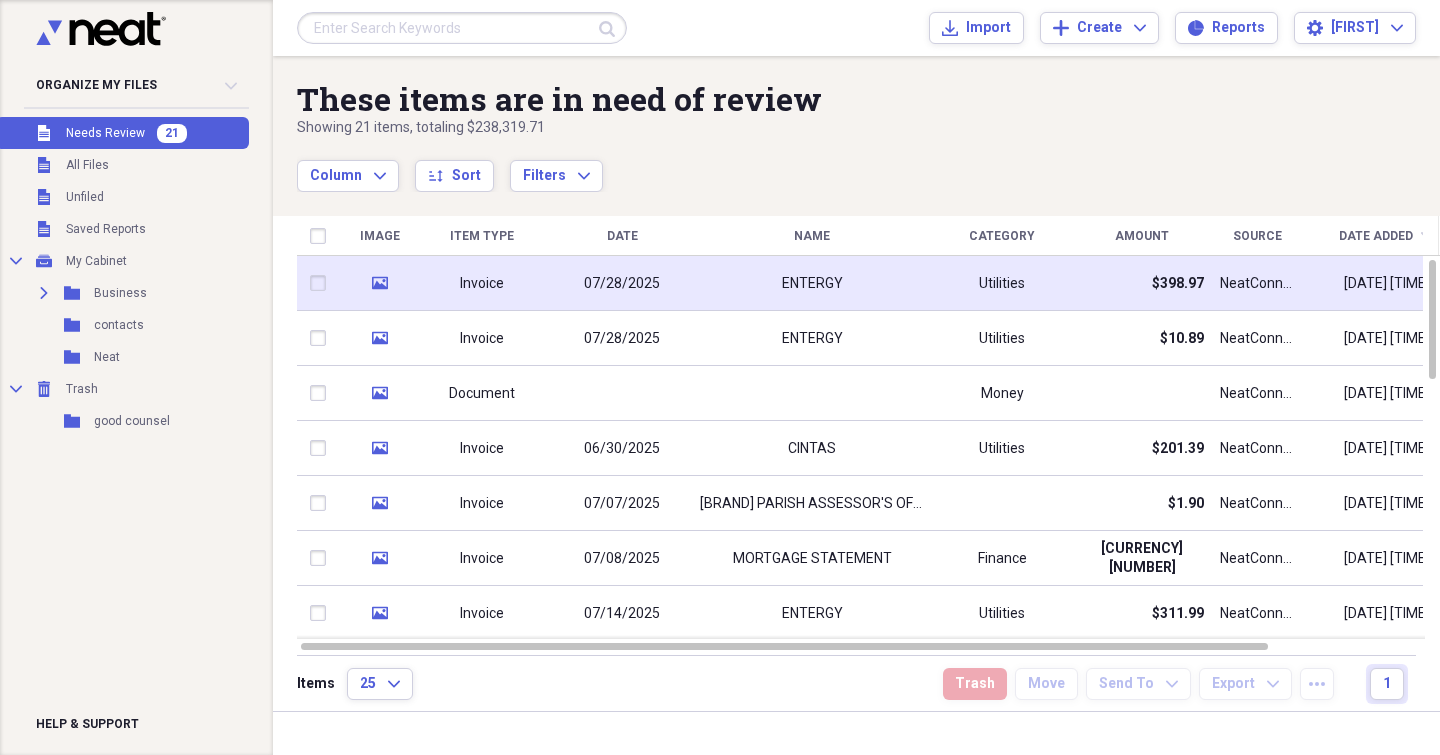 click on "ENTERGY" at bounding box center [812, 283] 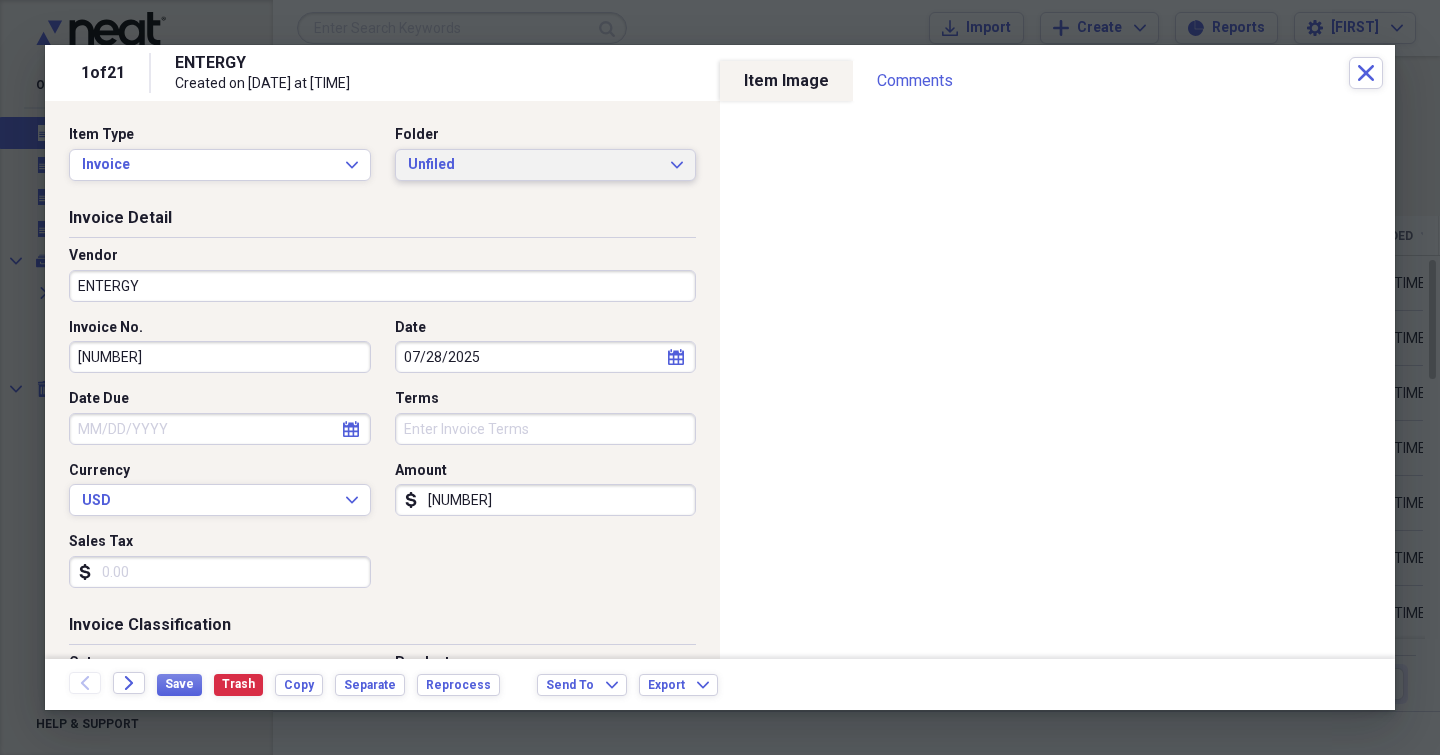click on "Expand" 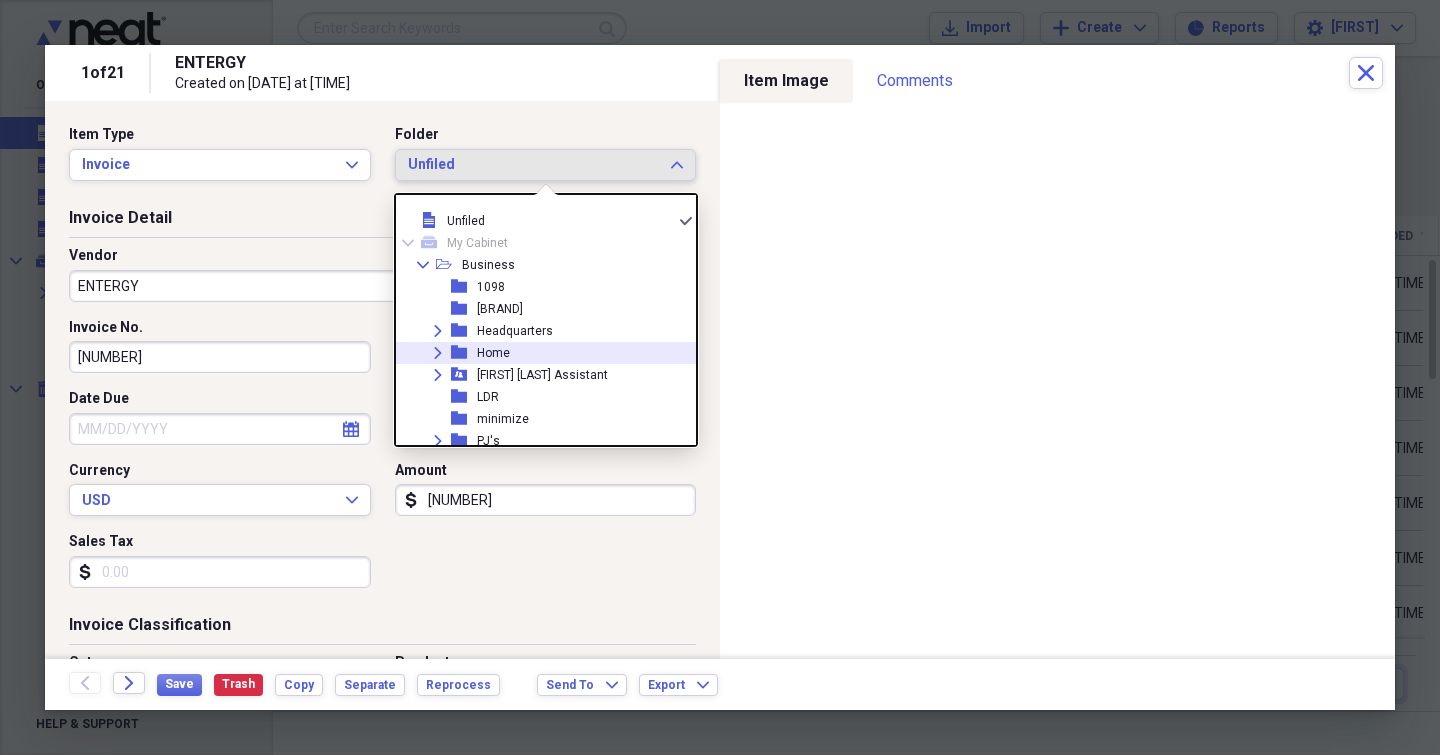 click on "Expand" 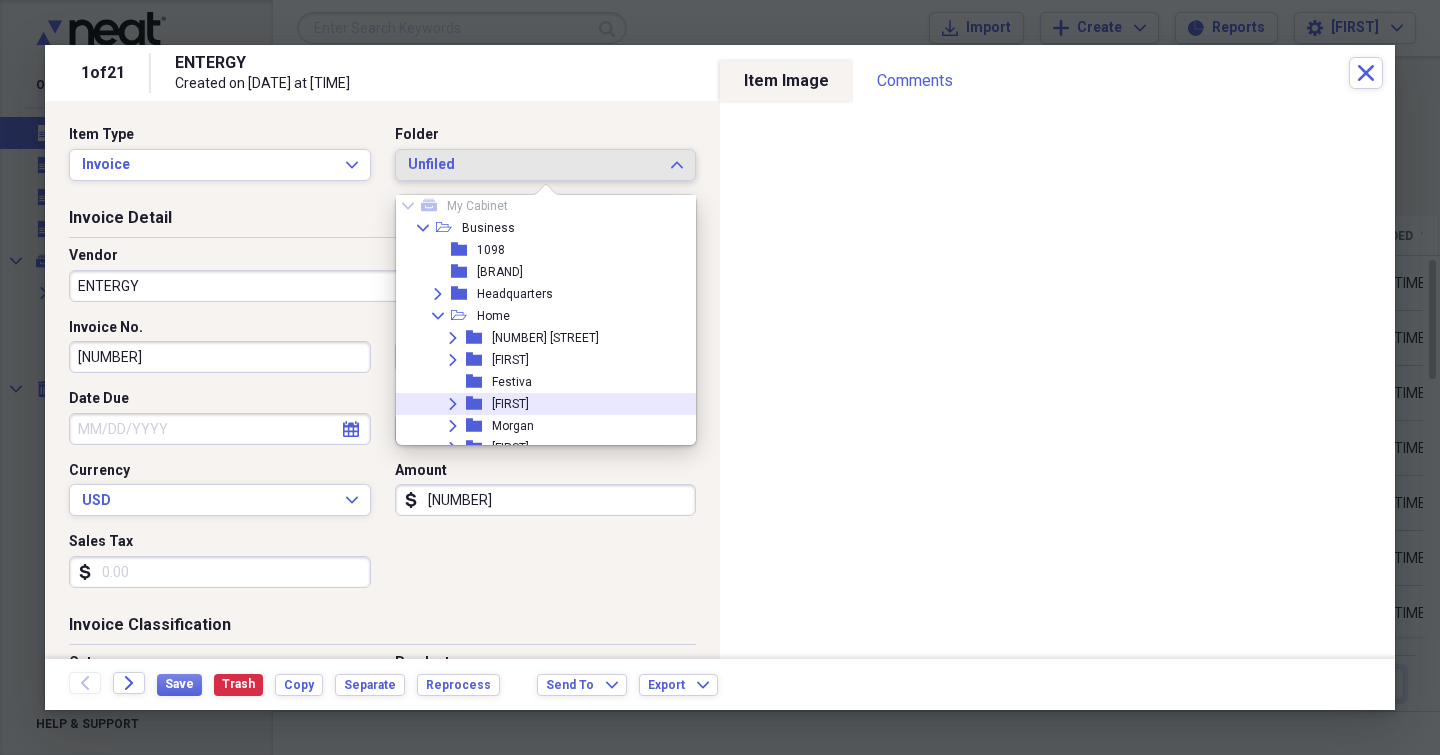 scroll, scrollTop: 40, scrollLeft: 0, axis: vertical 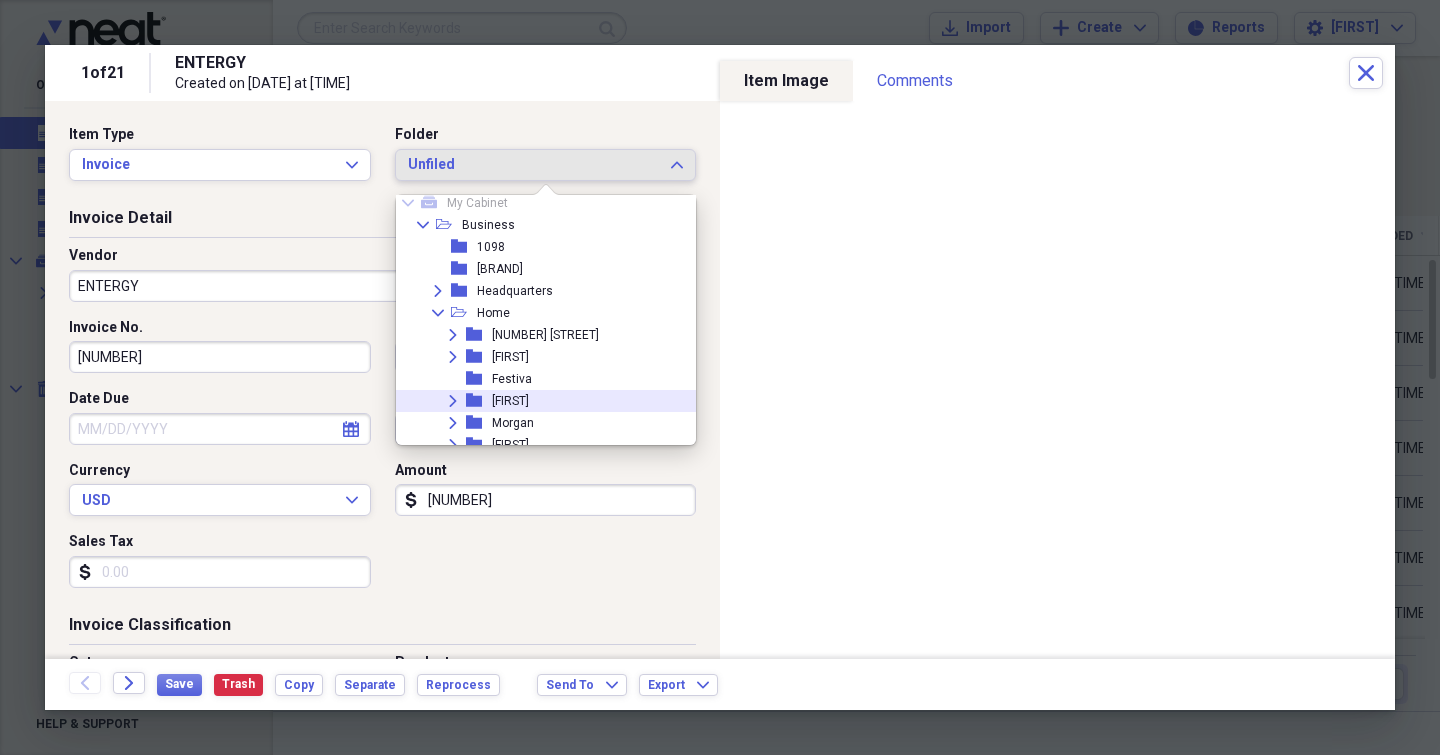 click on "Expand" 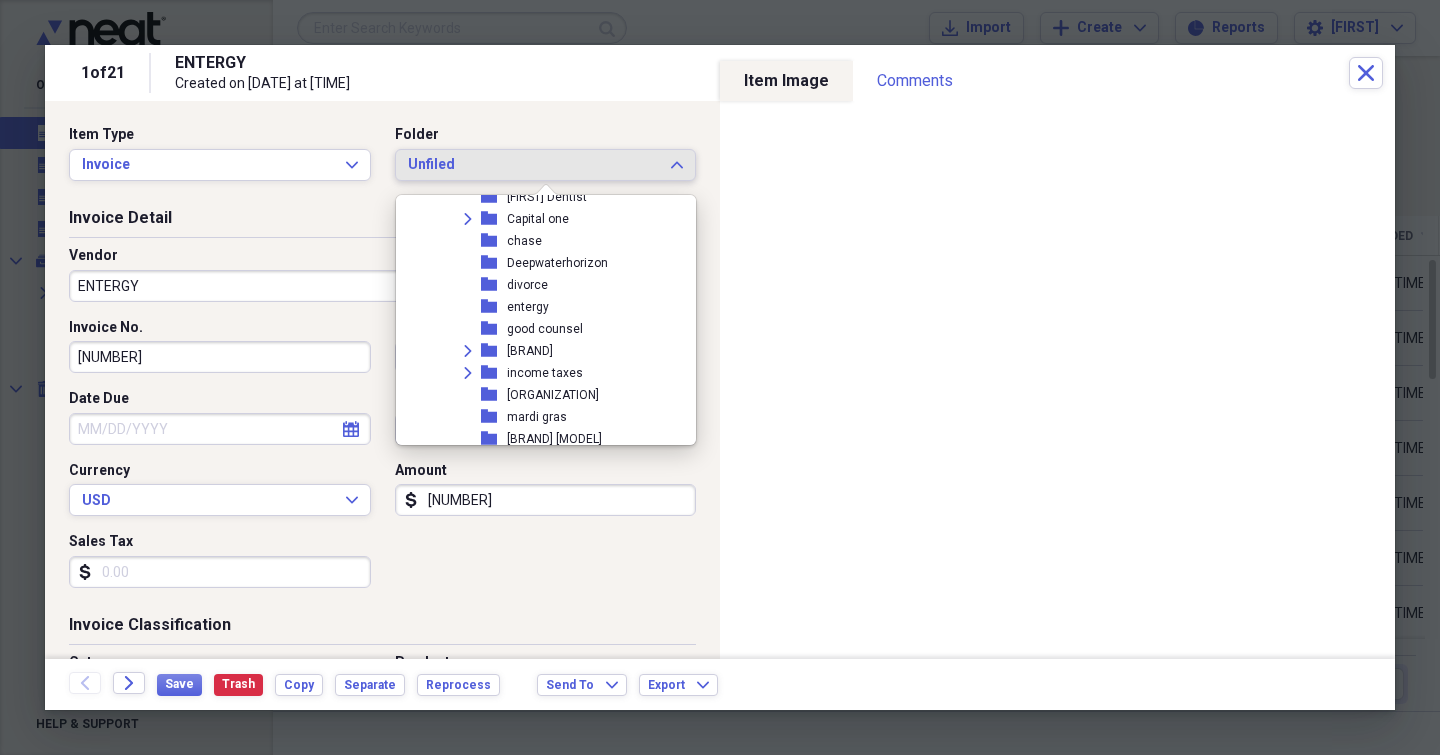 scroll, scrollTop: 400, scrollLeft: 0, axis: vertical 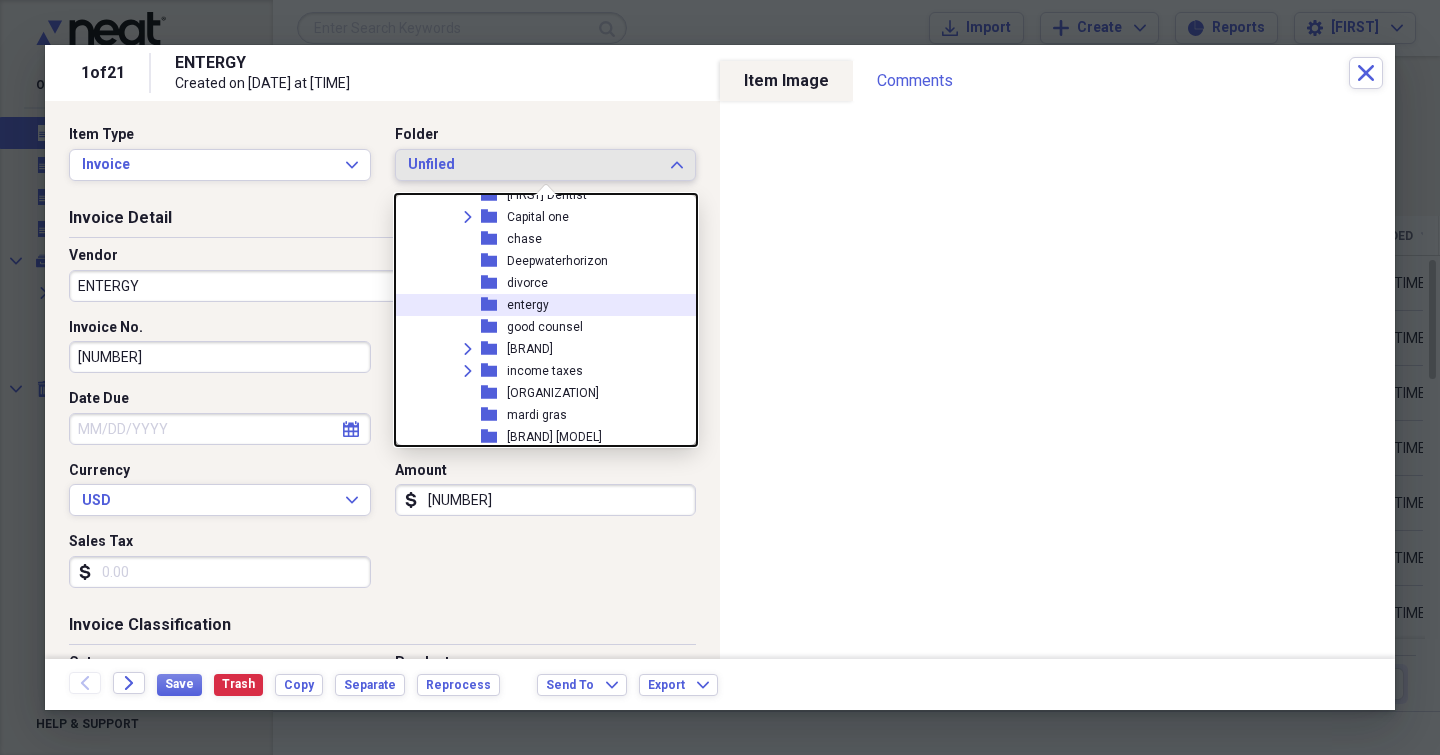click on "entergy" at bounding box center [528, 305] 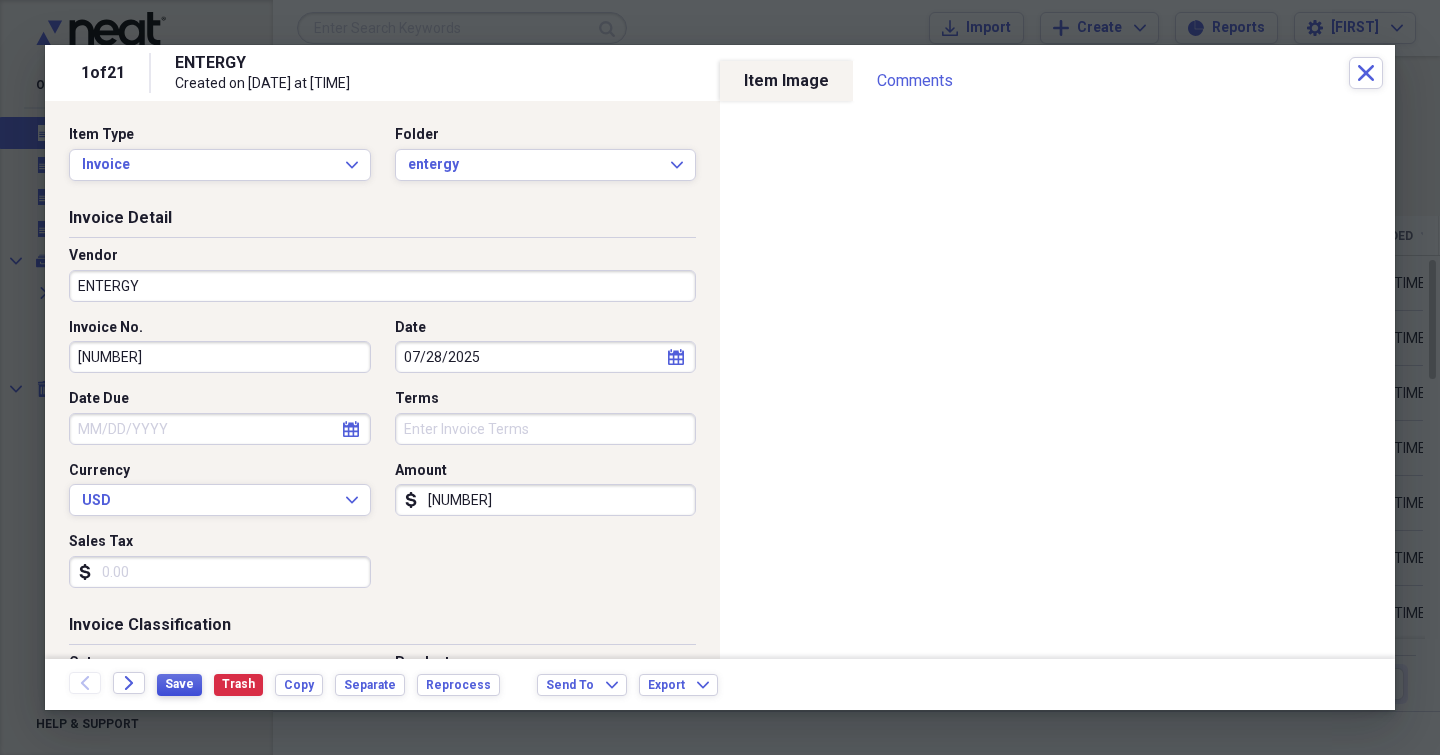click on "Save" at bounding box center [179, 684] 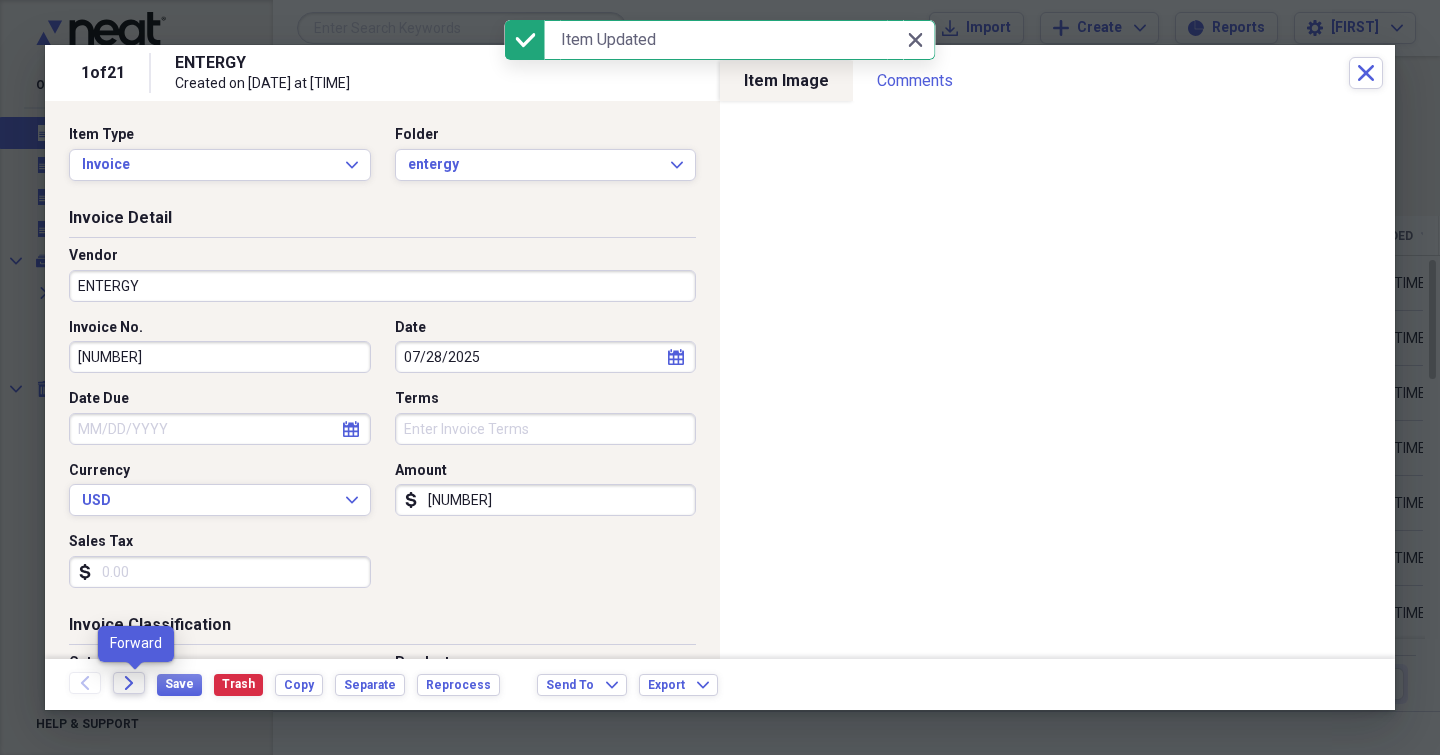 click 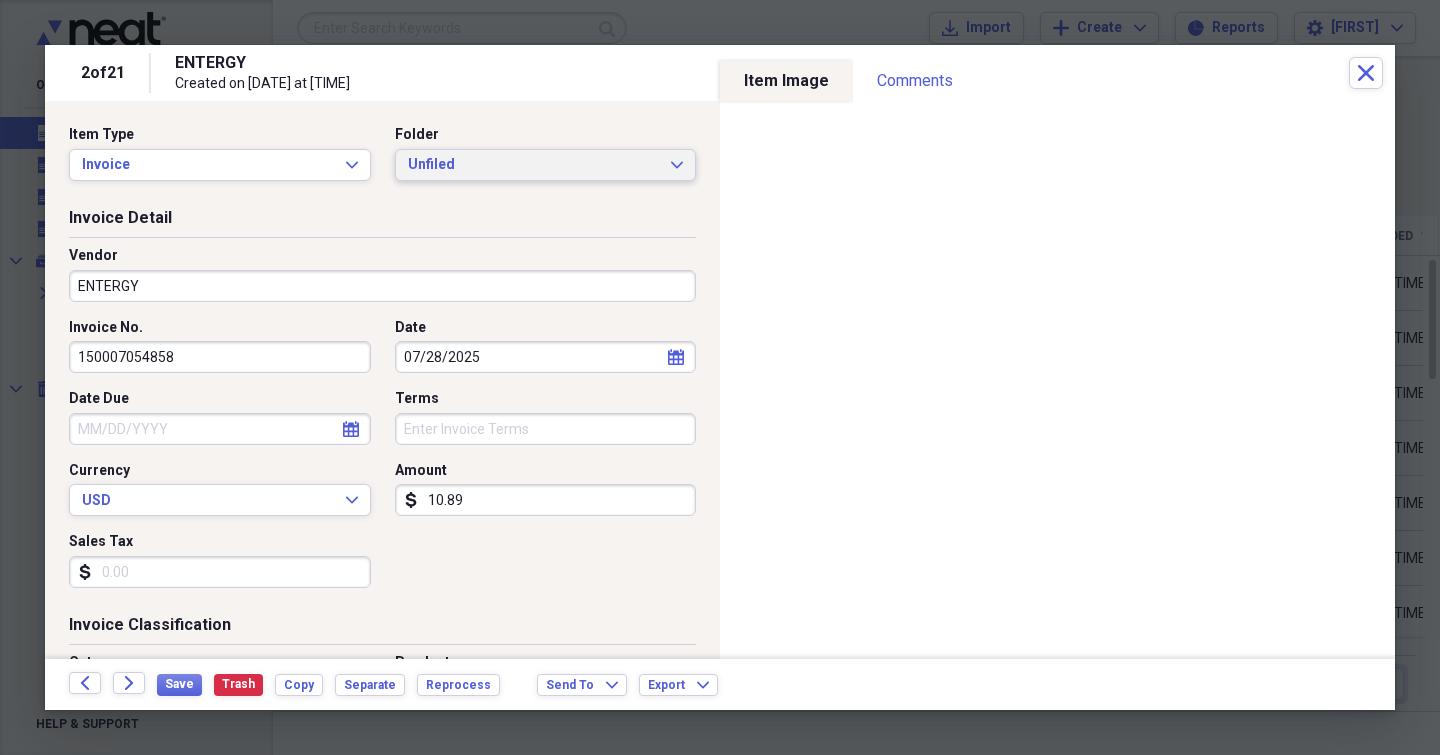 click on "Expand" 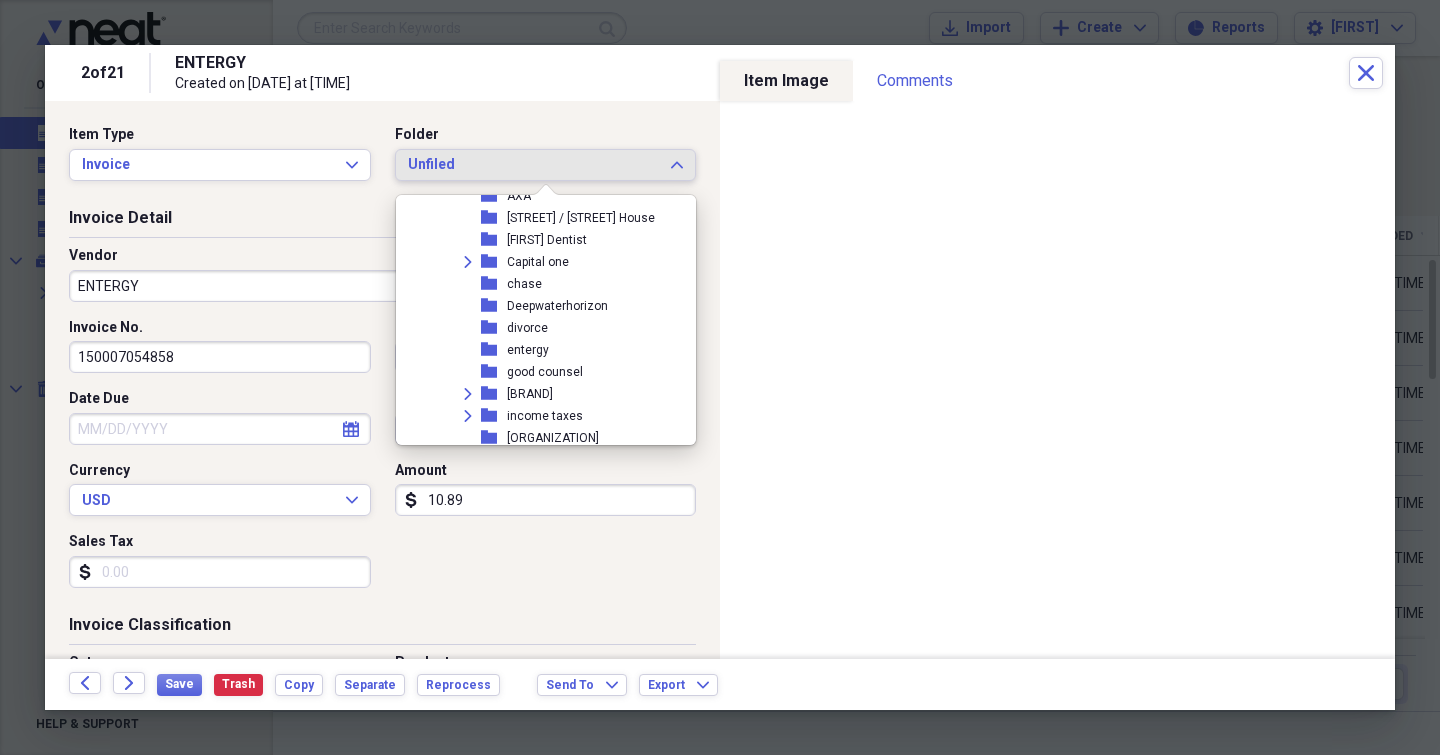 scroll, scrollTop: 353, scrollLeft: 0, axis: vertical 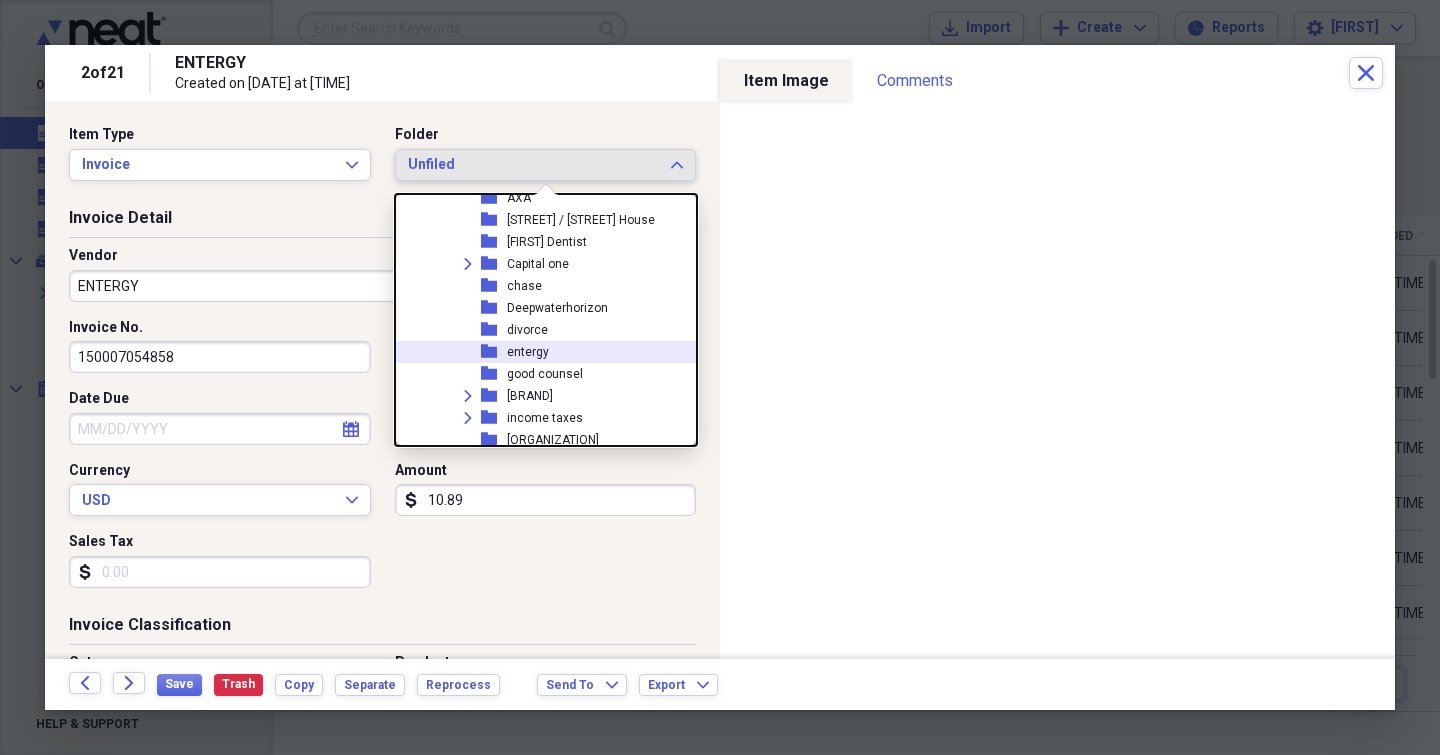 click on "entergy" at bounding box center [528, 352] 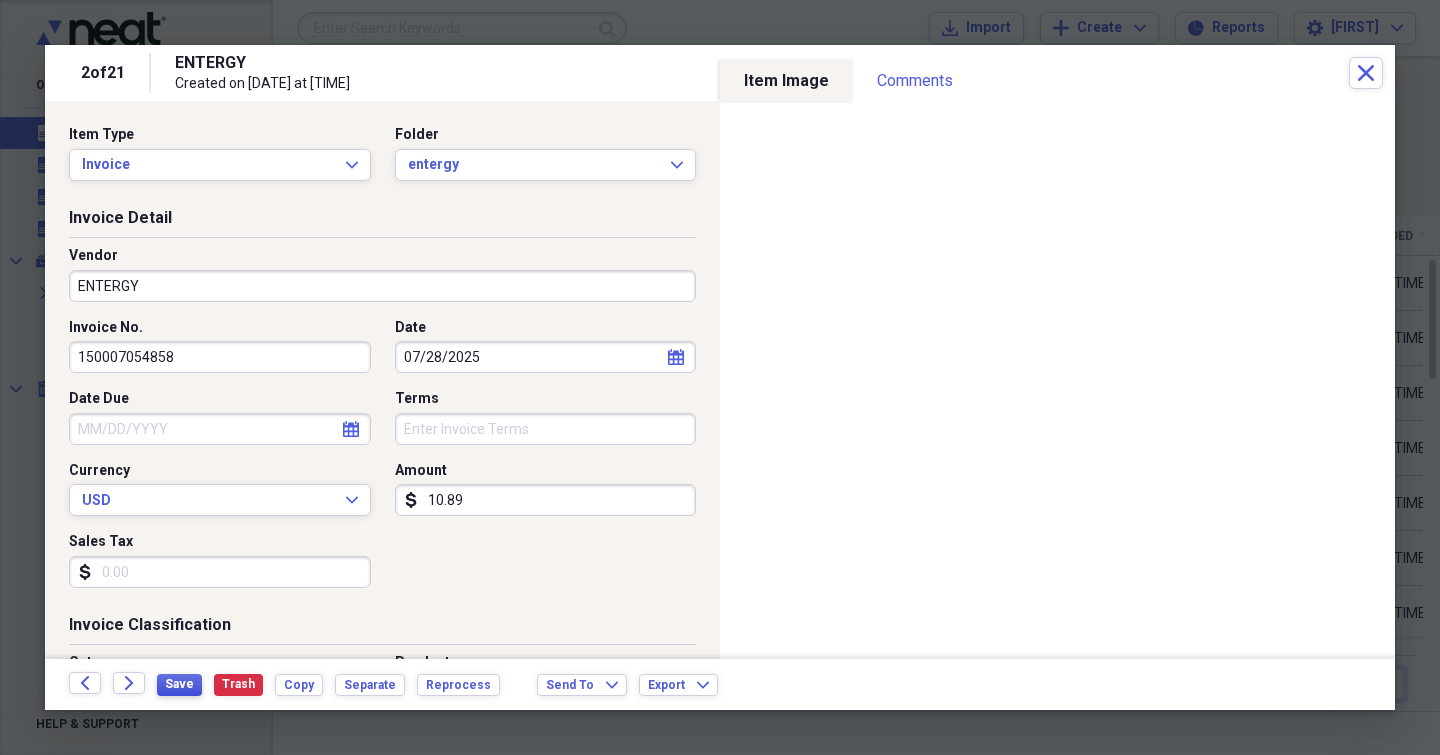 click on "Save" at bounding box center [179, 684] 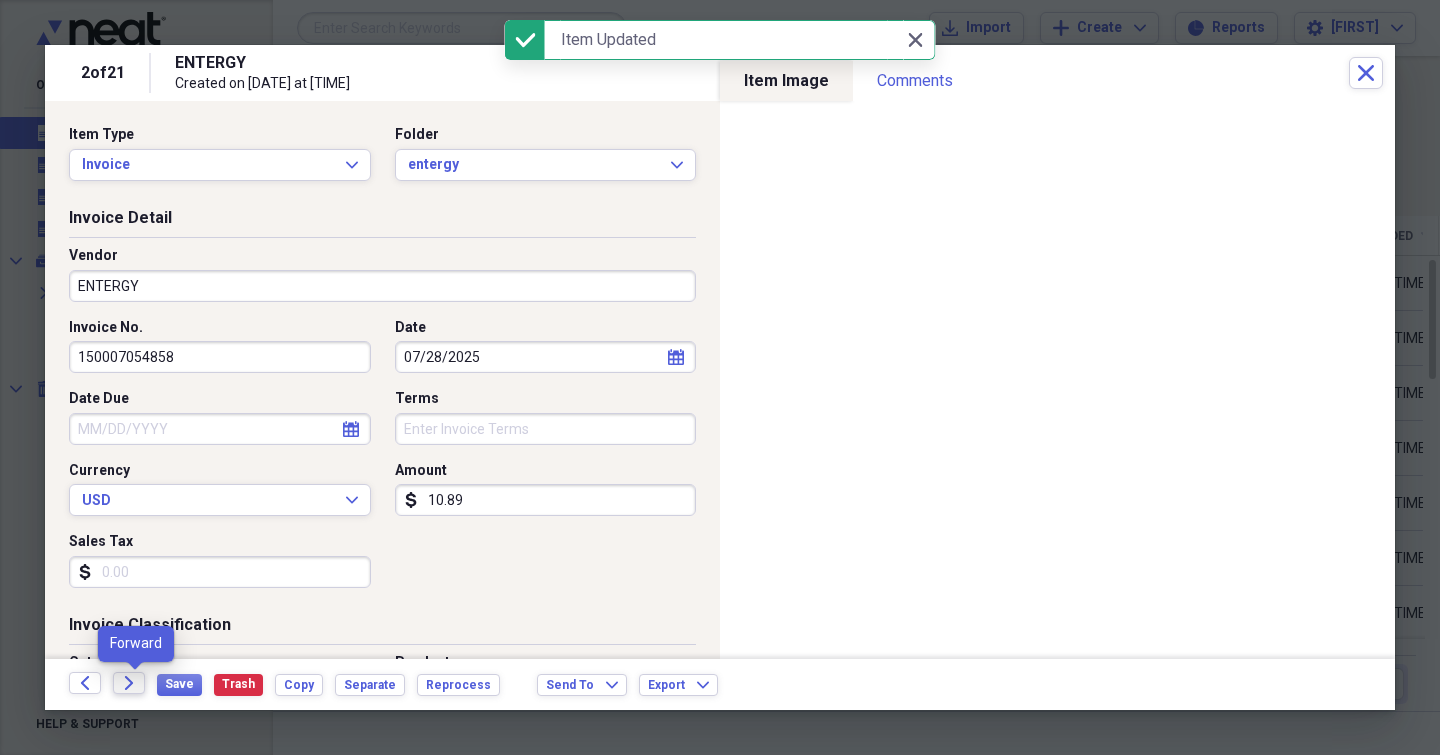 click on "Forward" 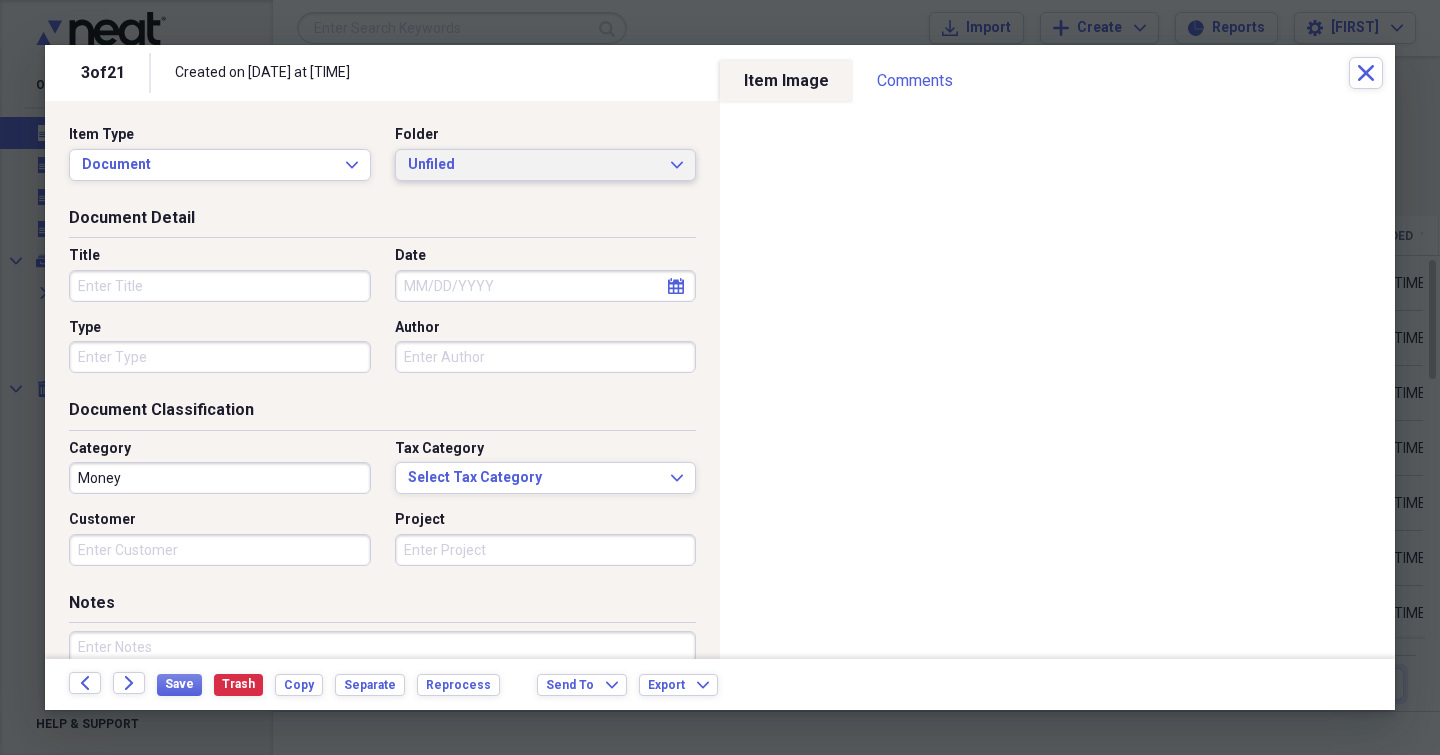 click on "Expand" 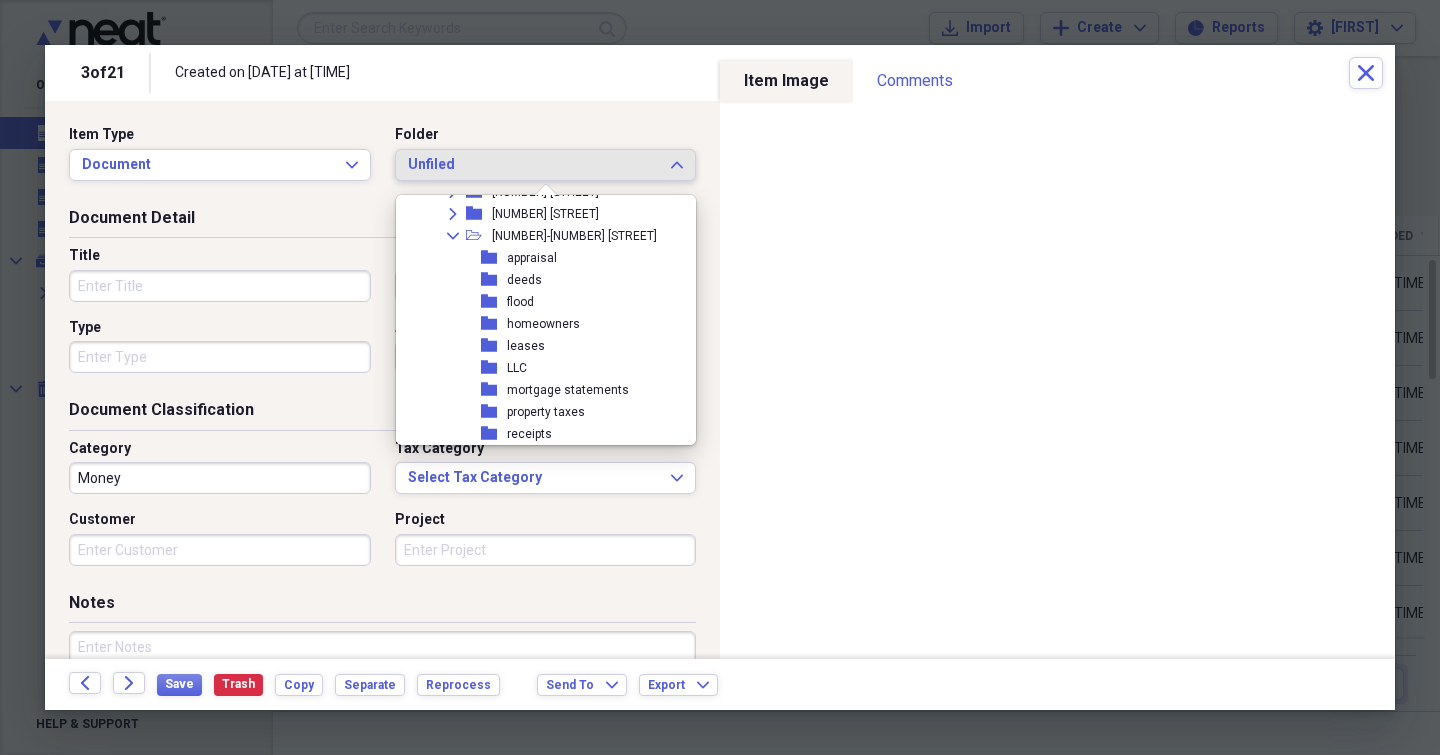 scroll, scrollTop: 1392, scrollLeft: 0, axis: vertical 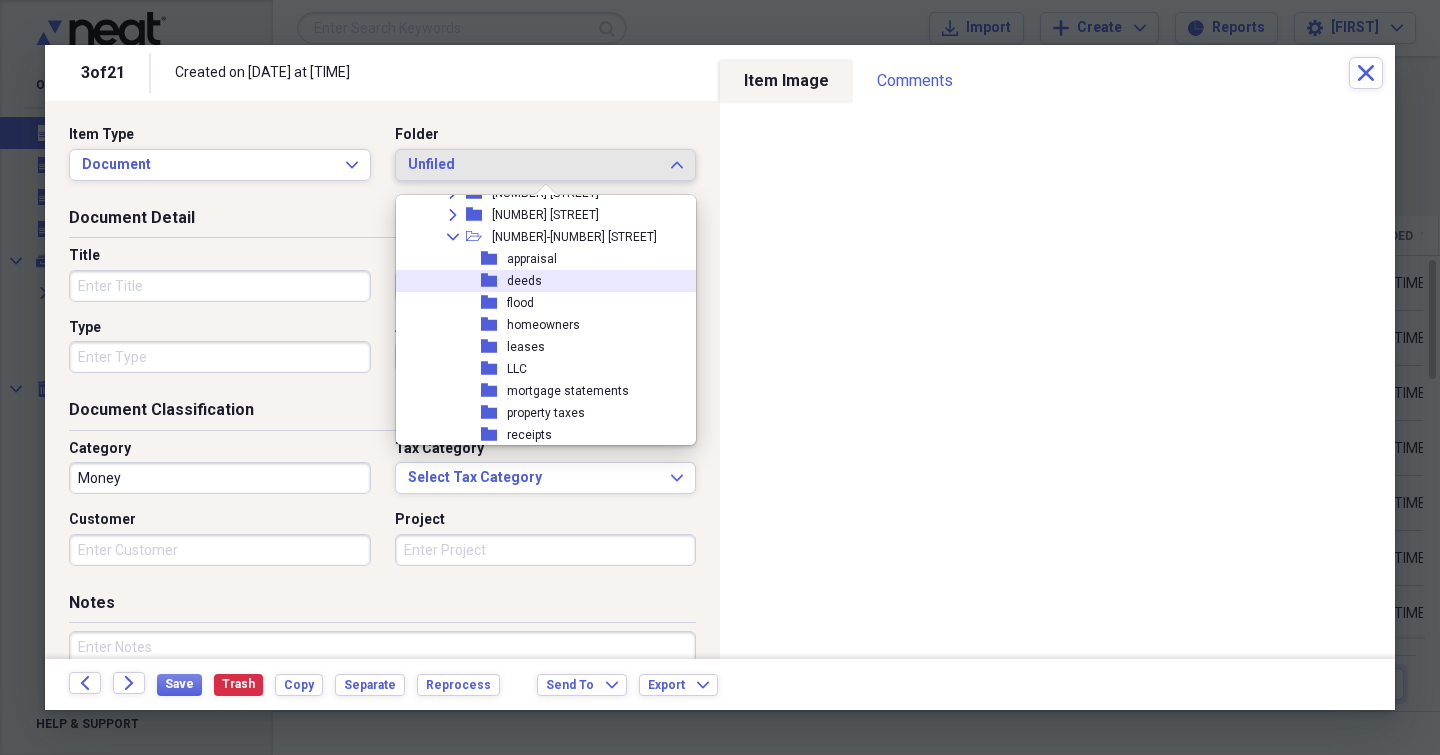 click on "deeds" at bounding box center (524, 281) 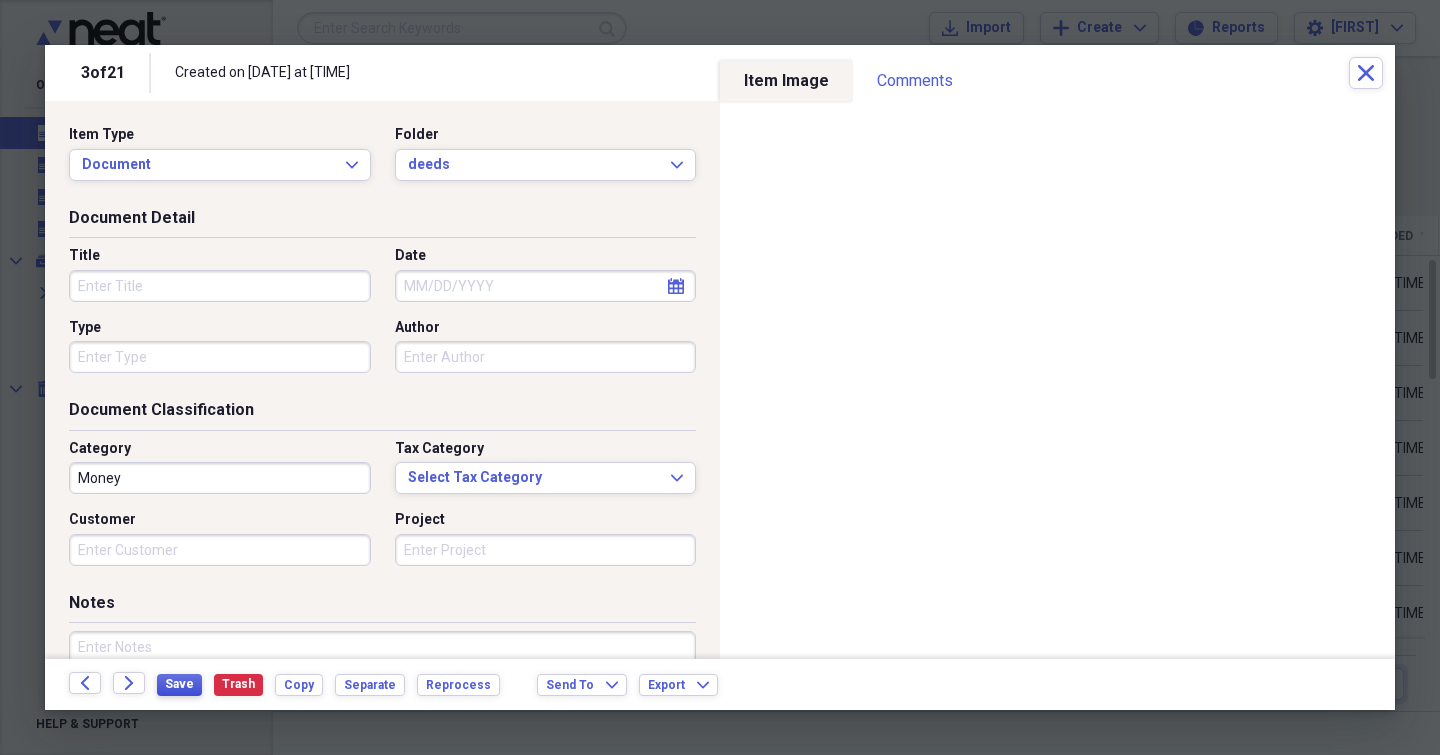 click on "Save" at bounding box center (179, 684) 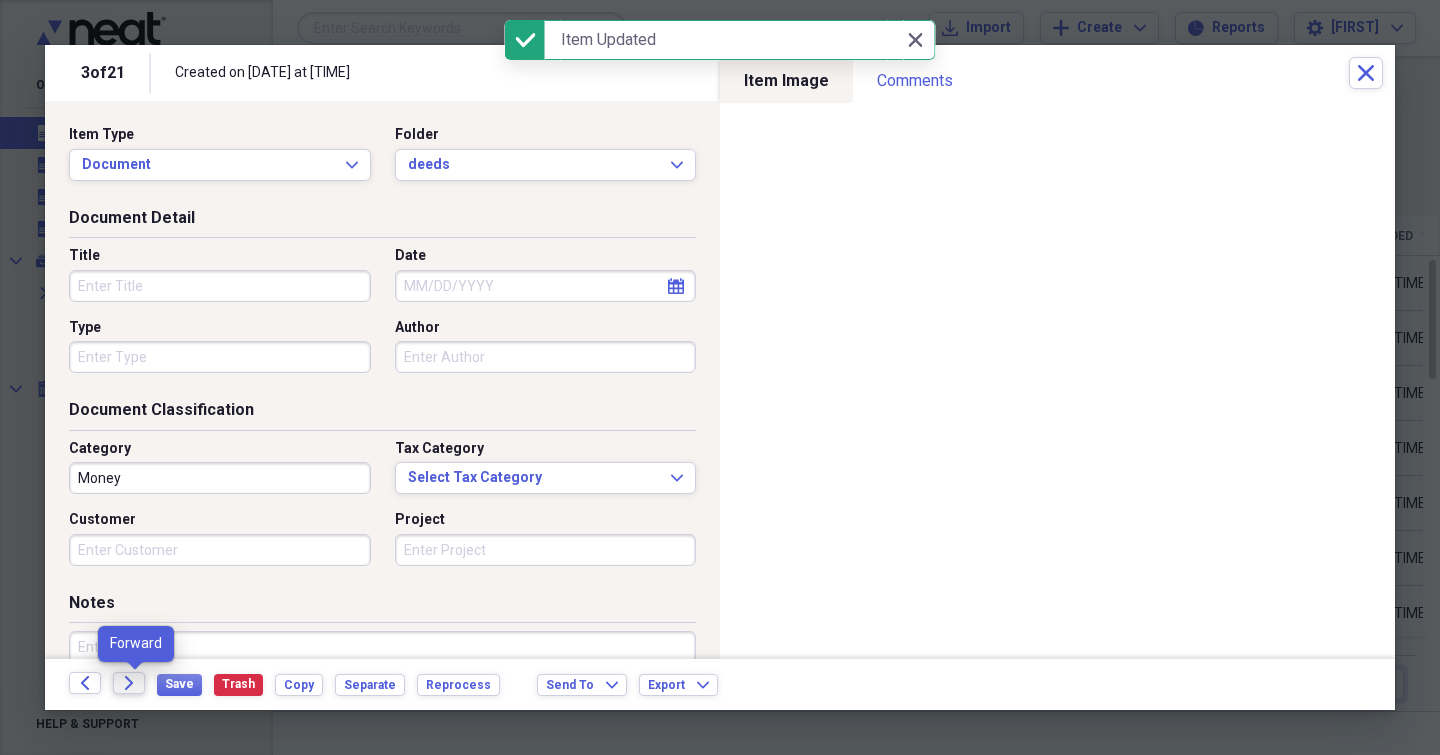 click on "Forward" 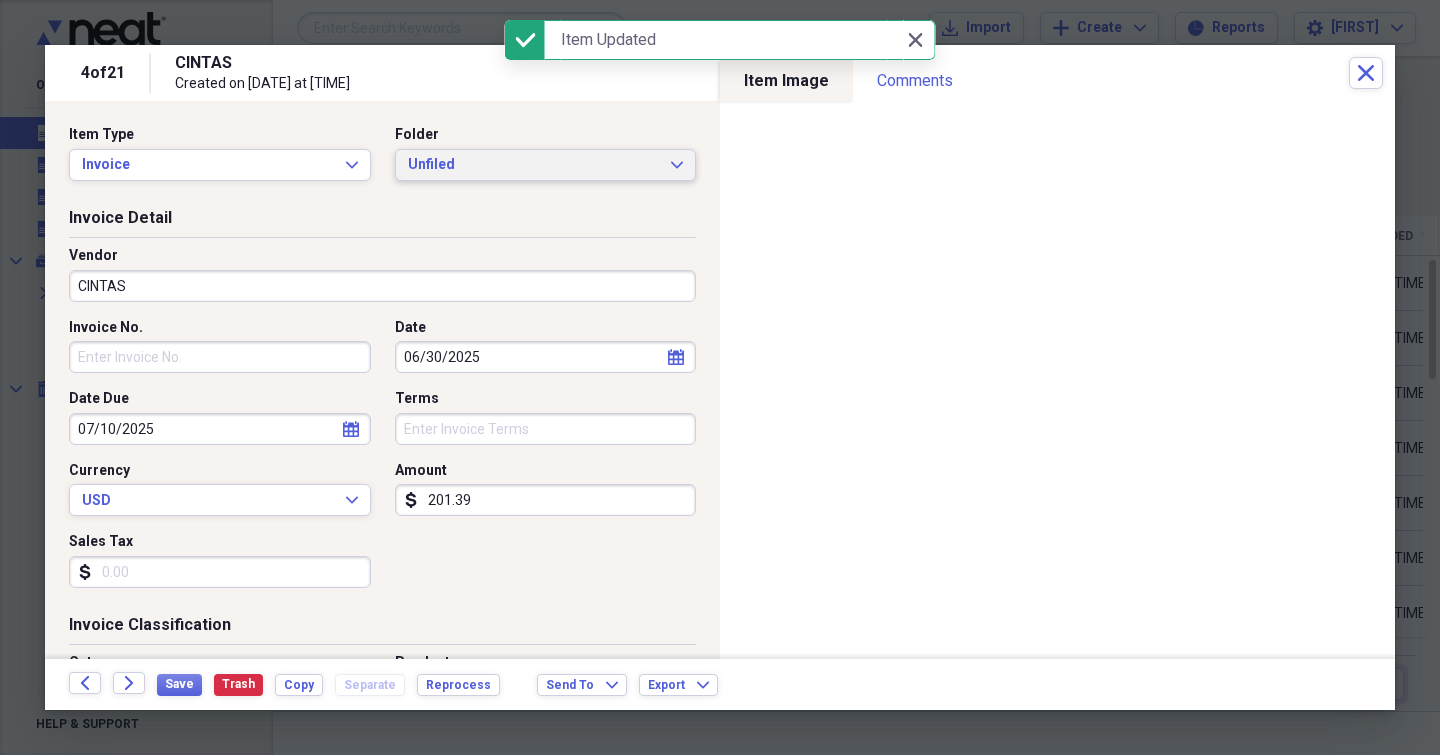 click on "Expand" 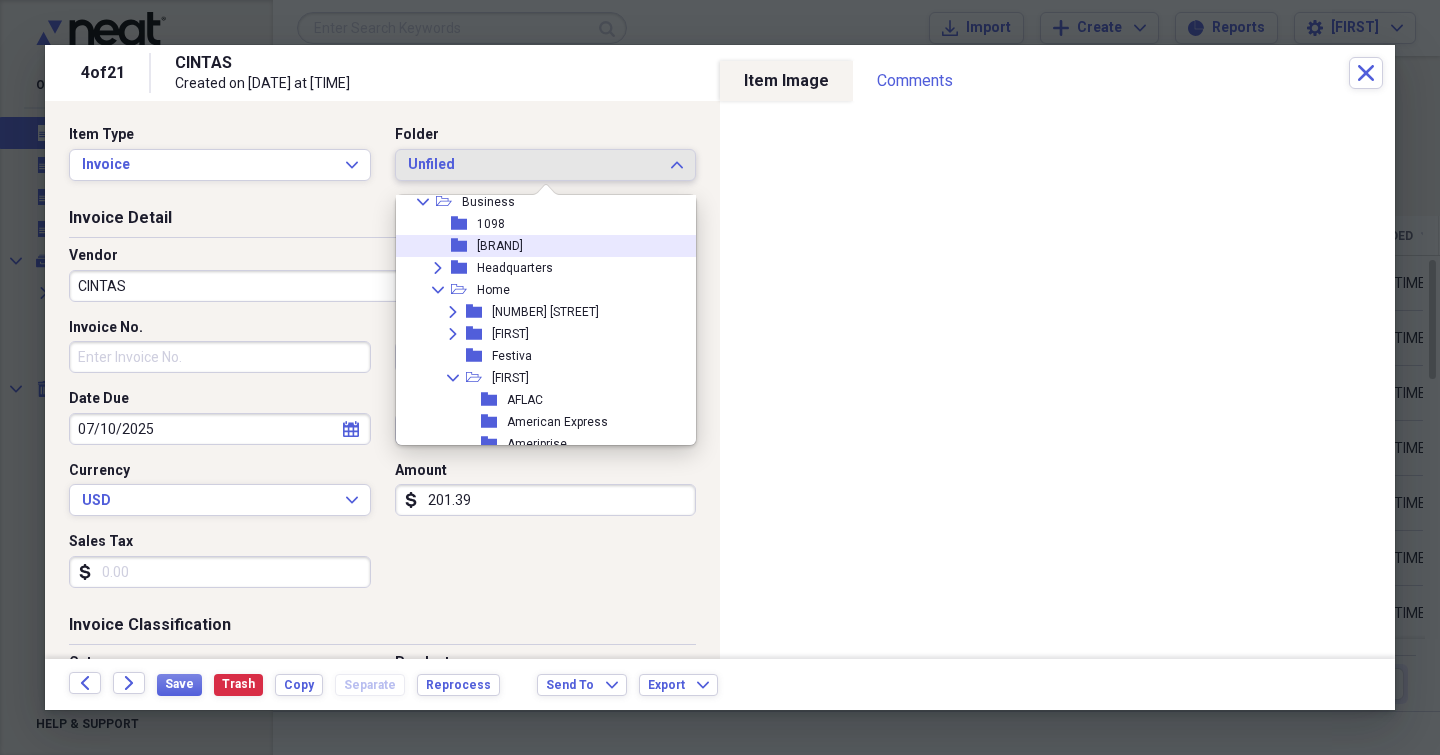 scroll, scrollTop: 68, scrollLeft: 0, axis: vertical 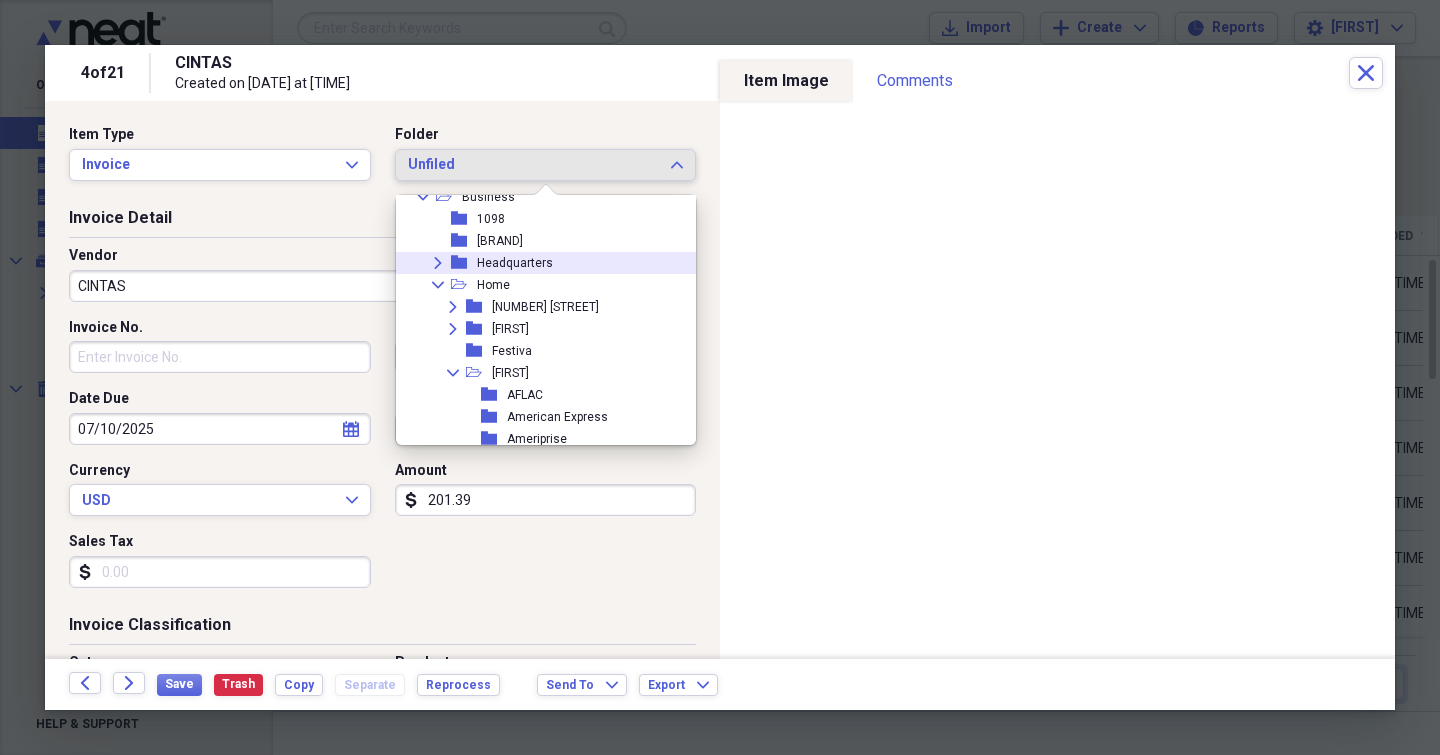 click 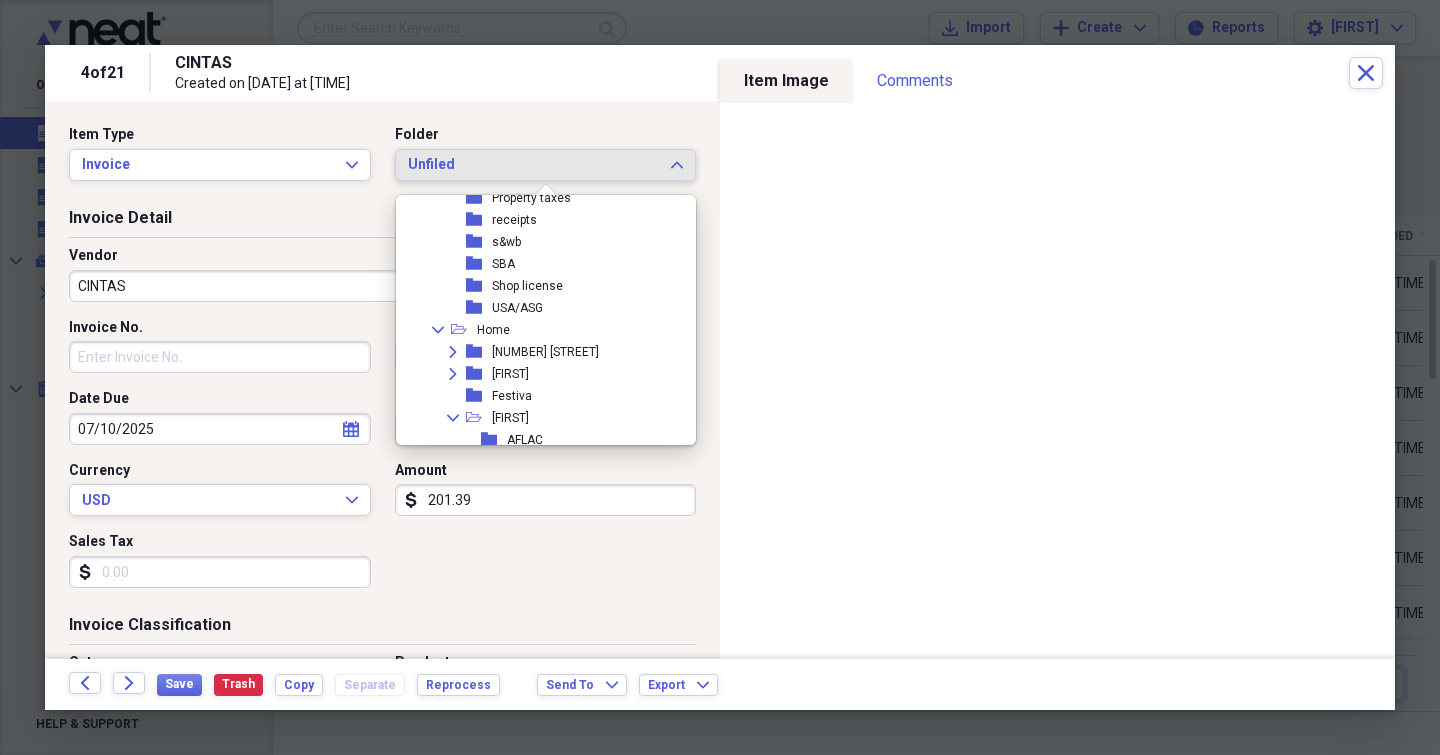 scroll, scrollTop: 571, scrollLeft: 0, axis: vertical 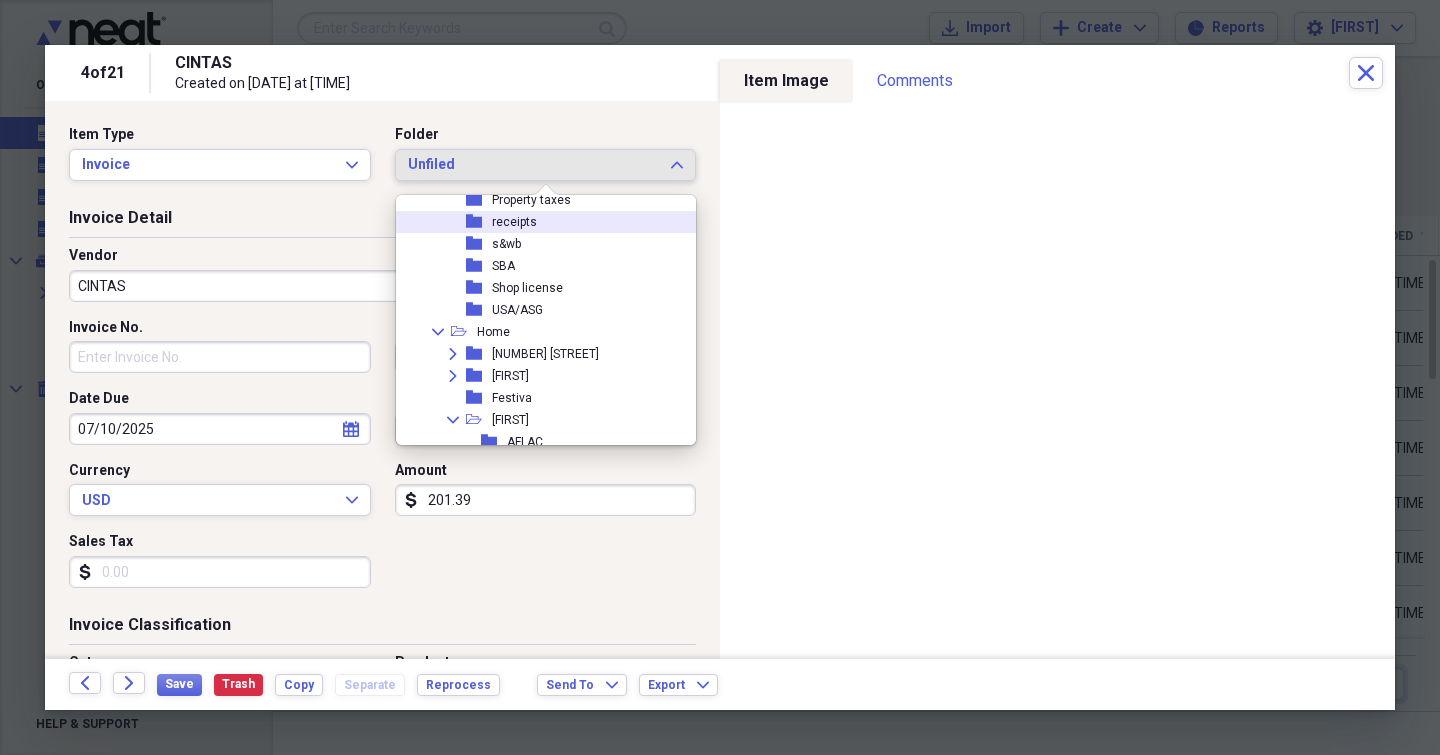 click on "receipts" at bounding box center [514, 222] 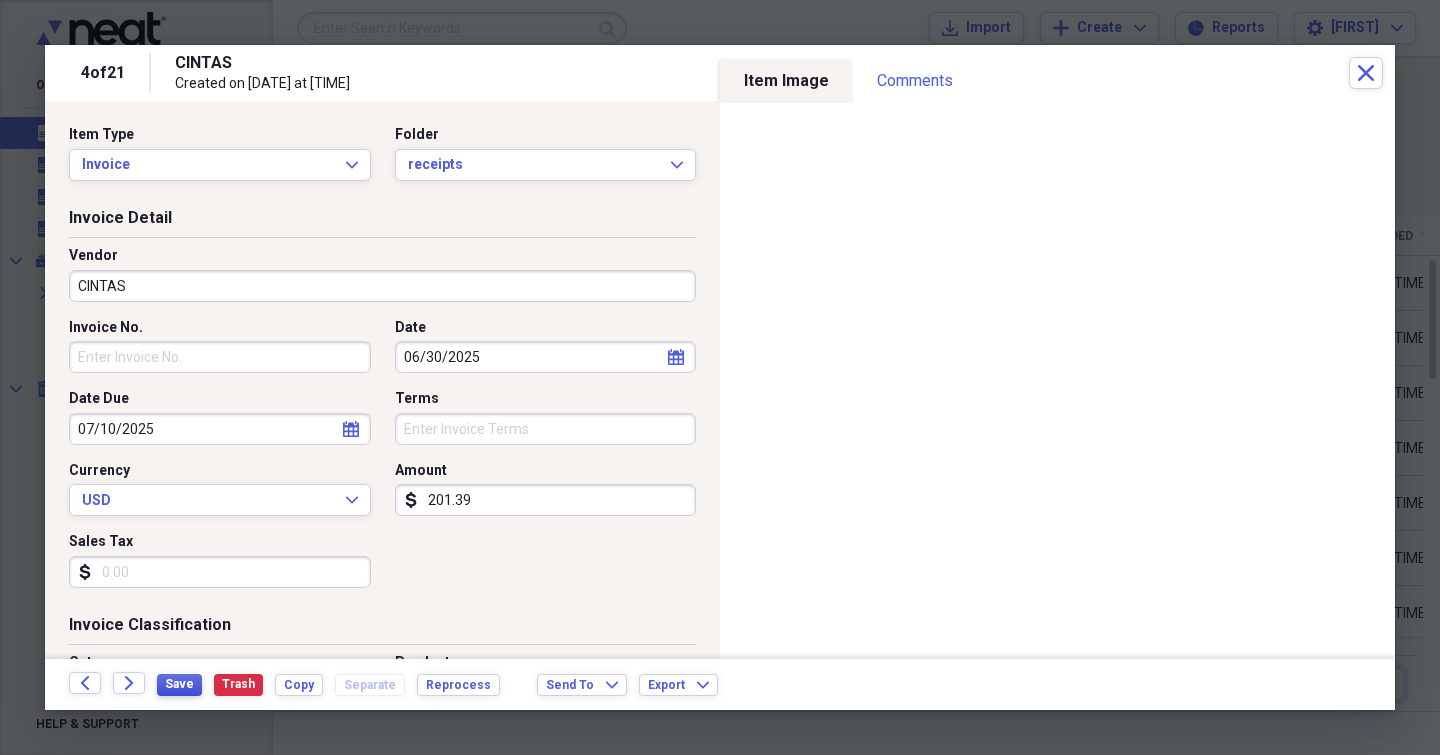 click on "Save" at bounding box center [179, 685] 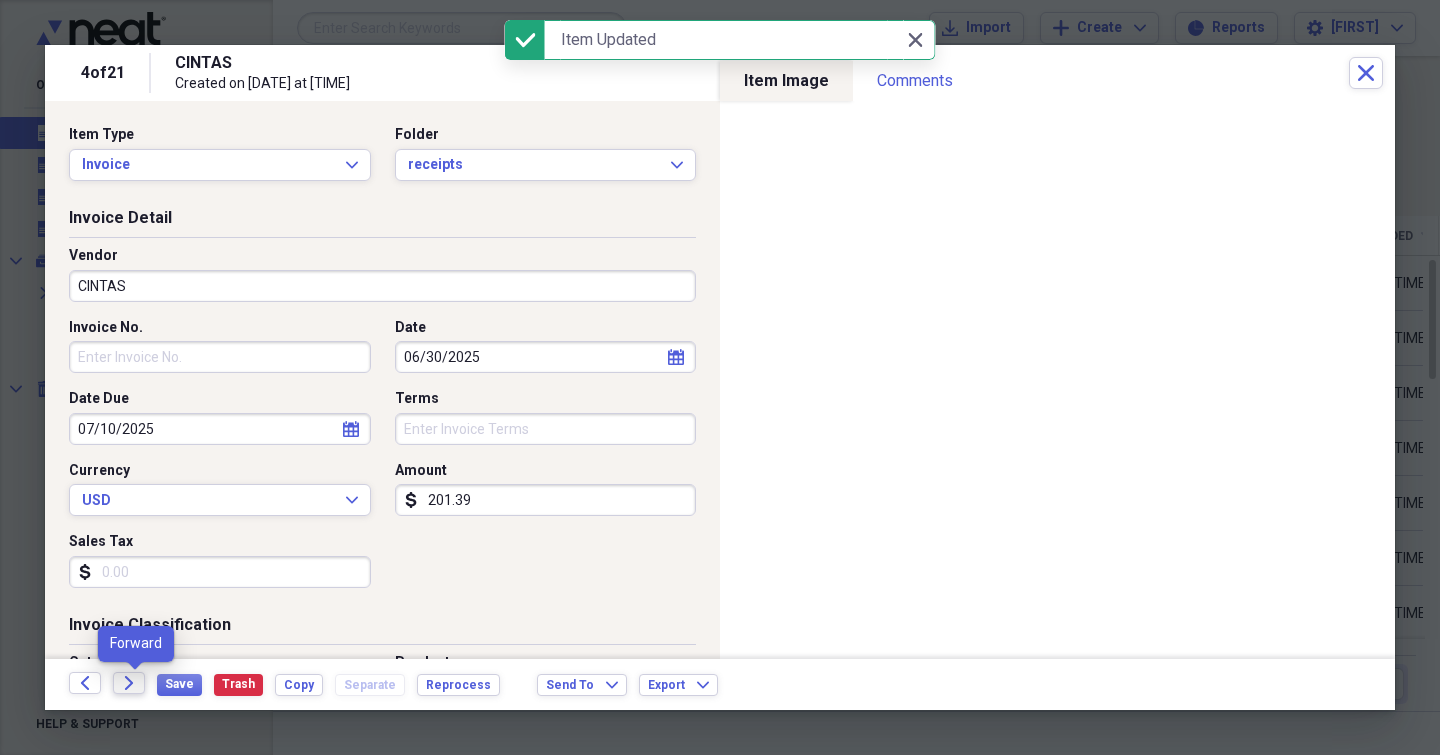 click on "Forward" 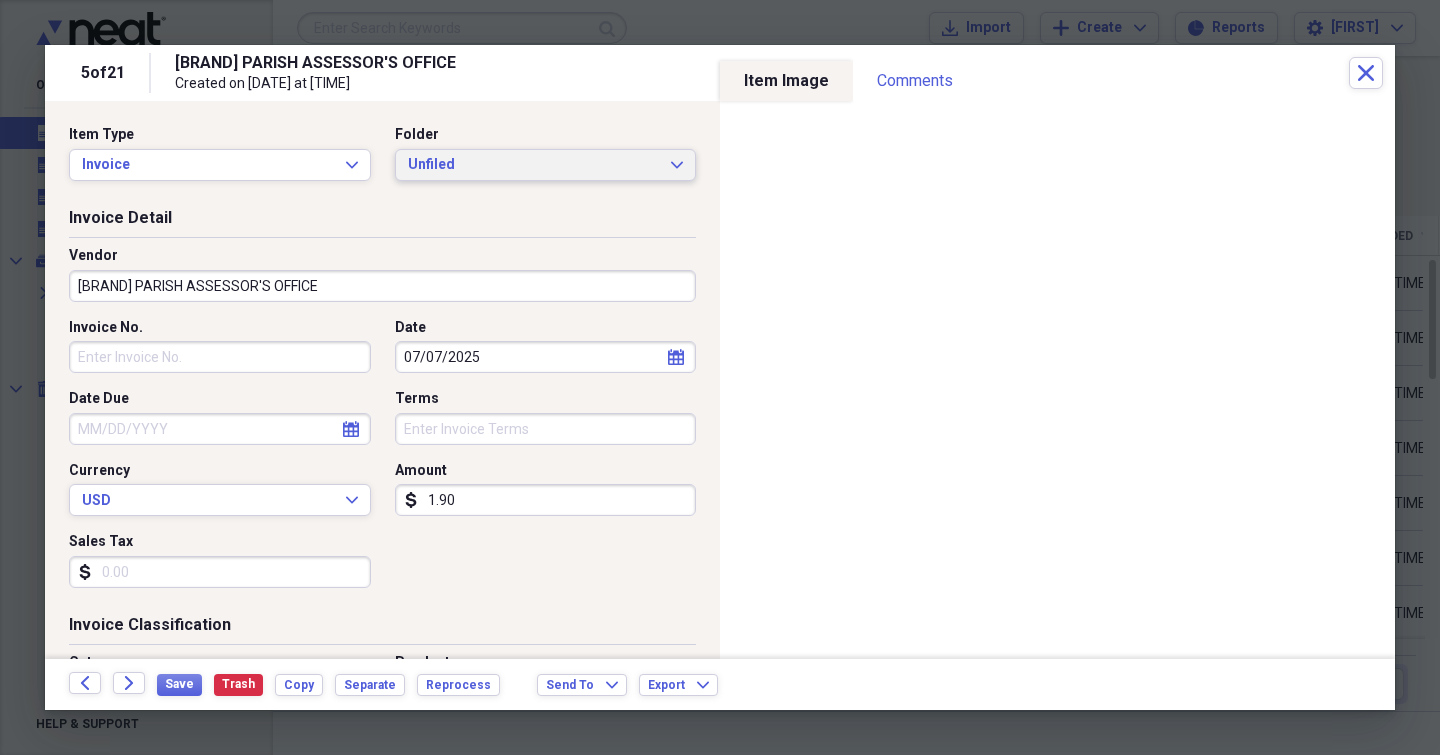 click on "Unfiled Expand" at bounding box center [546, 165] 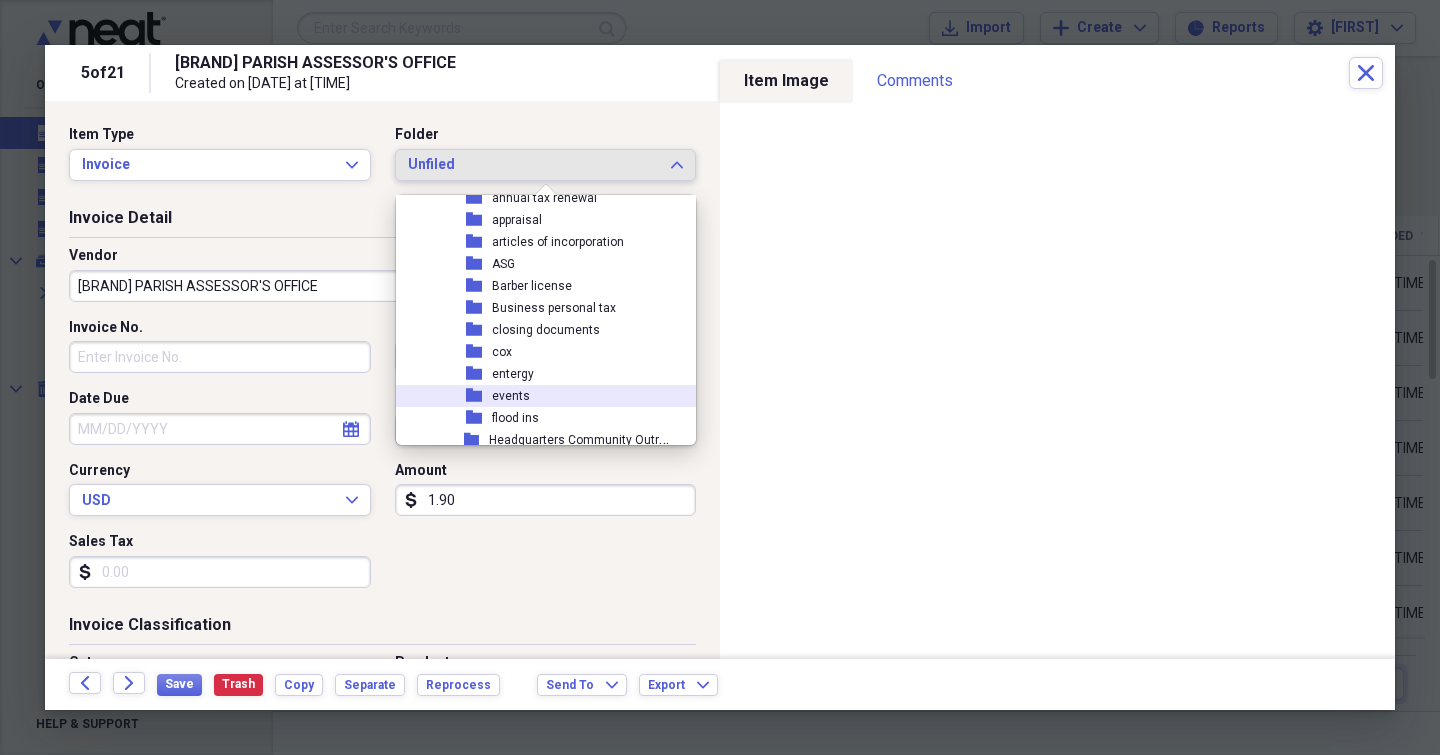 scroll, scrollTop: 198, scrollLeft: 0, axis: vertical 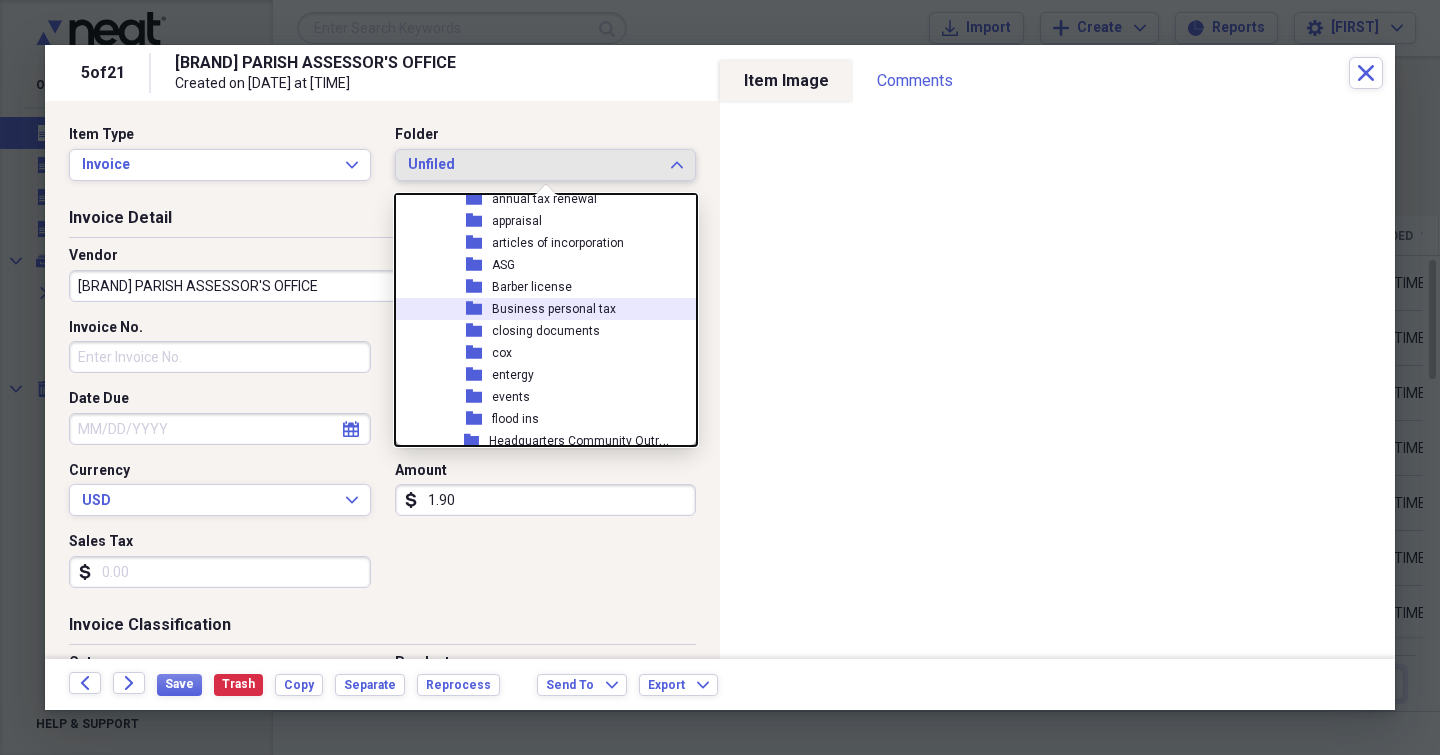click on "Business personal tax" at bounding box center [554, 309] 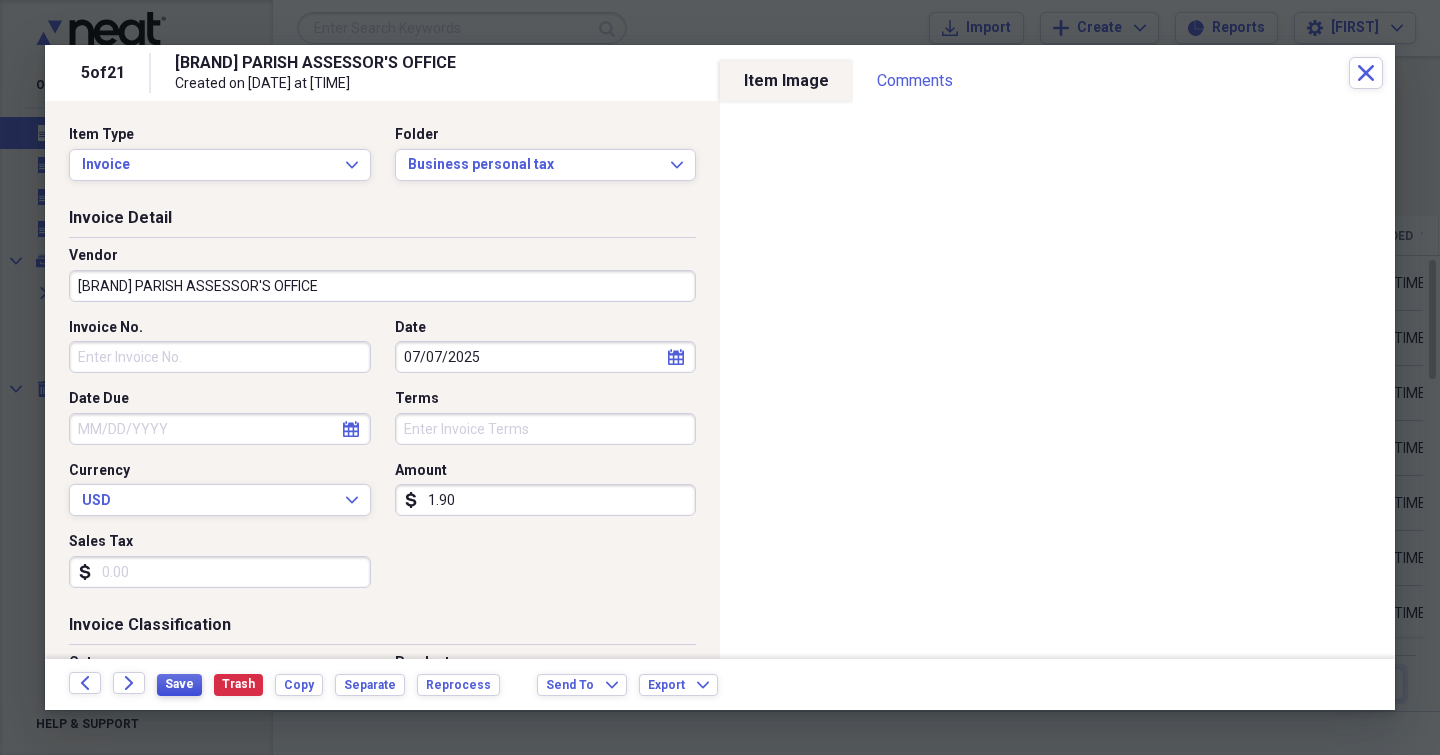 click on "Save" at bounding box center (179, 685) 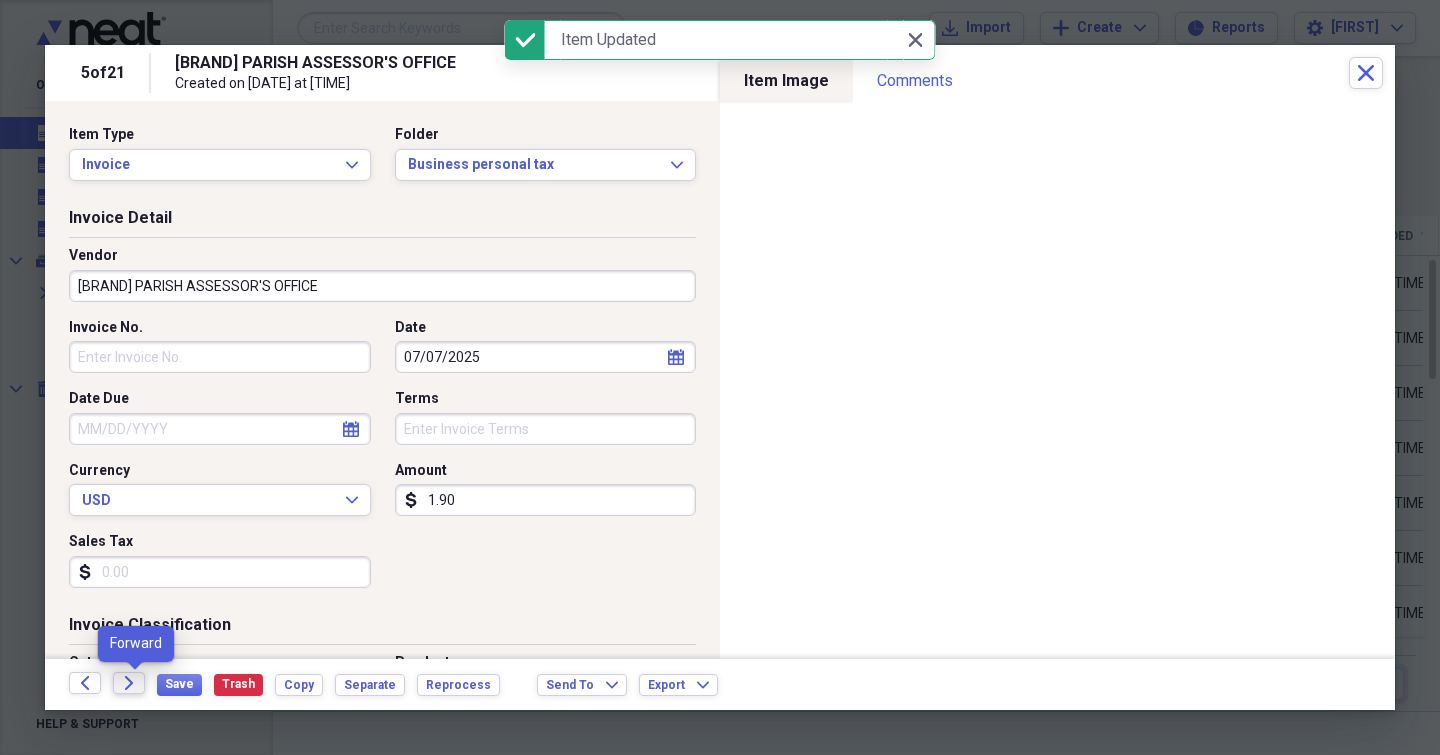 click on "Forward" at bounding box center [129, 683] 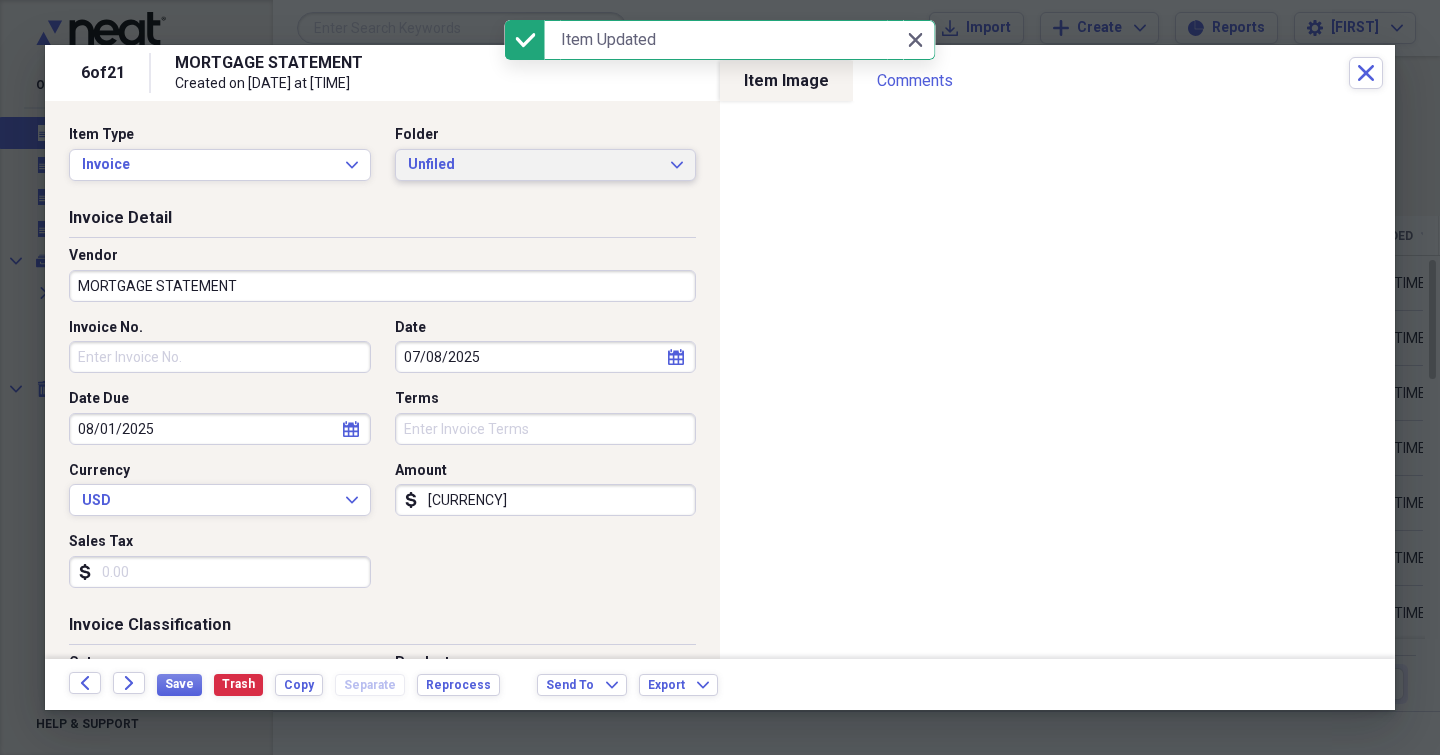 click on "Unfiled Expand" at bounding box center (546, 165) 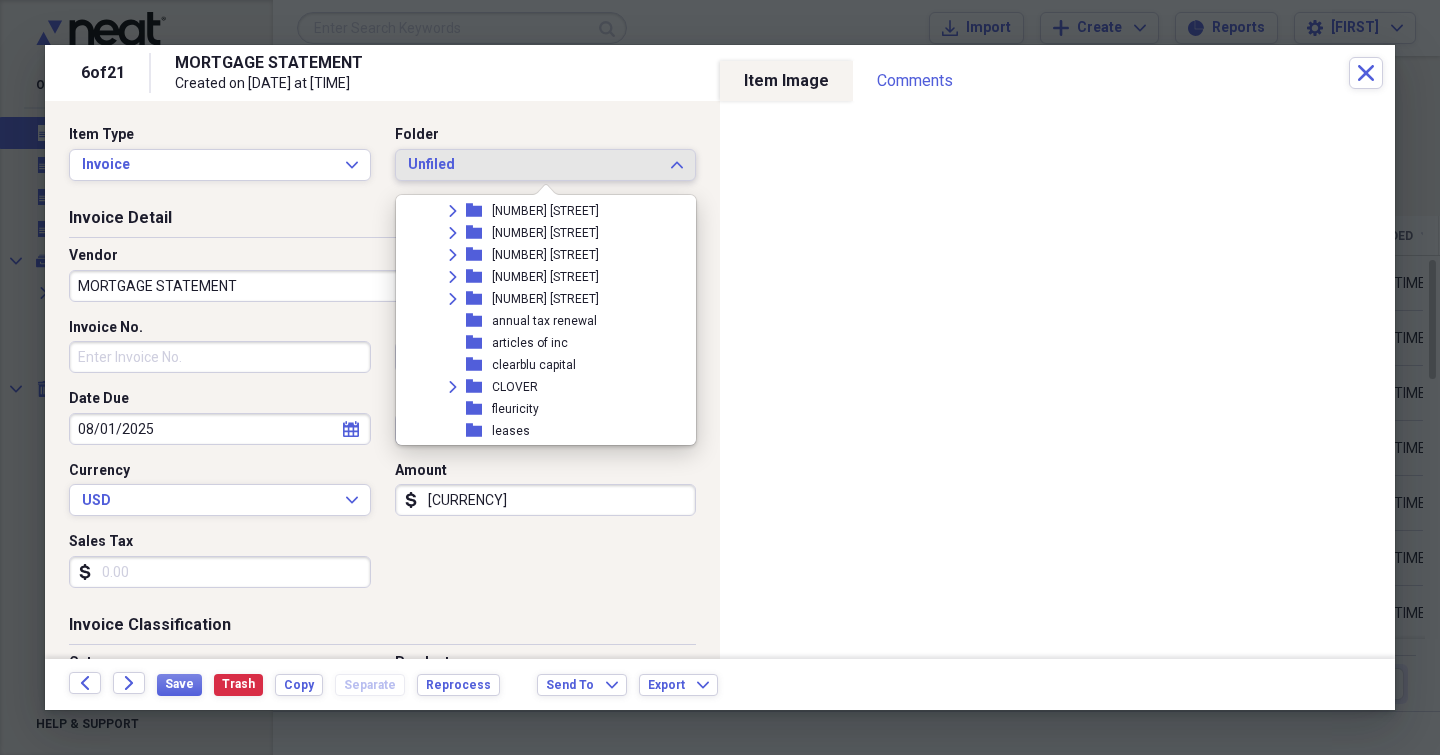 scroll, scrollTop: 2329, scrollLeft: 0, axis: vertical 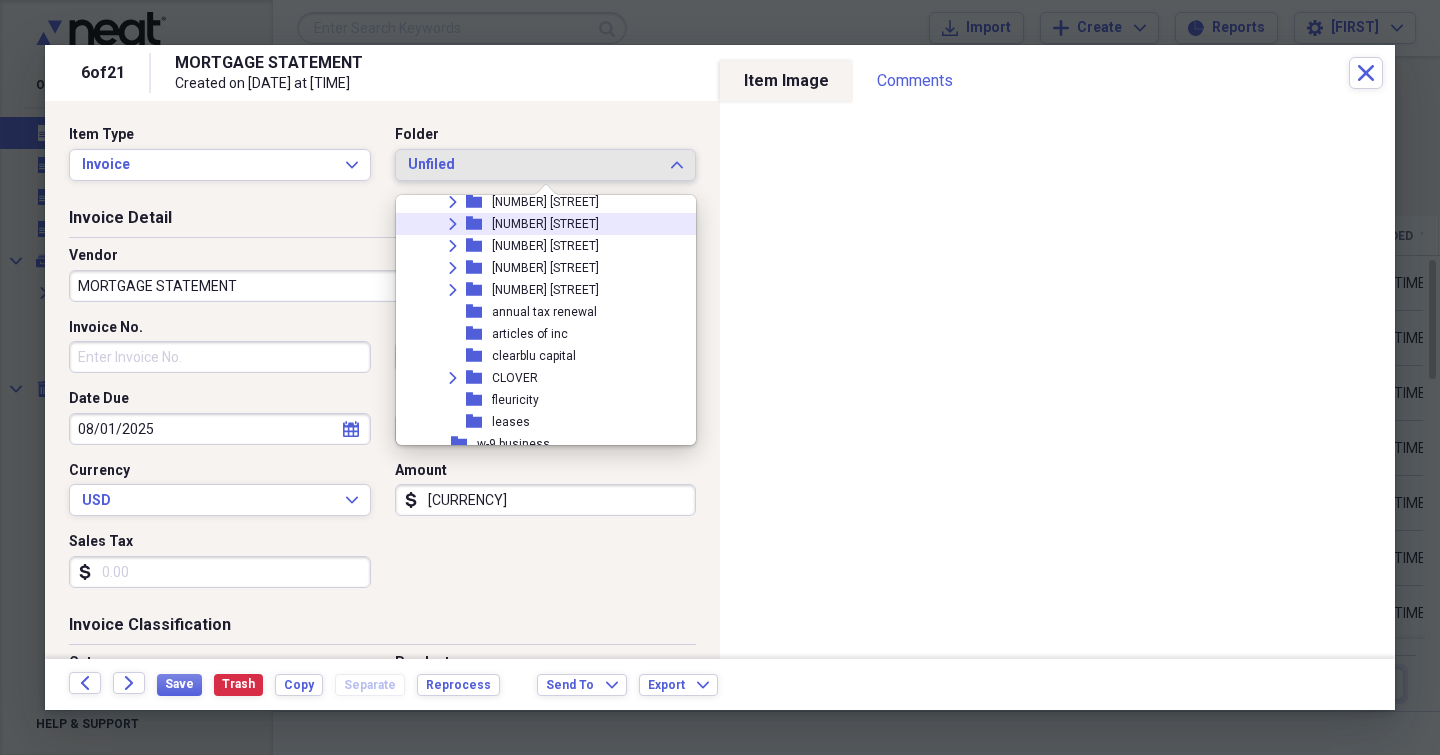 click 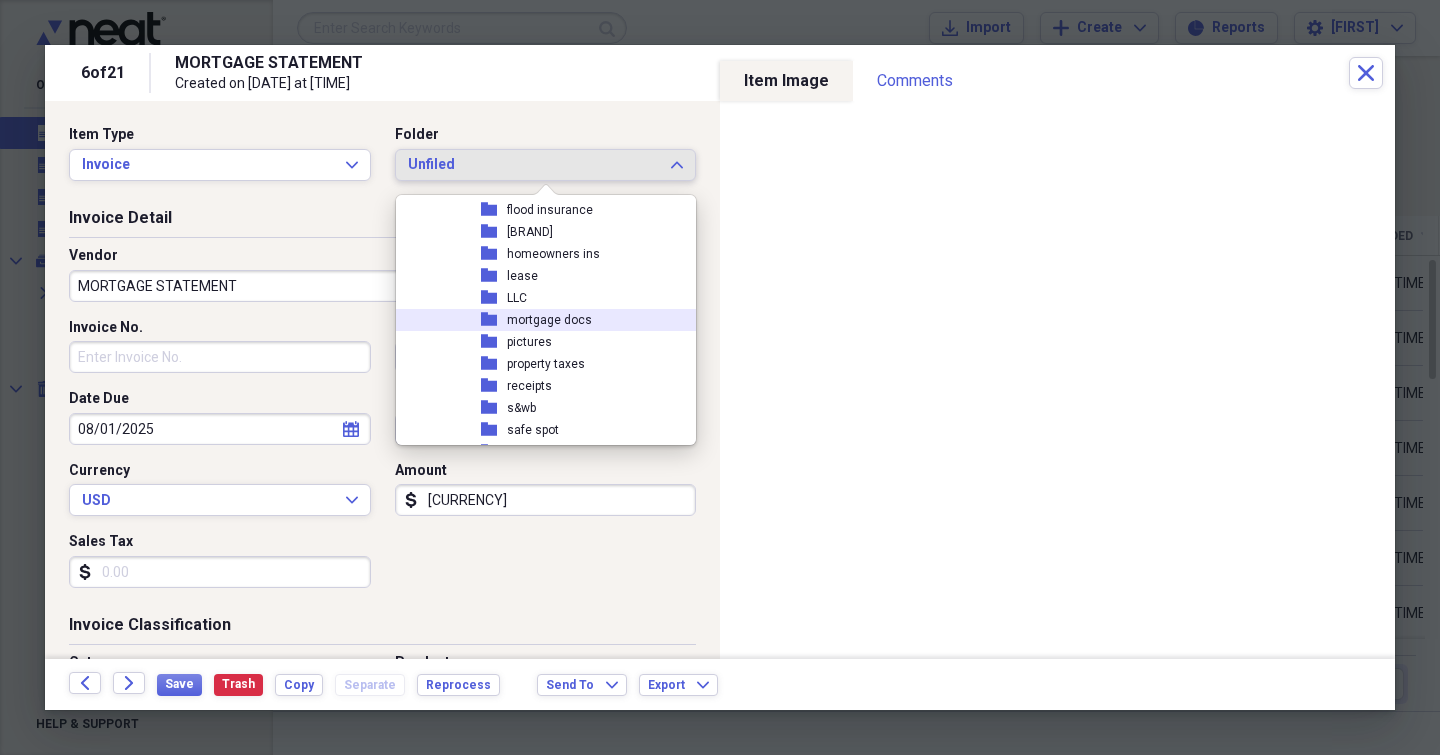 scroll, scrollTop: 2380, scrollLeft: 0, axis: vertical 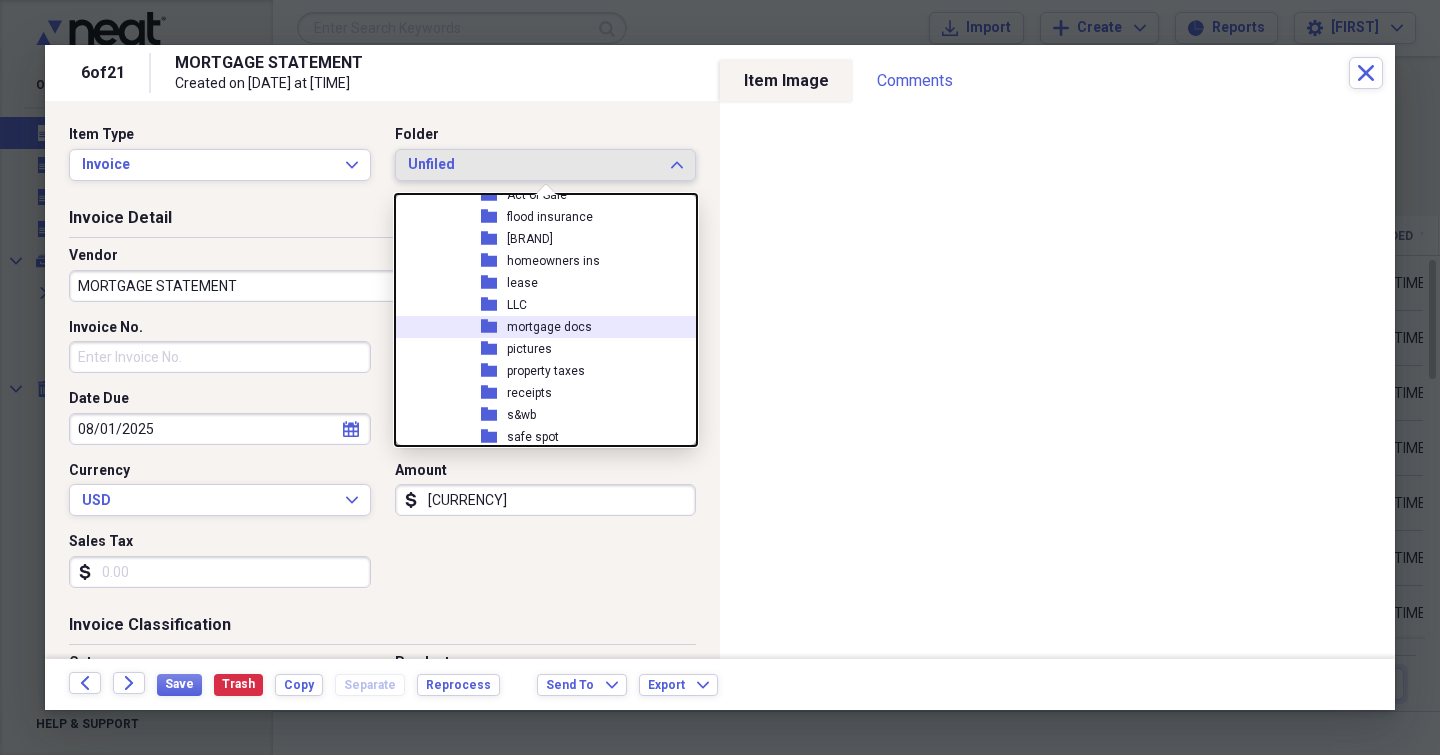 click on "mortgage docs" at bounding box center (549, 327) 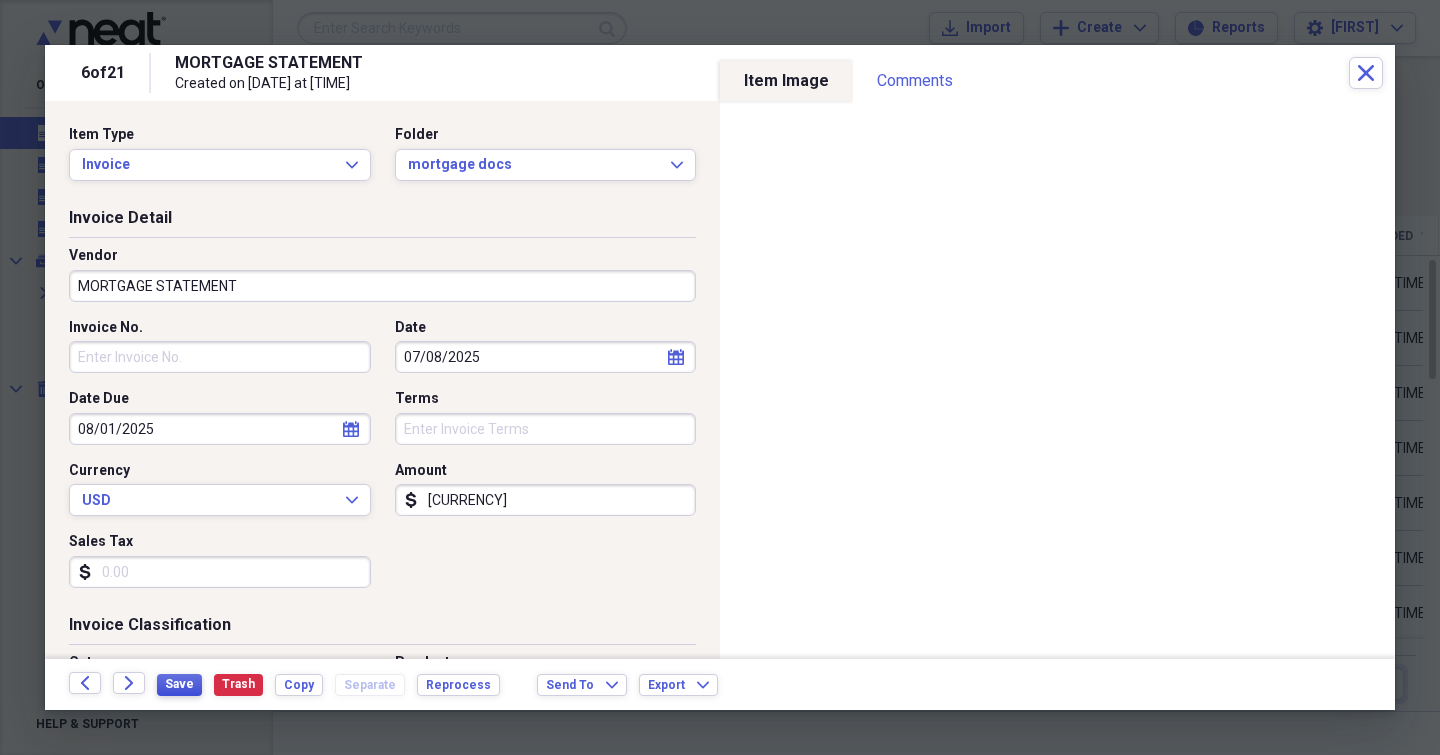 click on "Save" at bounding box center [179, 684] 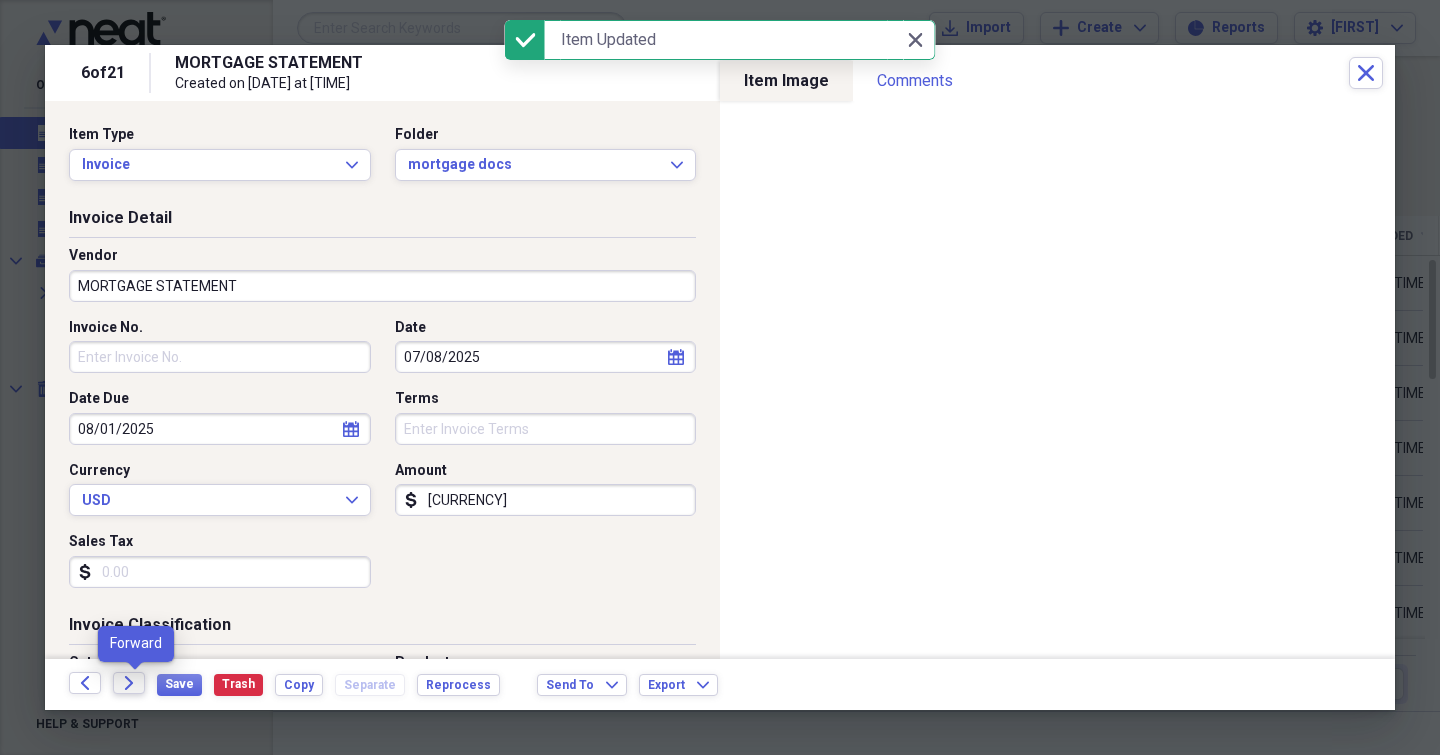 click on "Forward" 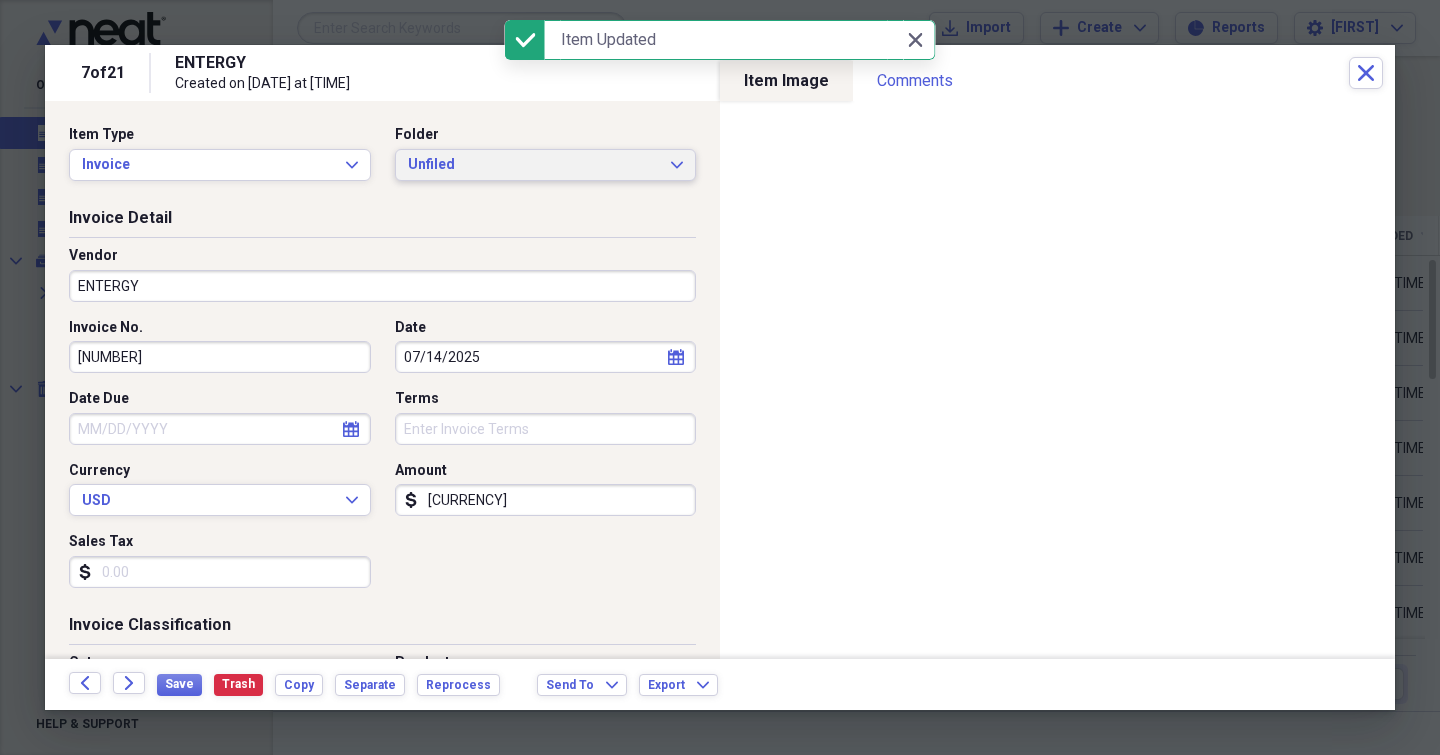 click on "Unfiled Expand" at bounding box center (546, 165) 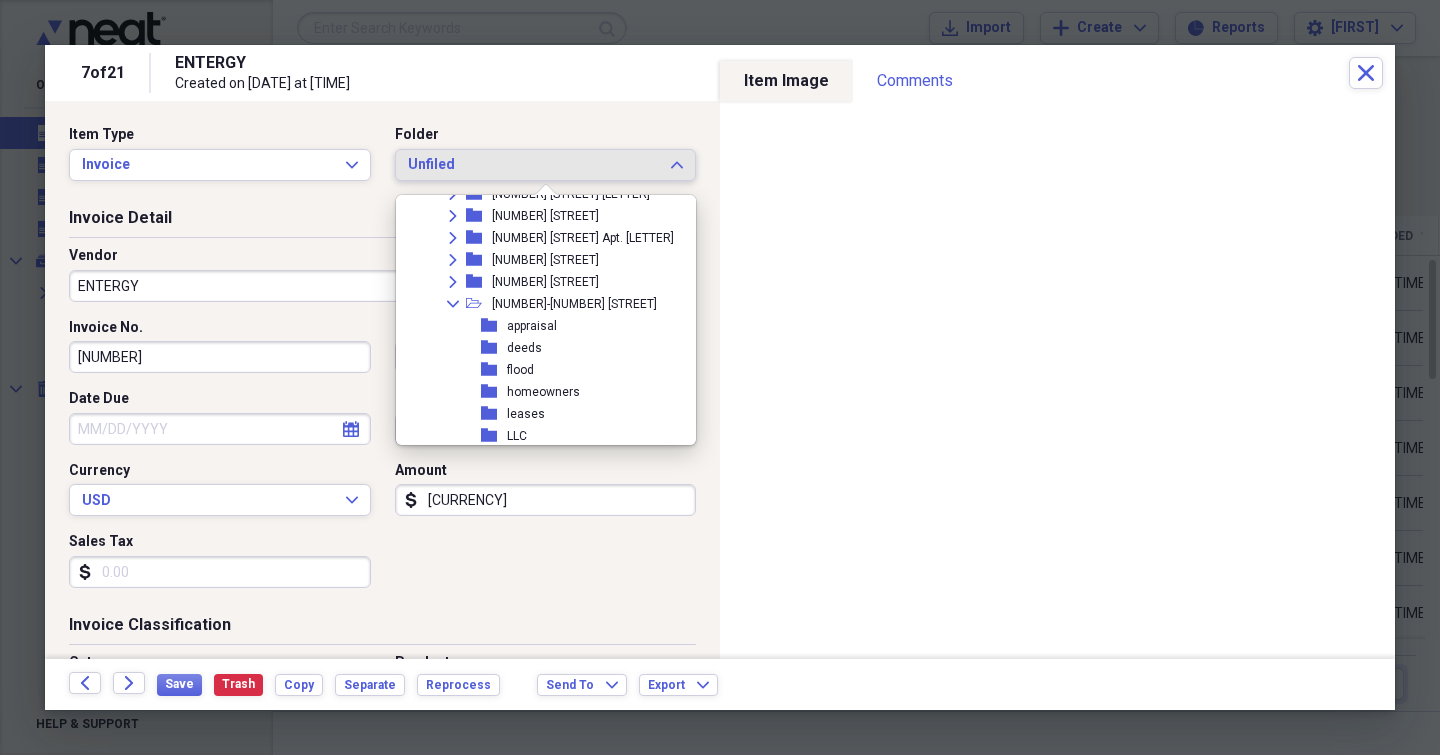 scroll, scrollTop: 1874, scrollLeft: 0, axis: vertical 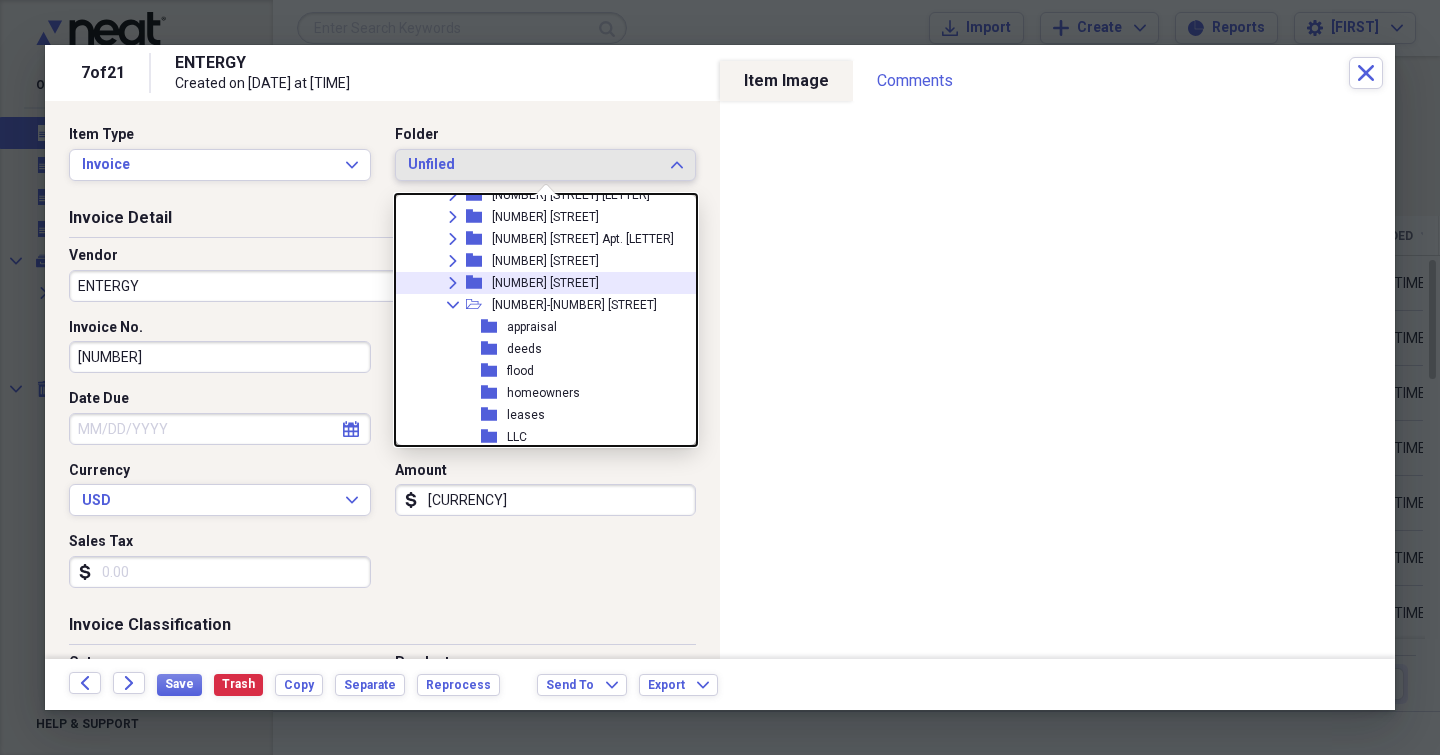 click on "Expand" 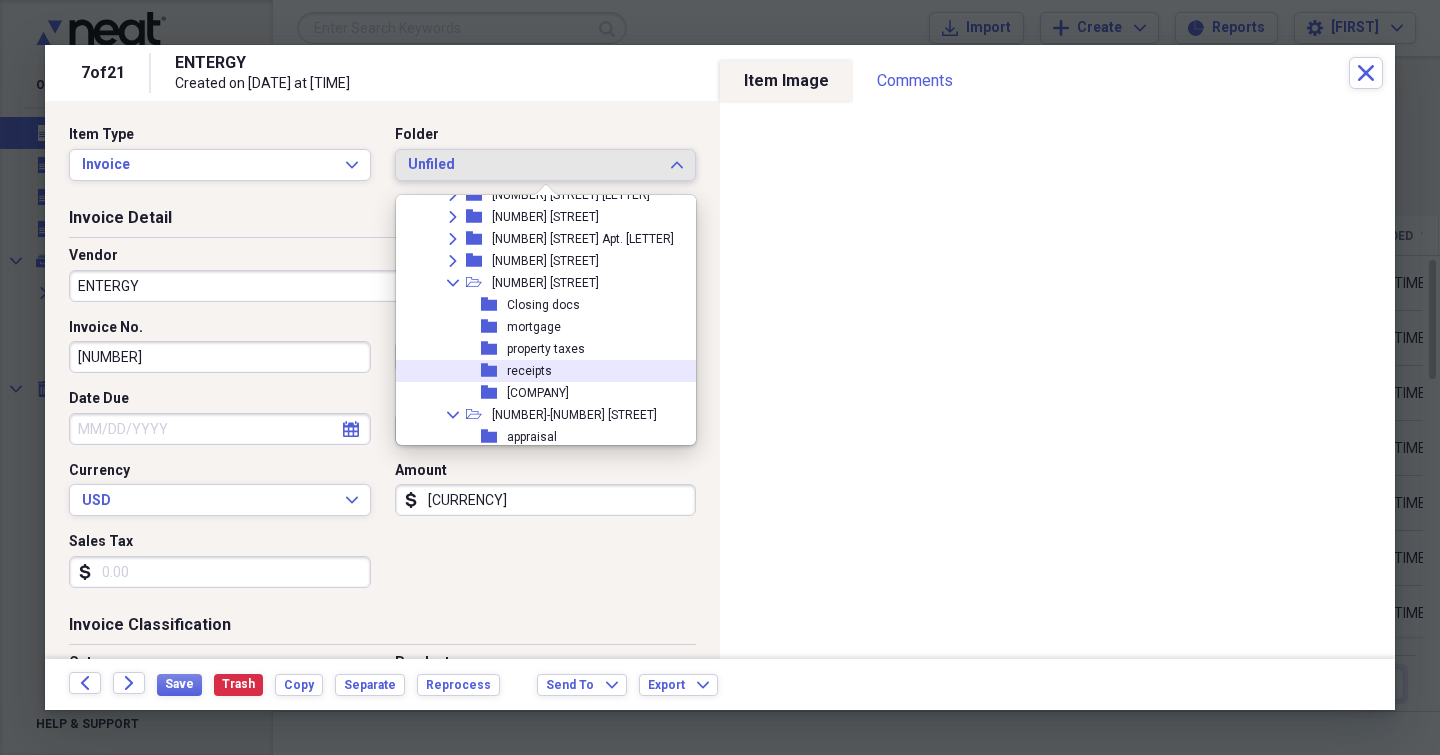 scroll, scrollTop: 1947, scrollLeft: 0, axis: vertical 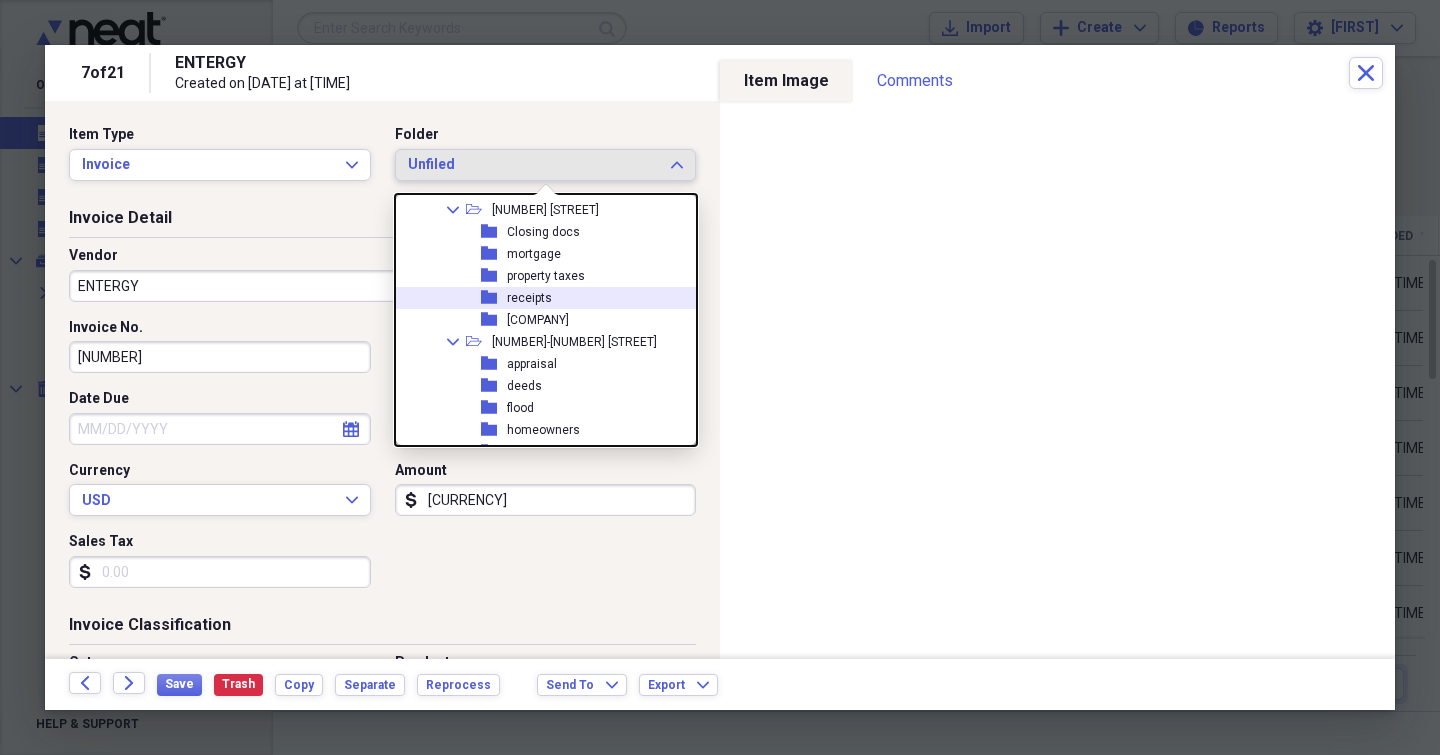 click on "receipts" at bounding box center [529, 298] 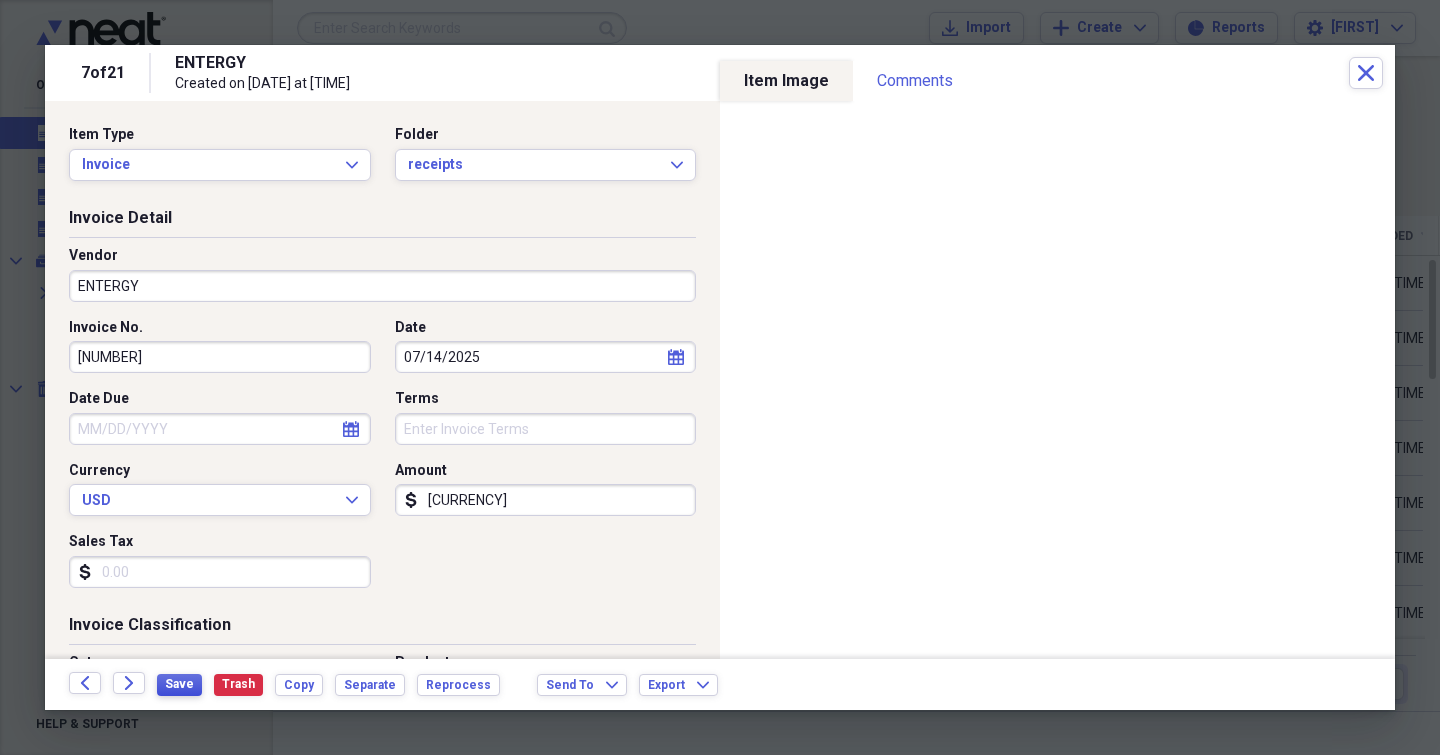 click on "Save" at bounding box center [179, 684] 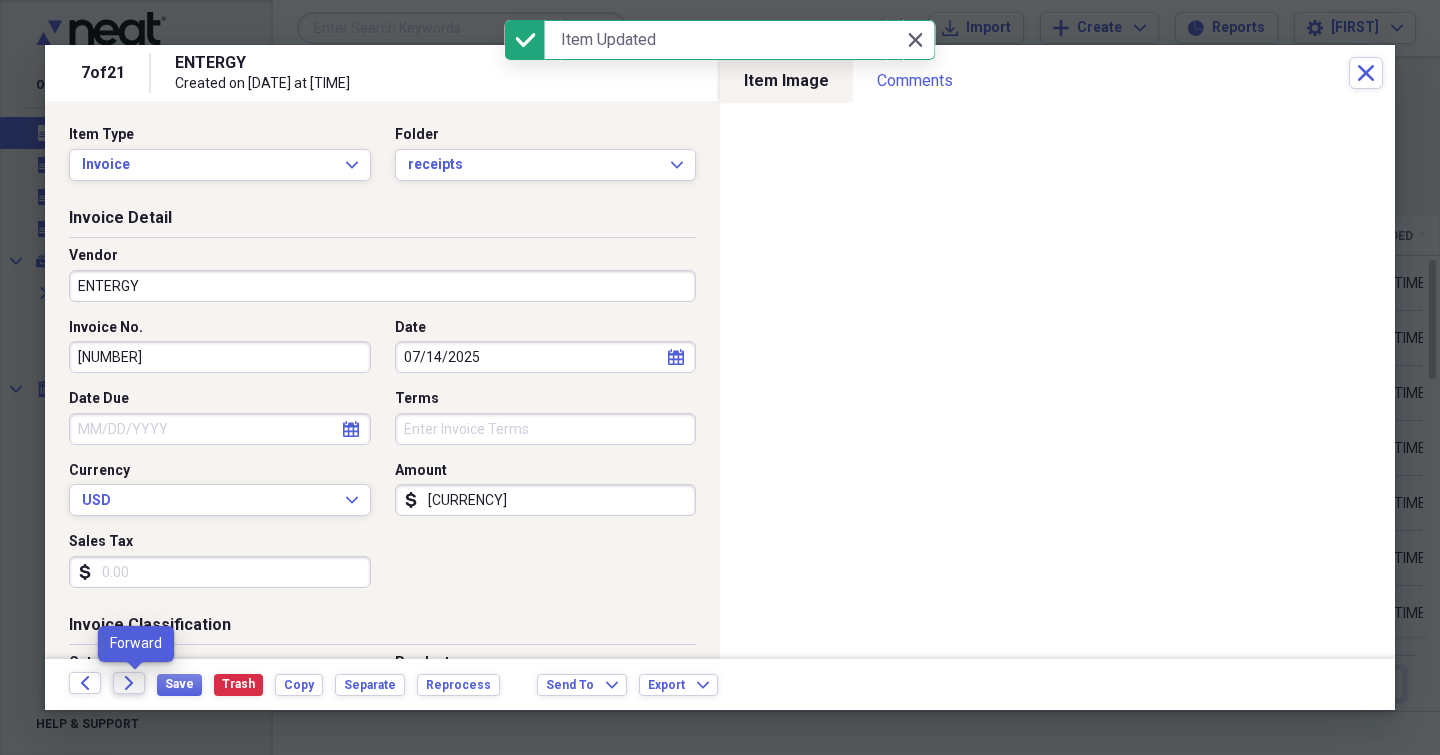 click on "Forward" at bounding box center (129, 683) 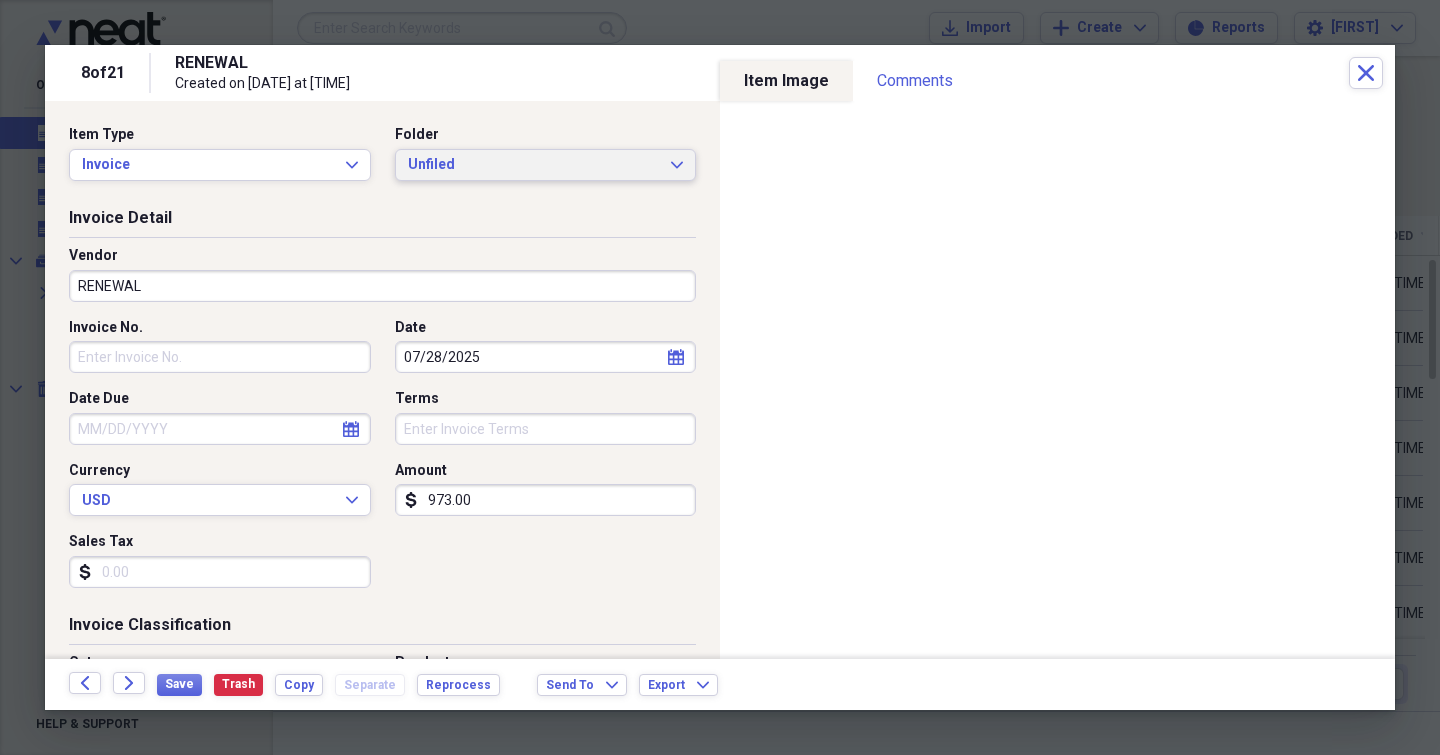click on "Unfiled Expand" at bounding box center (546, 165) 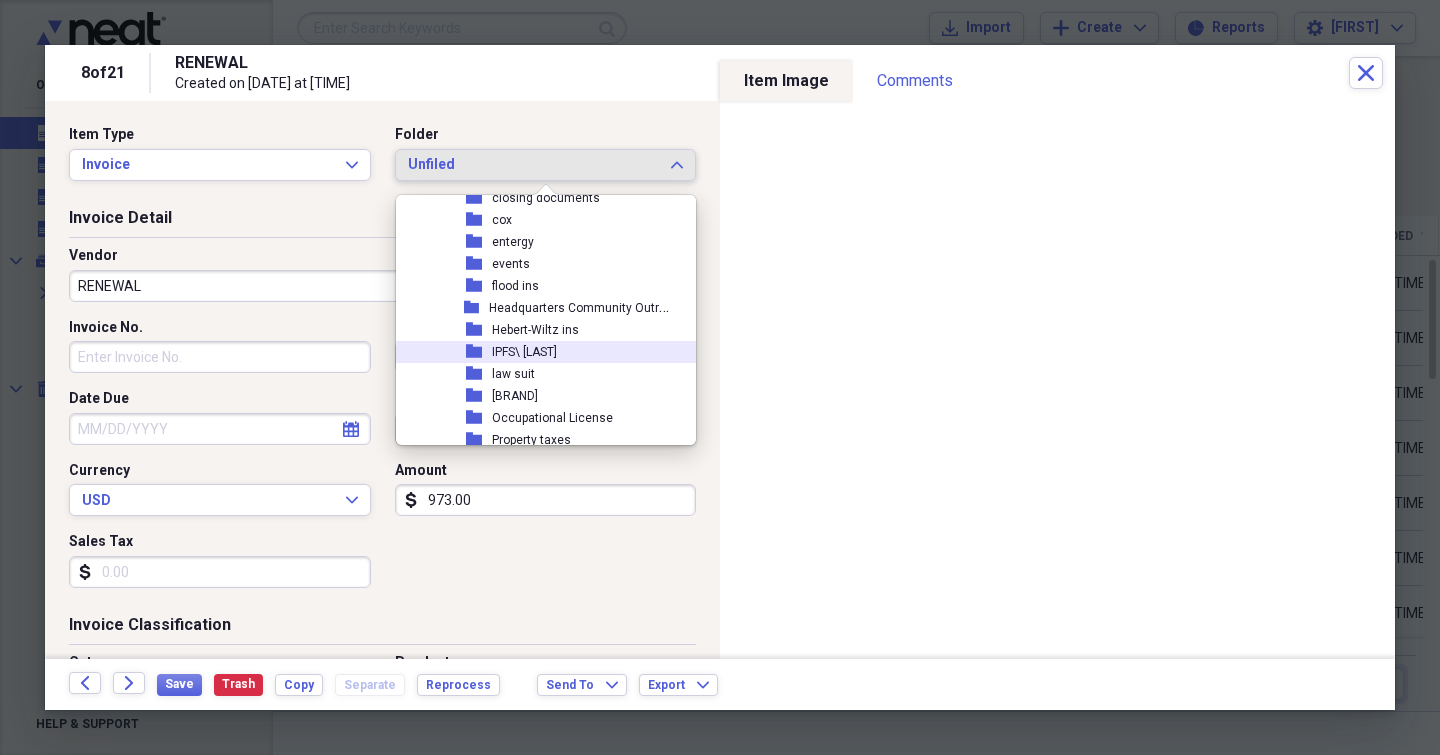 scroll, scrollTop: 333, scrollLeft: 0, axis: vertical 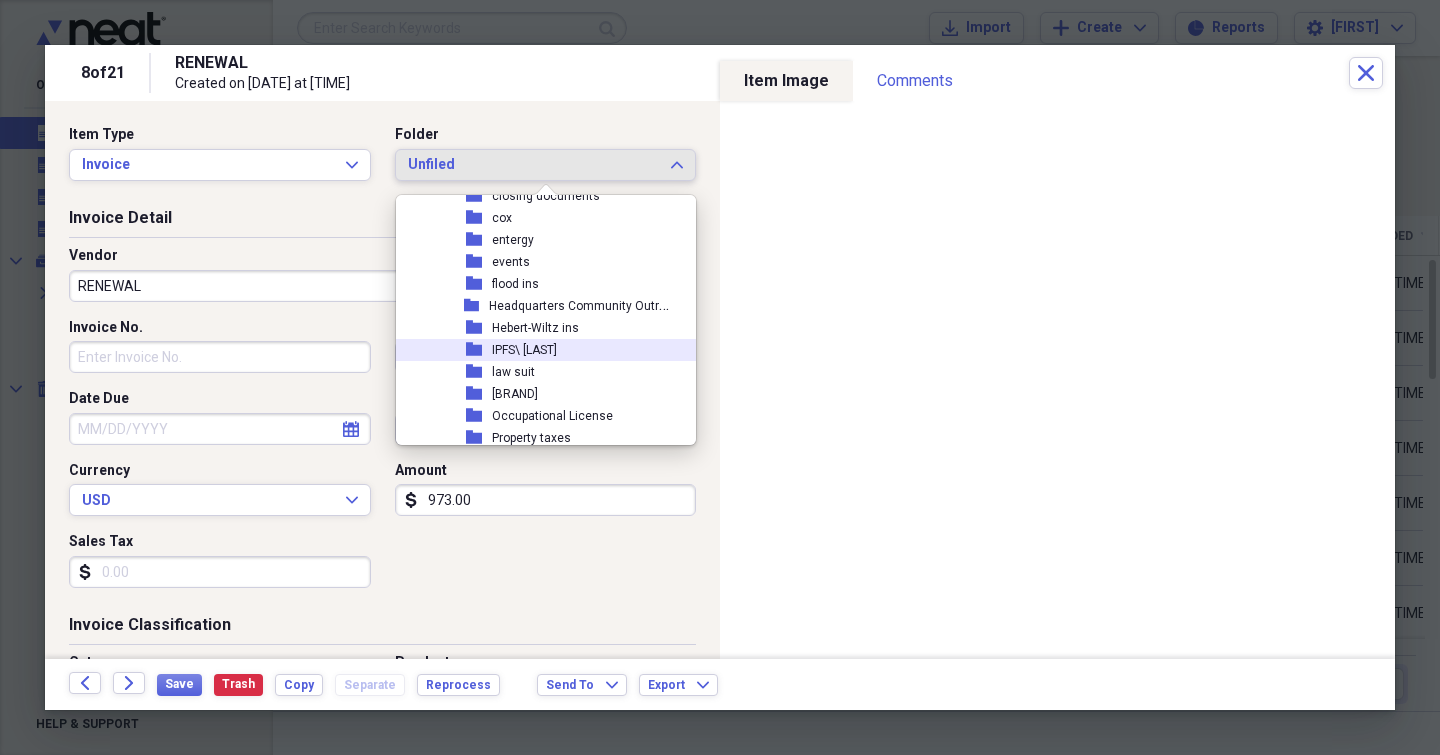 click on "IPFS\ [LAST]" at bounding box center (524, 350) 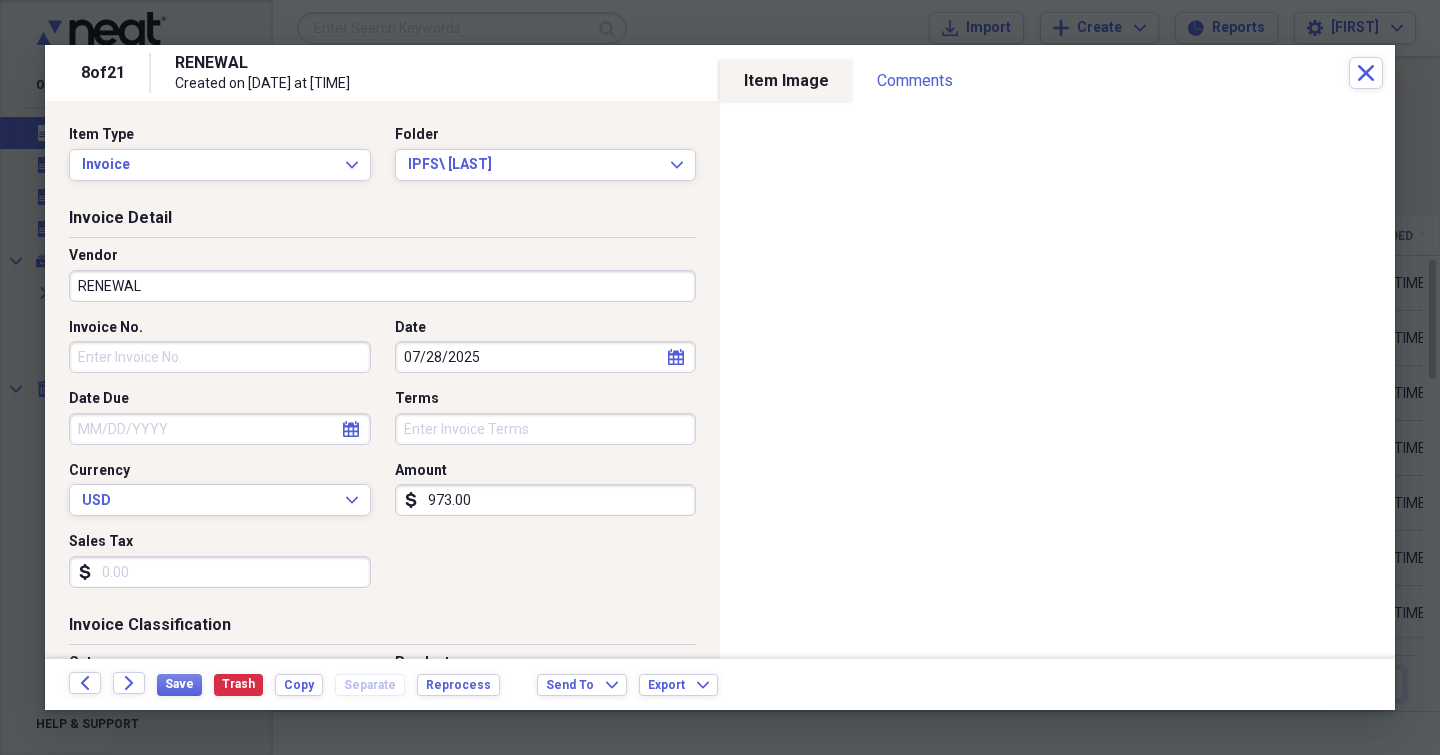 click on "RENEWAL" at bounding box center [382, 286] 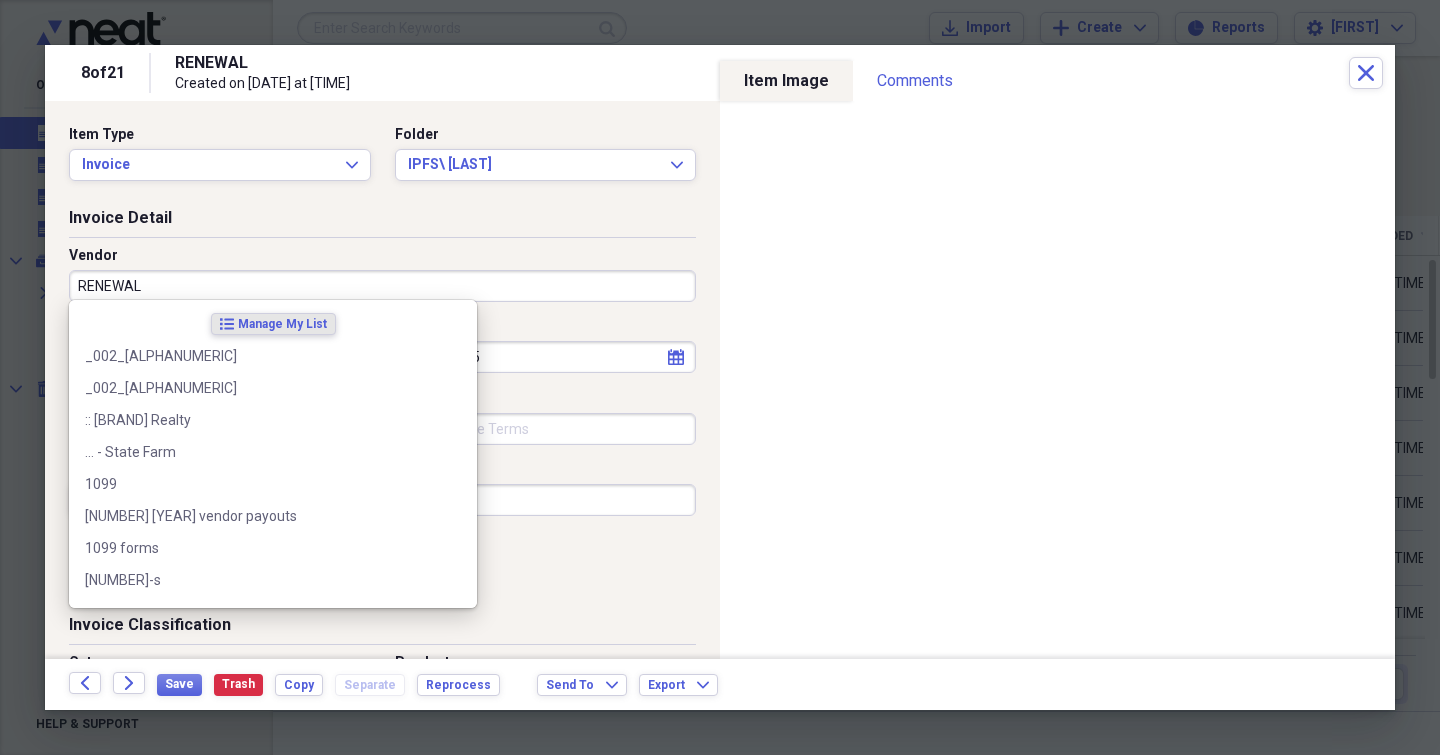 drag, startPoint x: 153, startPoint y: 278, endPoint x: 62, endPoint y: 280, distance: 91.02197 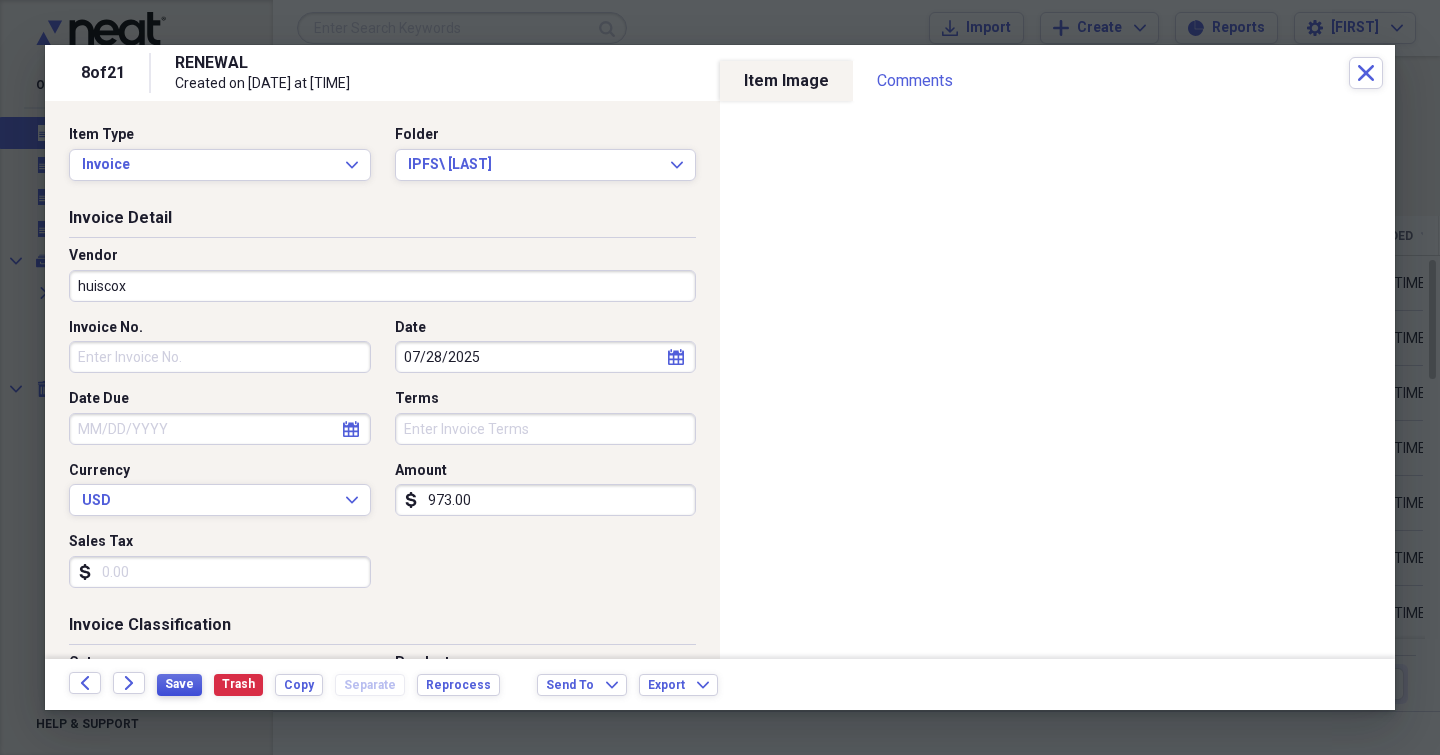 type on "huiscox" 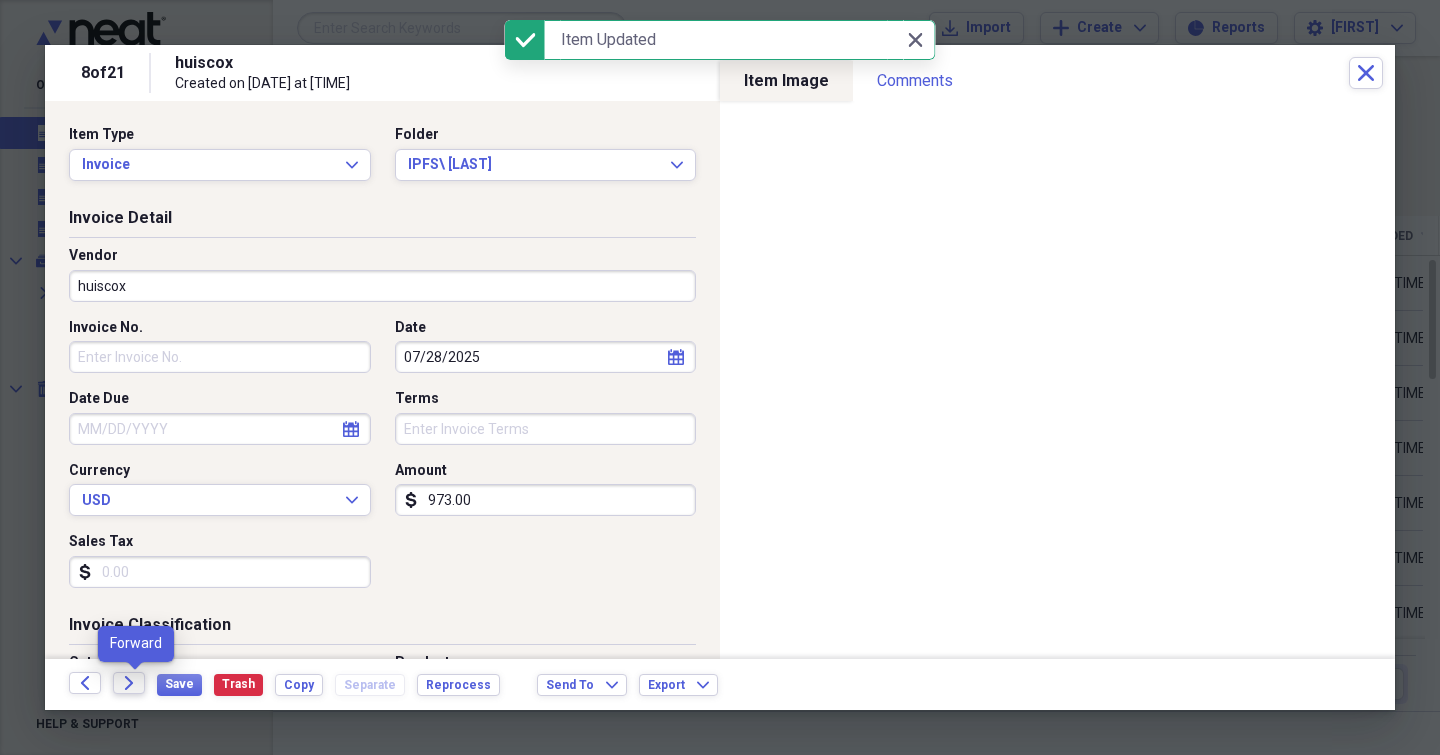 click on "Forward" 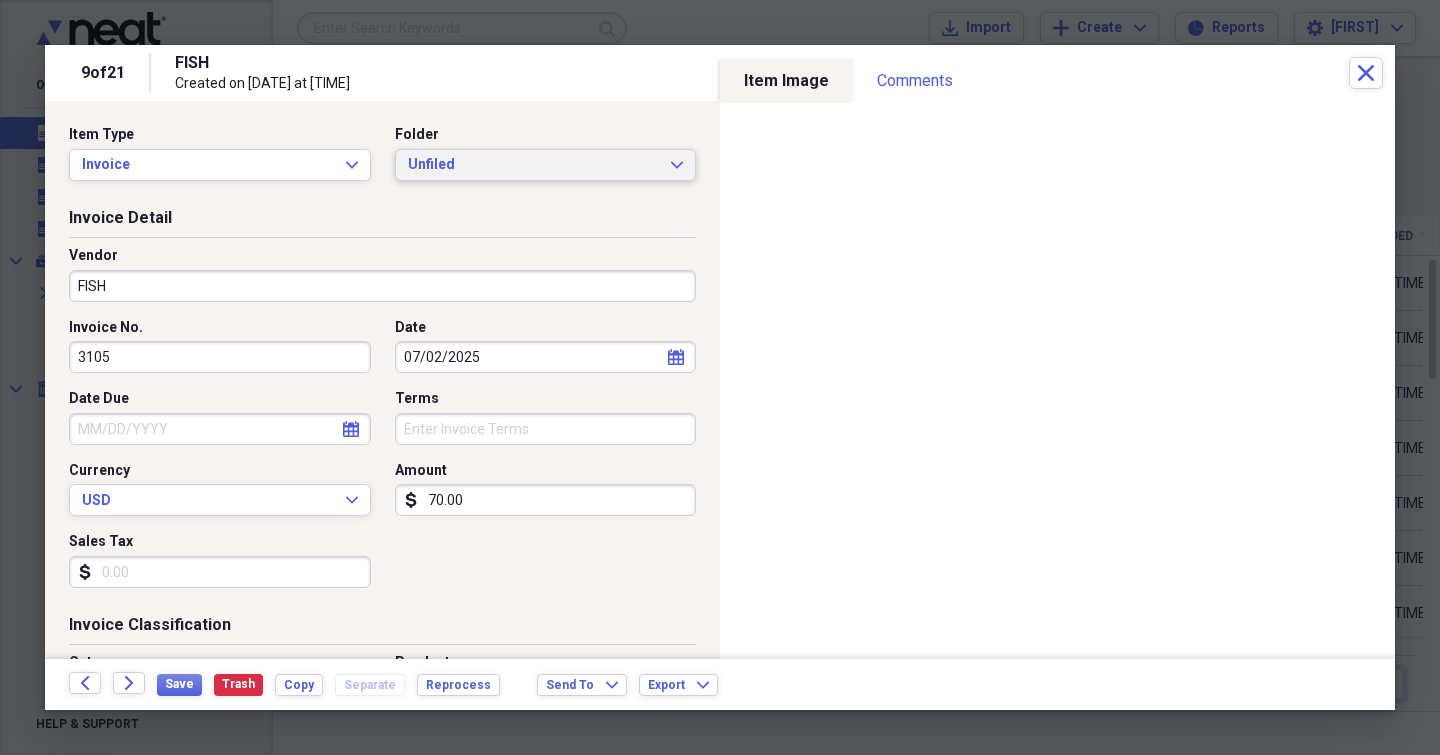 click on "Expand" 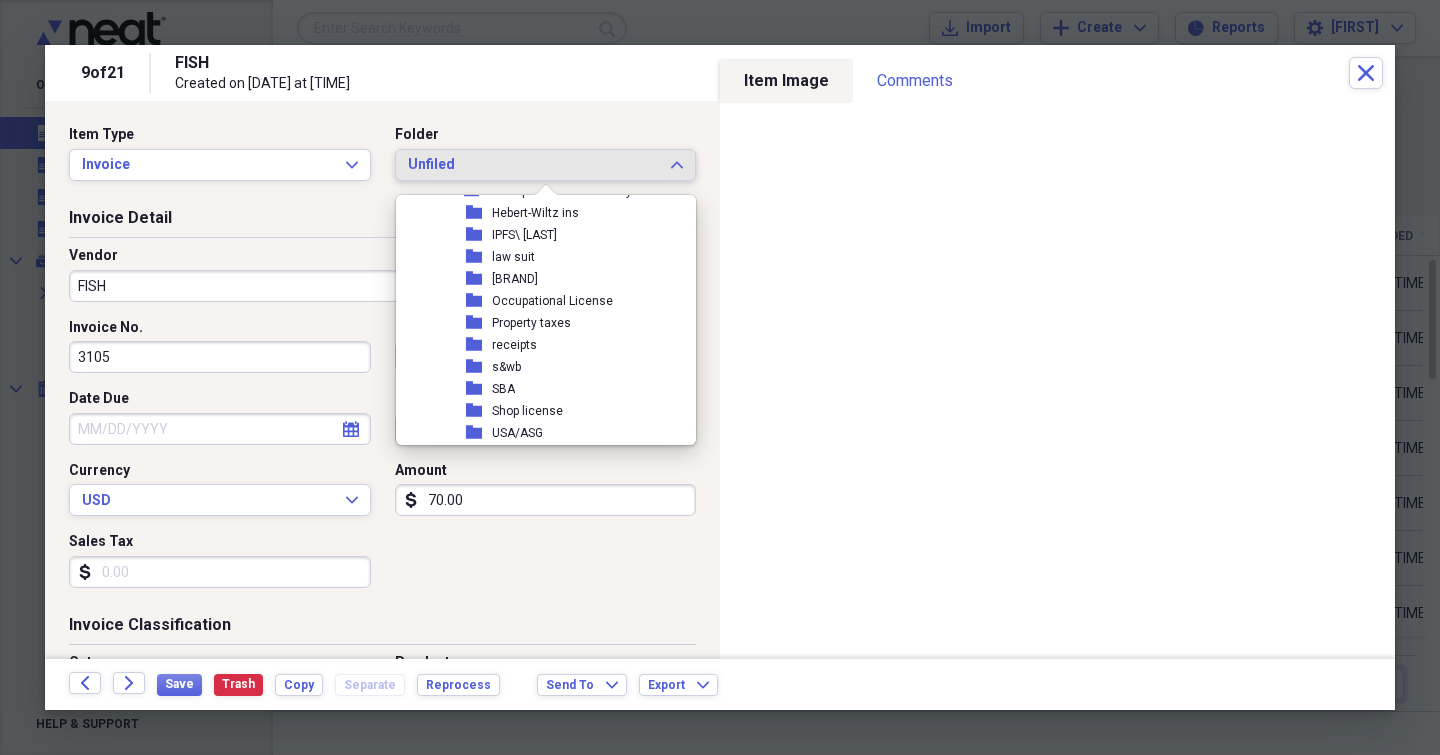 scroll, scrollTop: 452, scrollLeft: 0, axis: vertical 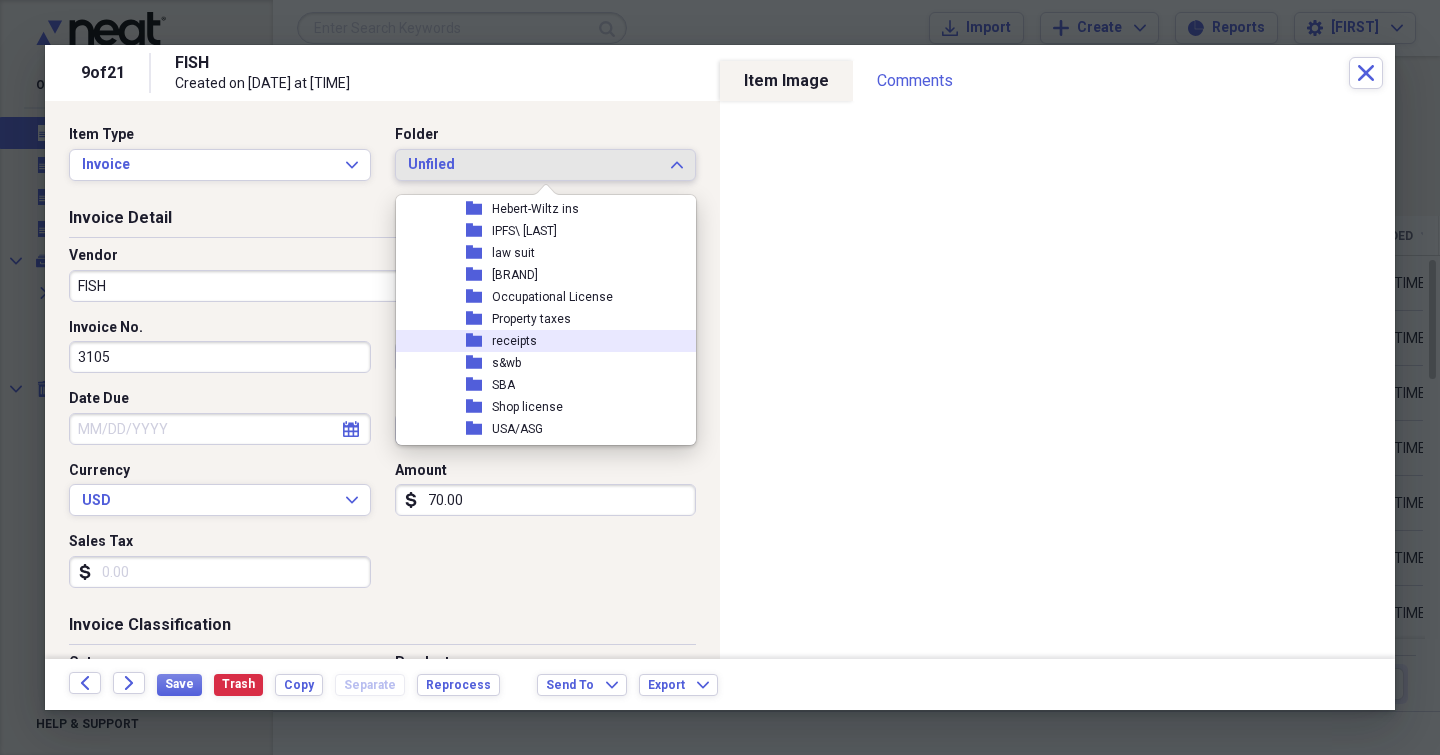 click on "receipts" at bounding box center [514, 341] 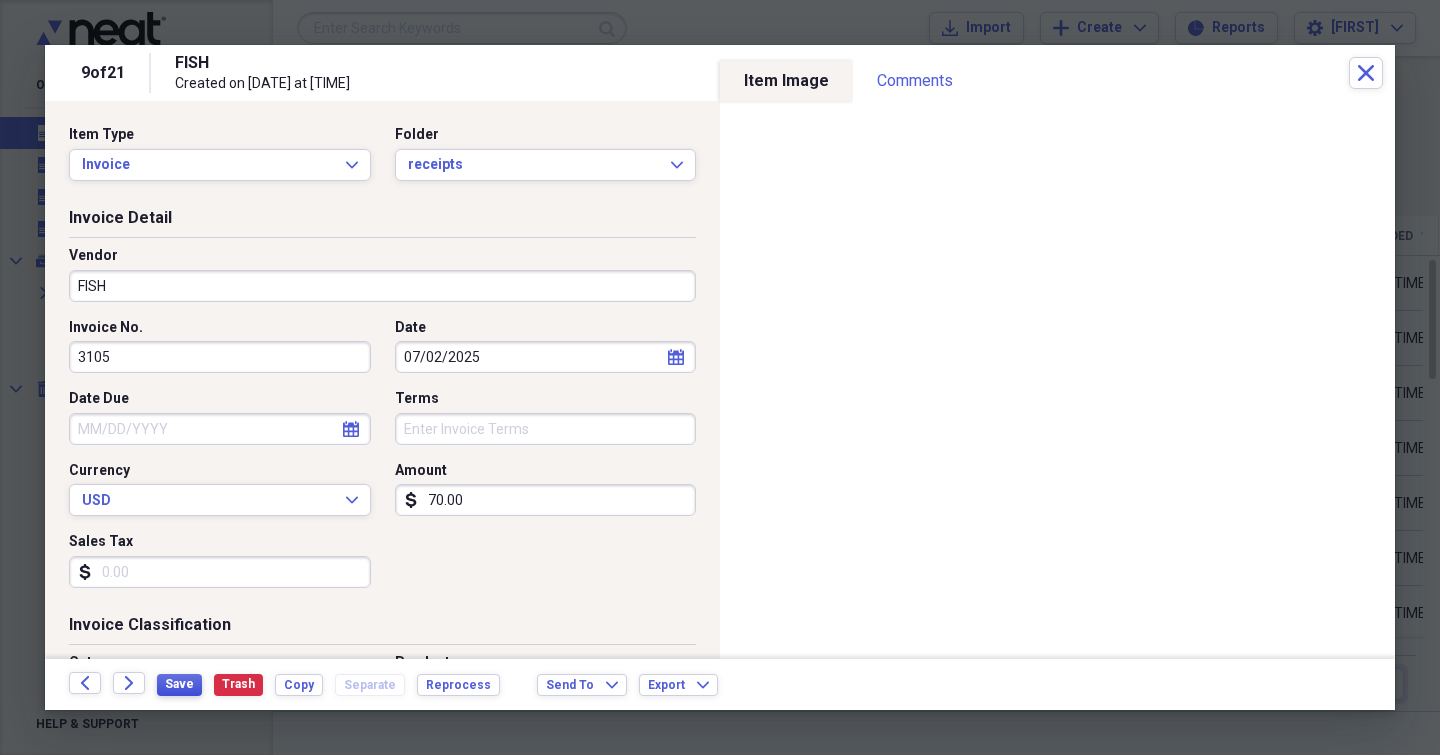 click on "Save" at bounding box center [179, 684] 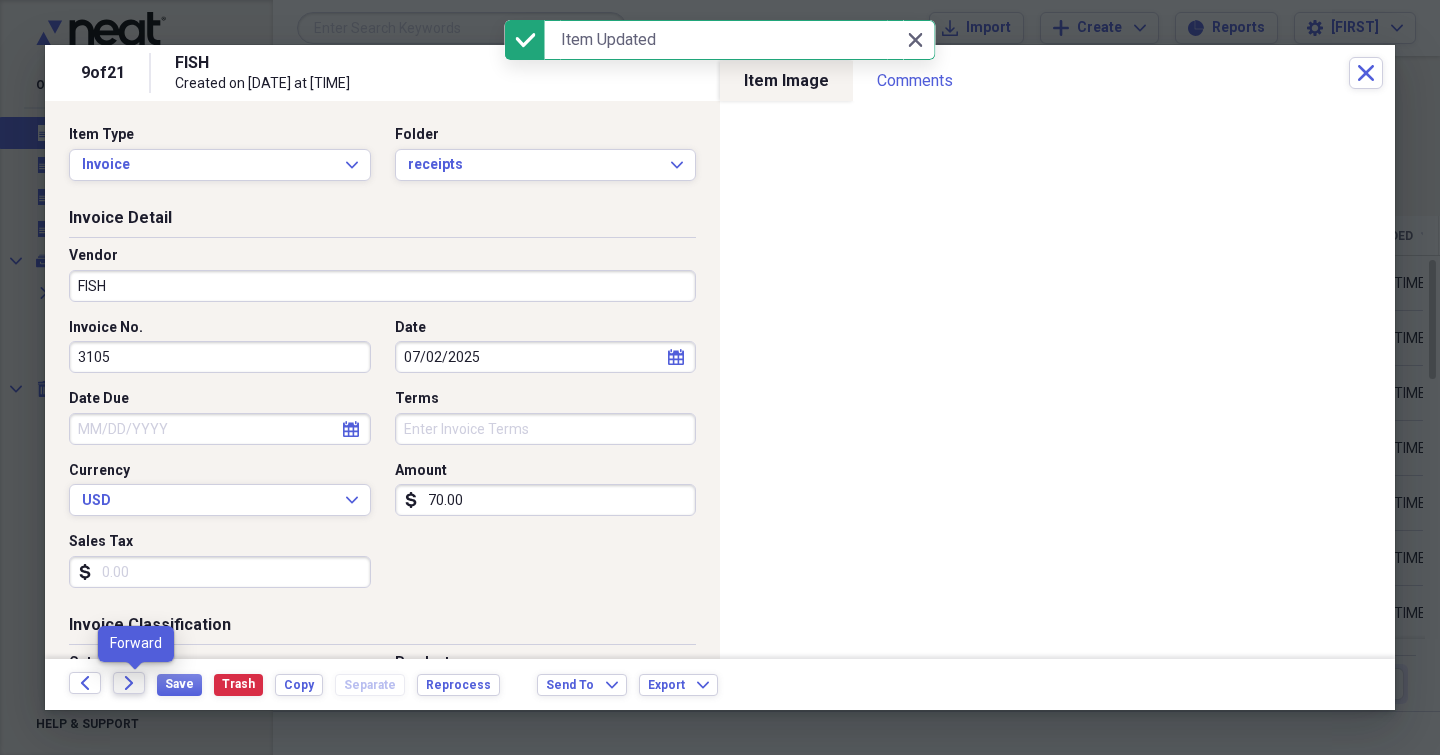 click on "Forward" 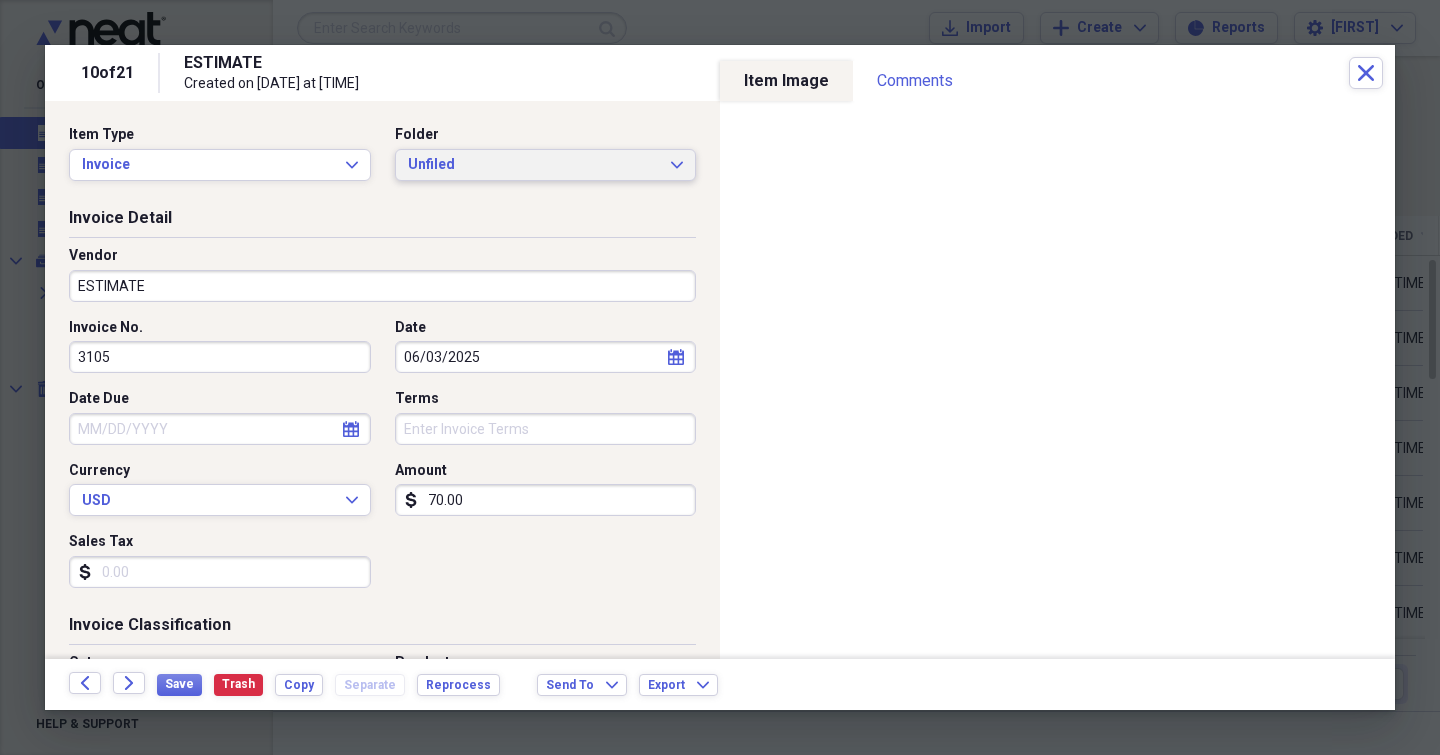 click on "Expand" 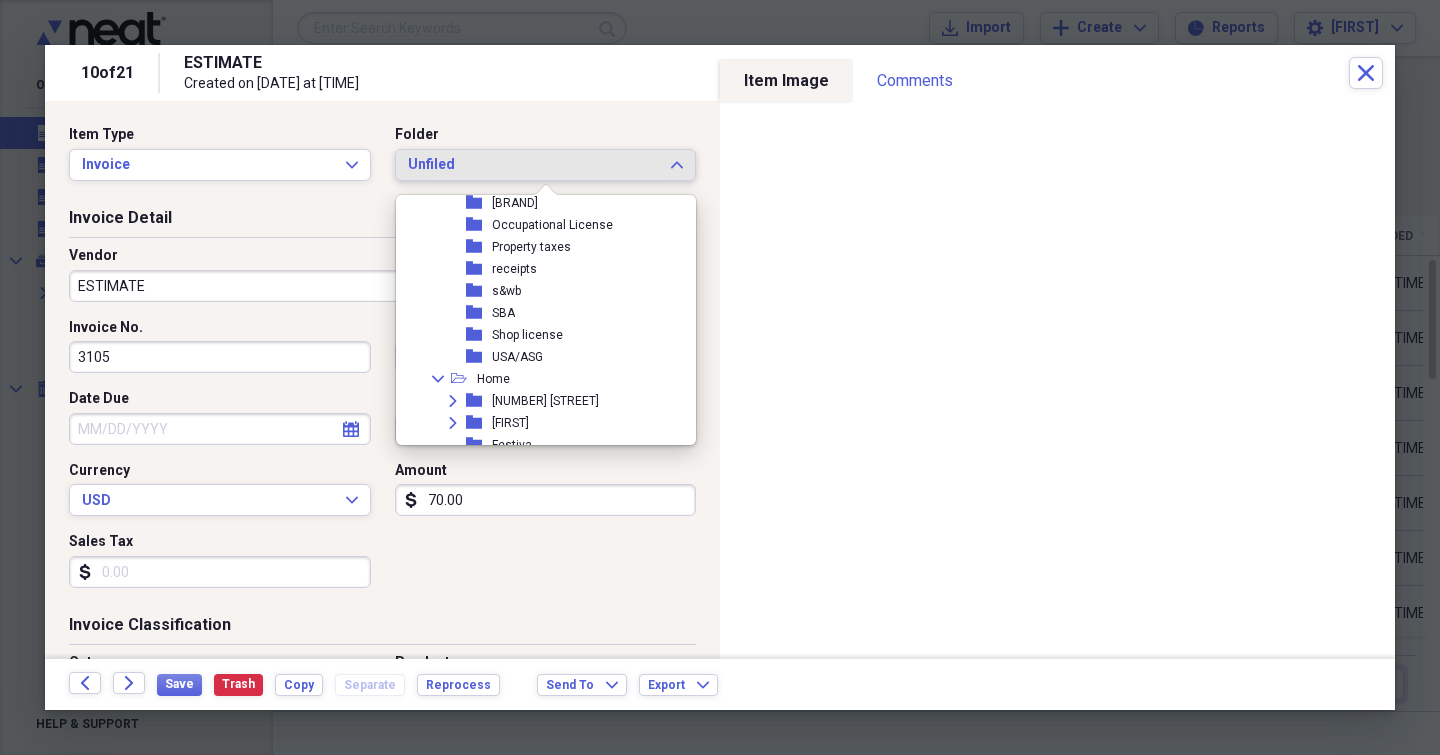 scroll, scrollTop: 527, scrollLeft: 0, axis: vertical 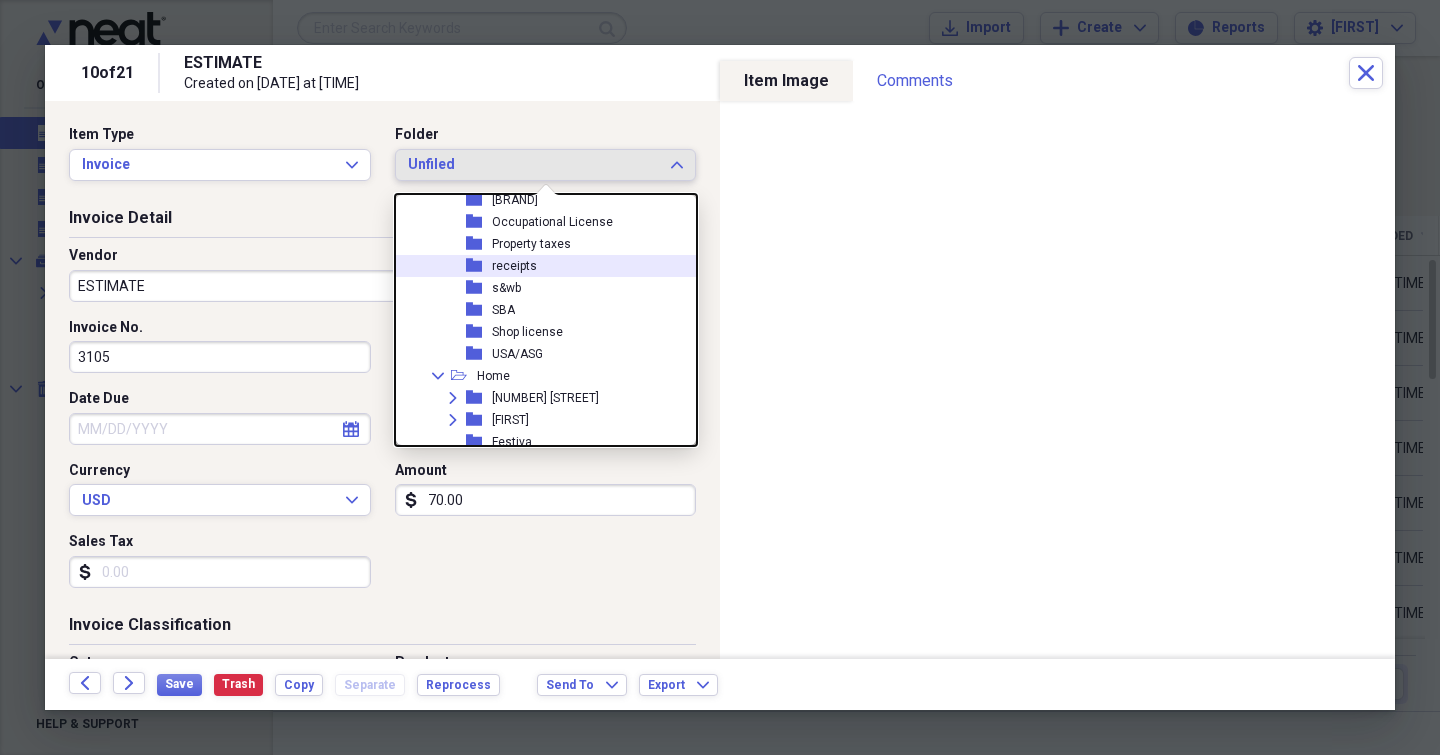 click on "receipts" at bounding box center [514, 266] 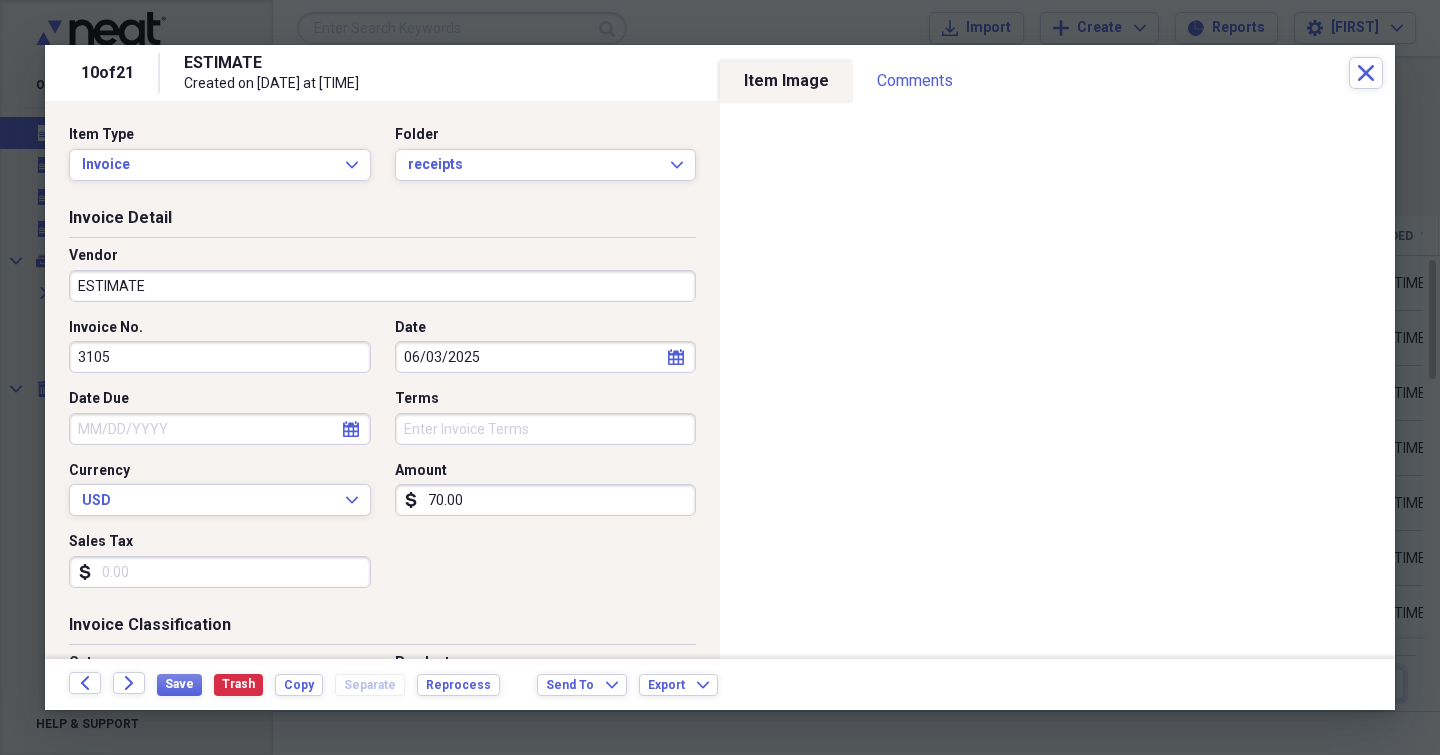 click on "ESTIMATE" at bounding box center (382, 286) 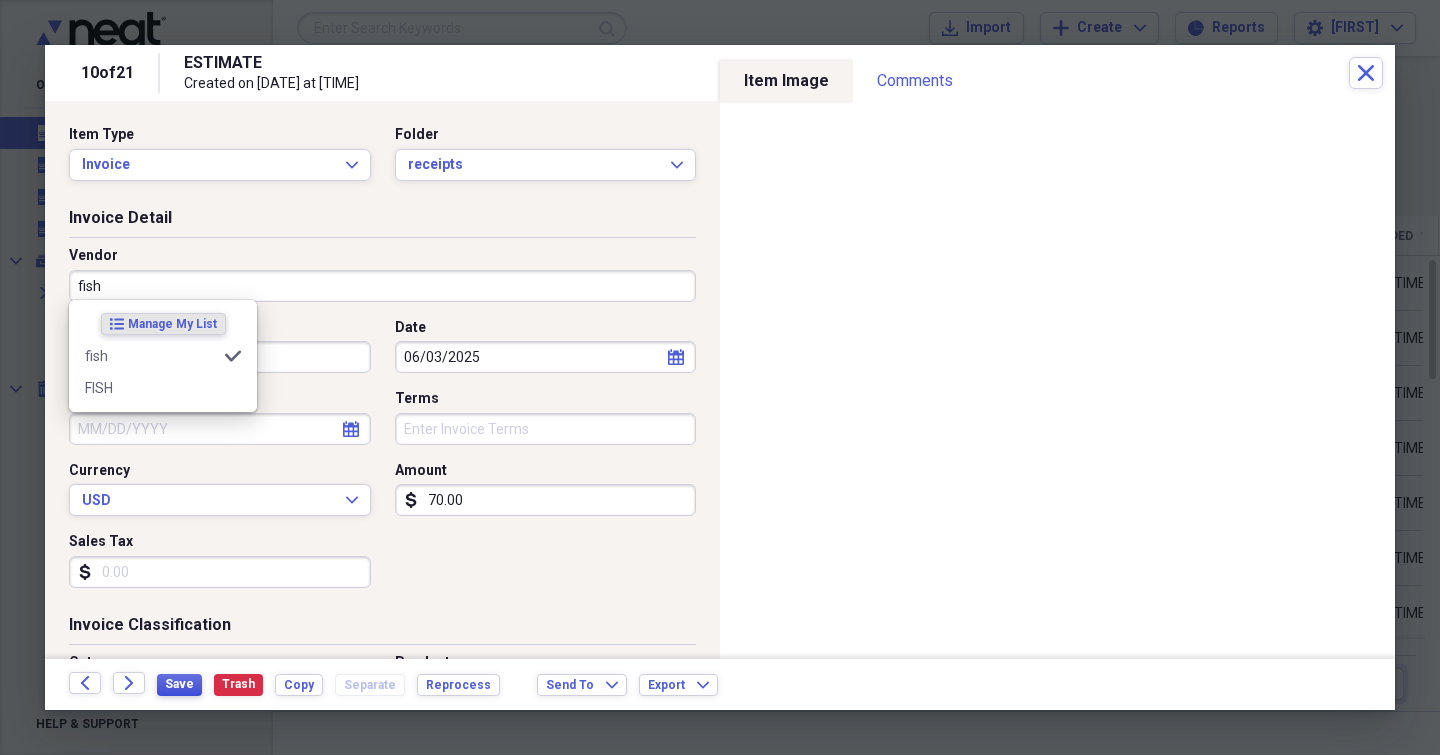 type on "fish" 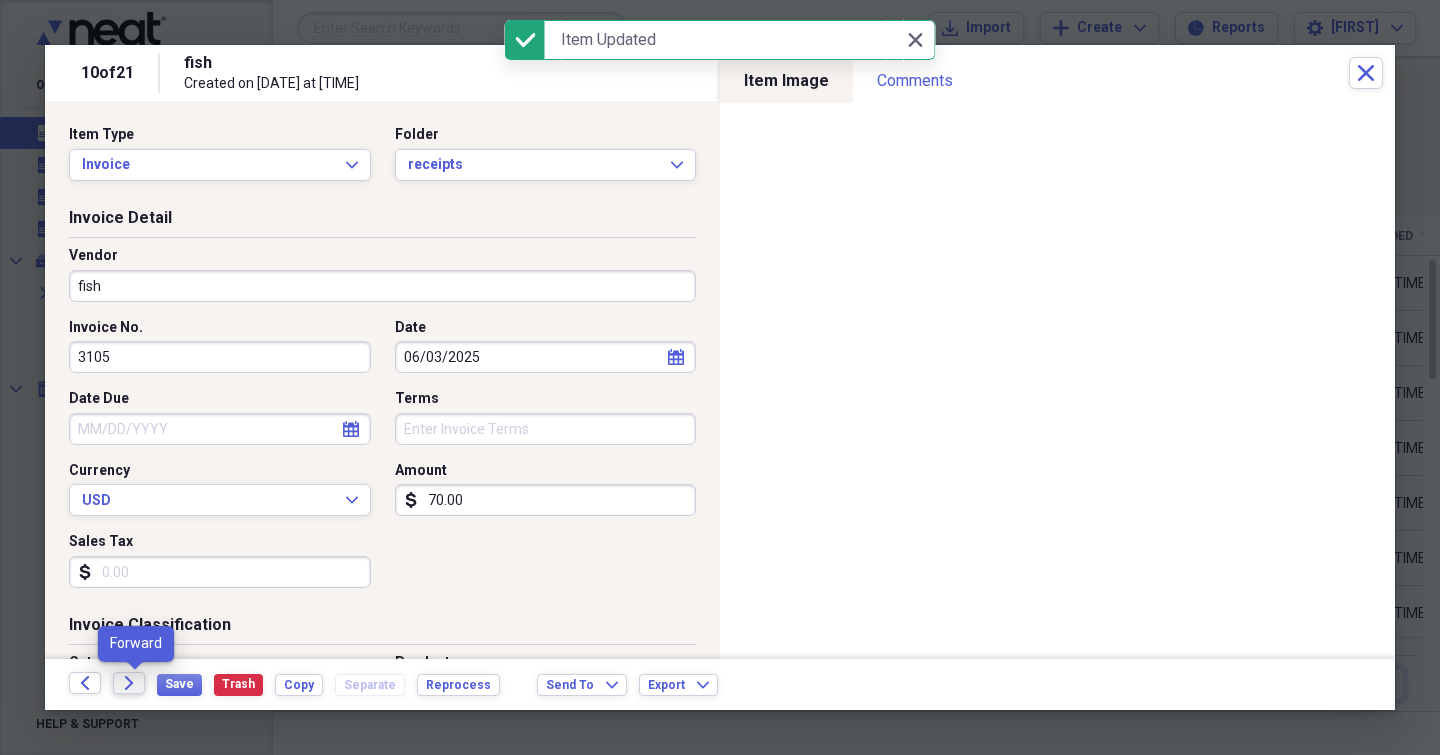 click on "Forward" 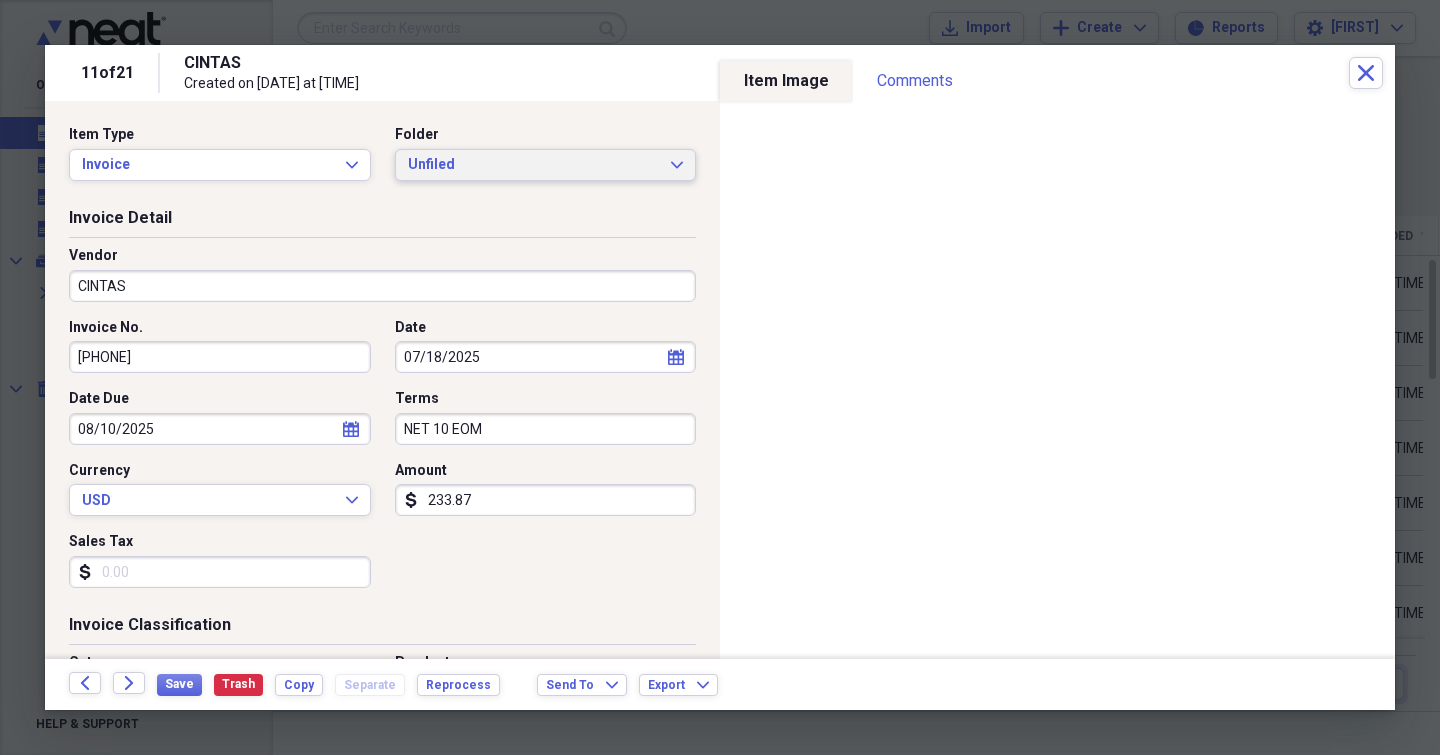 click on "Unfiled Expand" at bounding box center (546, 165) 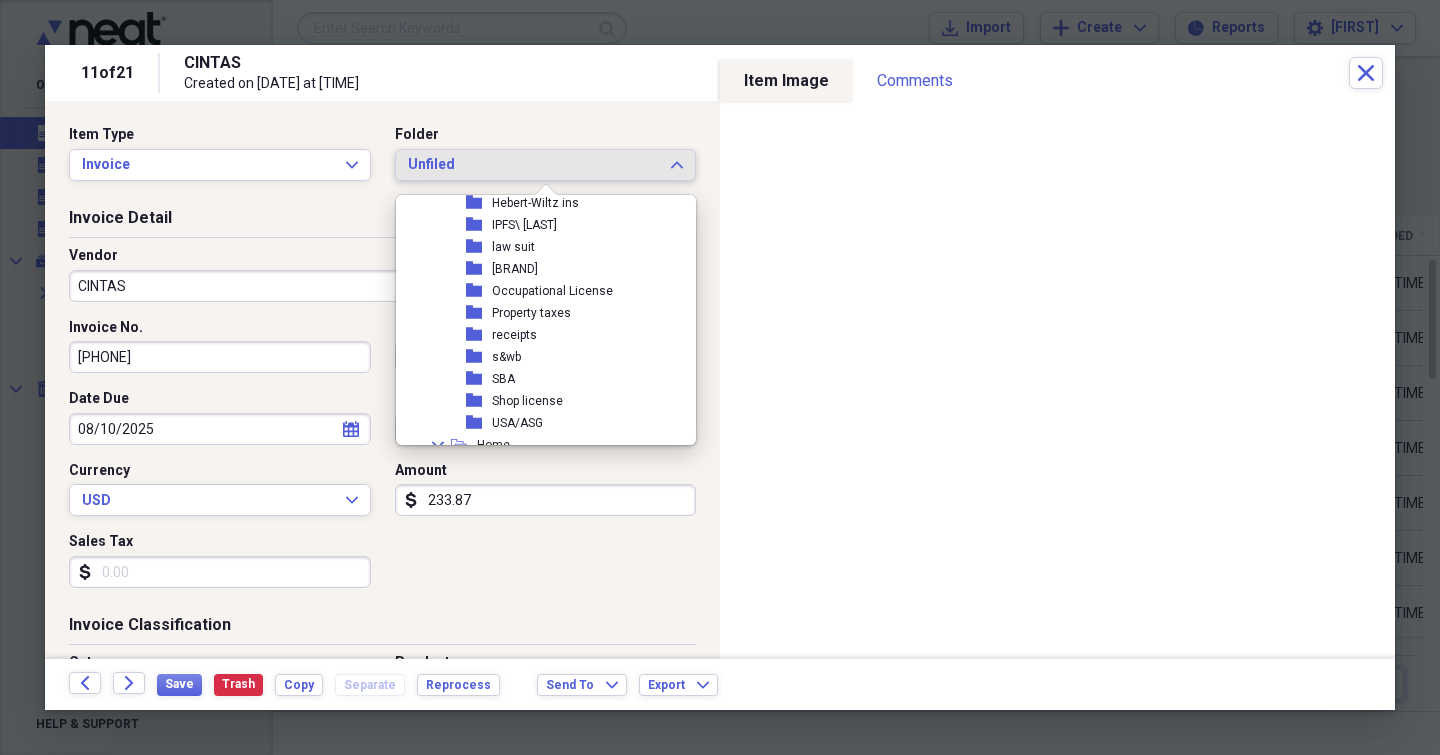 scroll, scrollTop: 456, scrollLeft: 0, axis: vertical 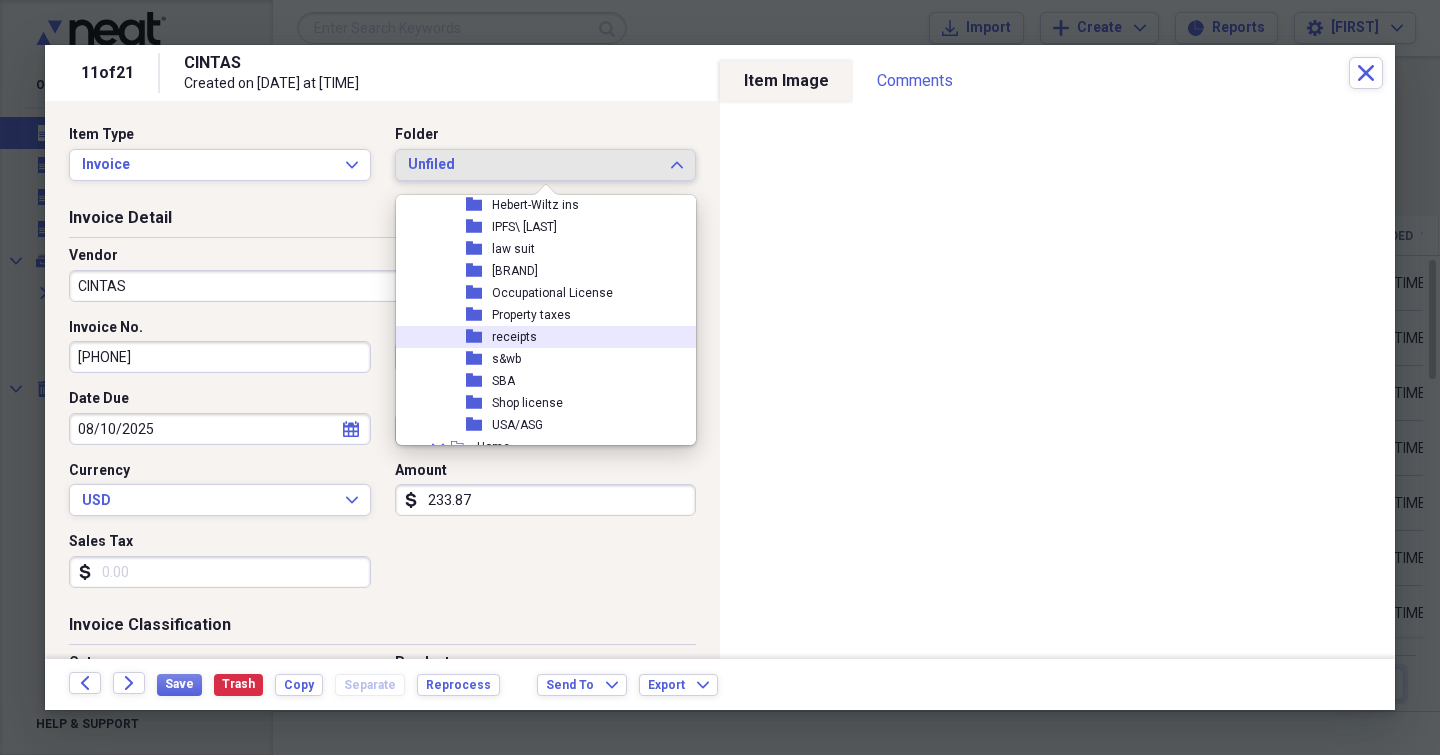 click on "receipts" at bounding box center (514, 337) 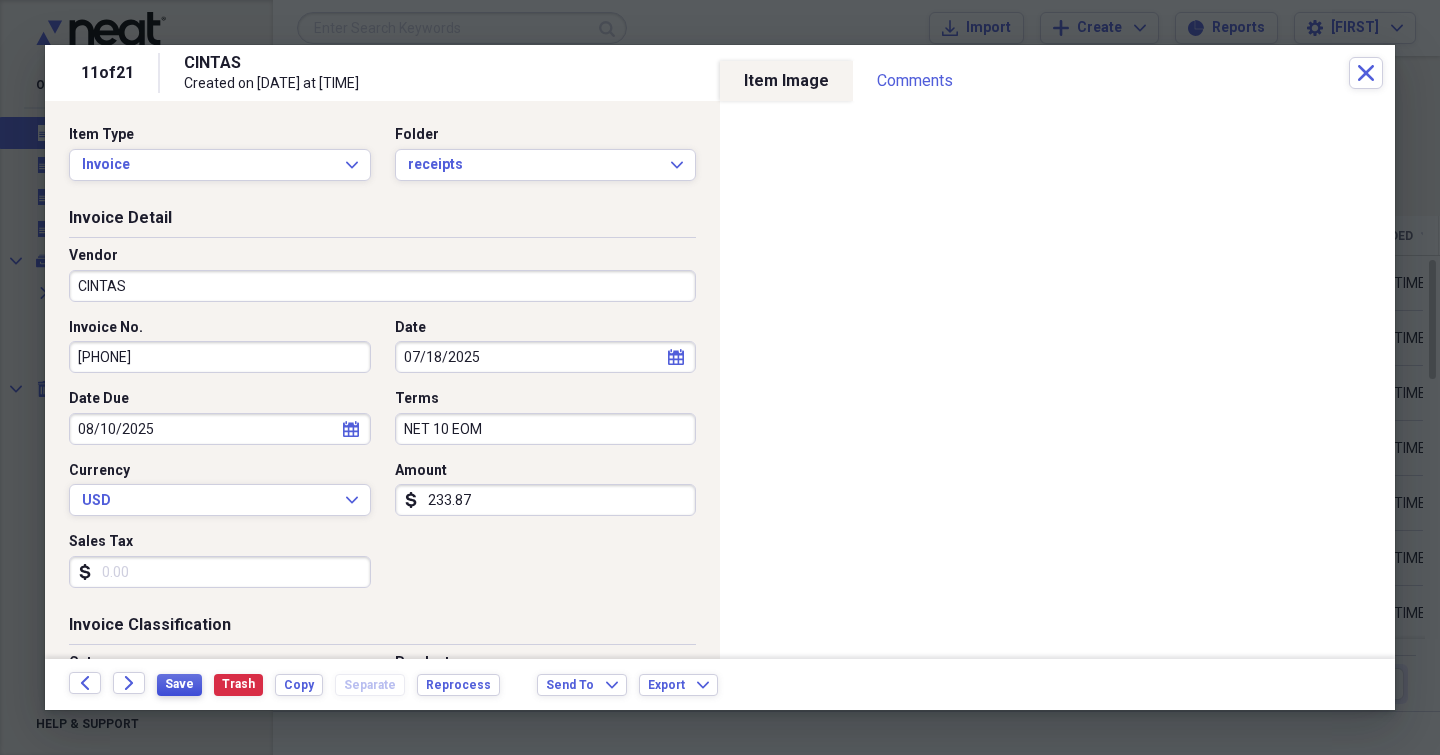 click on "Save" at bounding box center [179, 684] 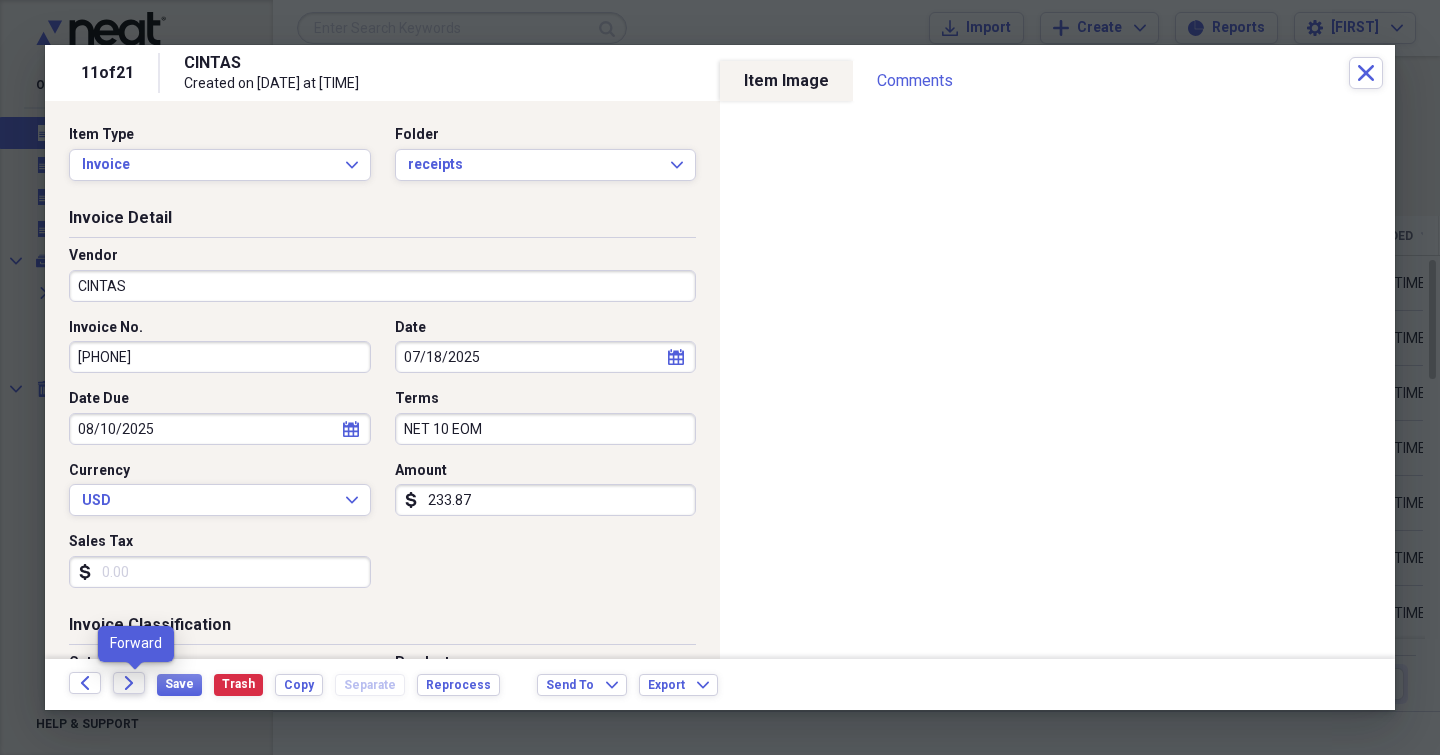 click on "Forward" 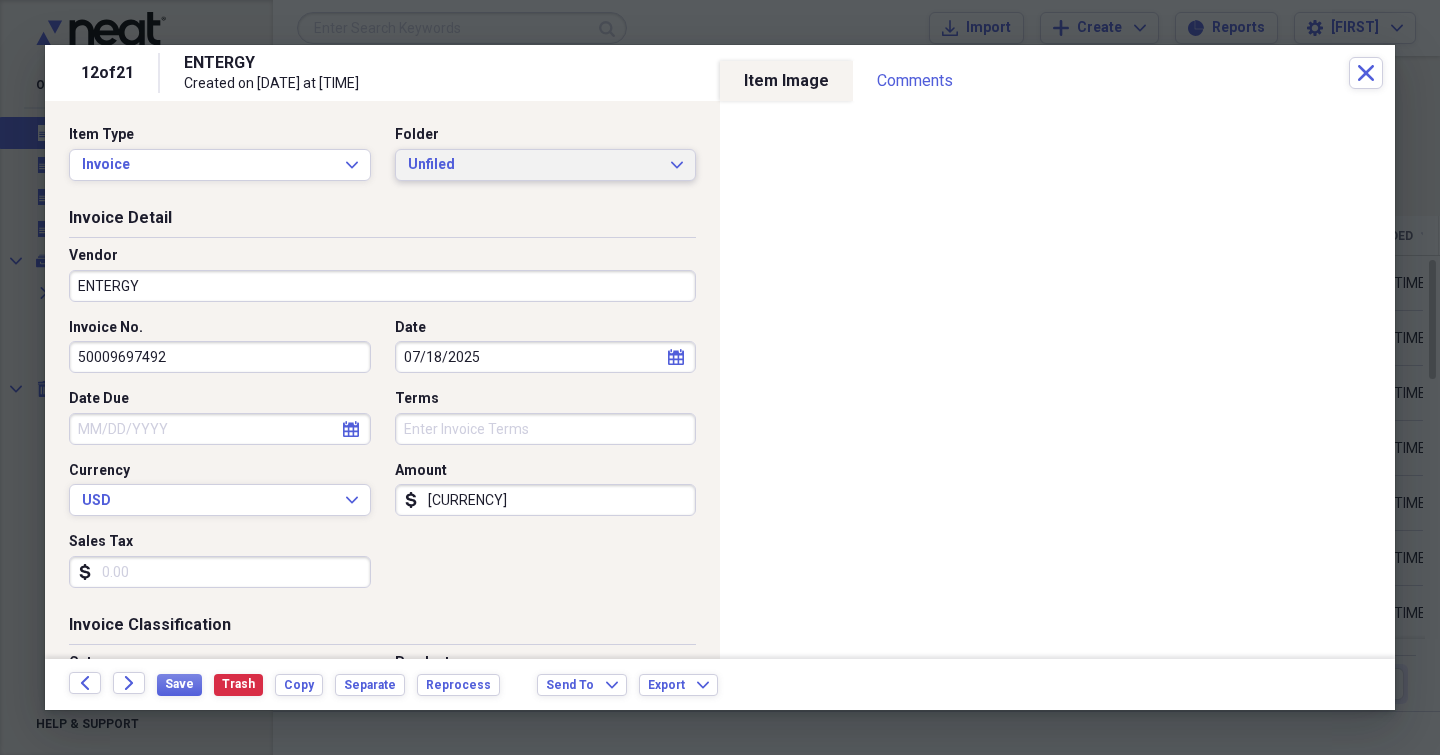 click on "Expand" 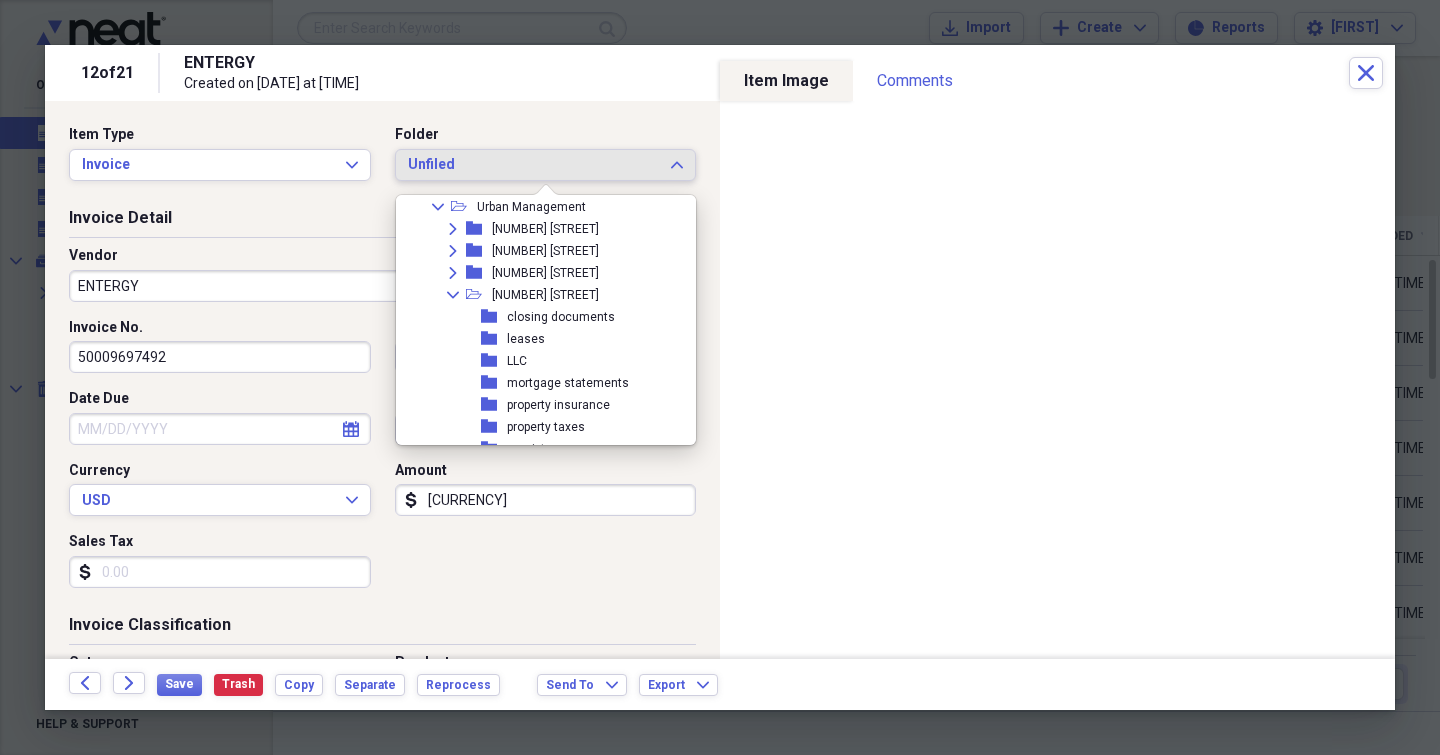 scroll, scrollTop: 1578, scrollLeft: 0, axis: vertical 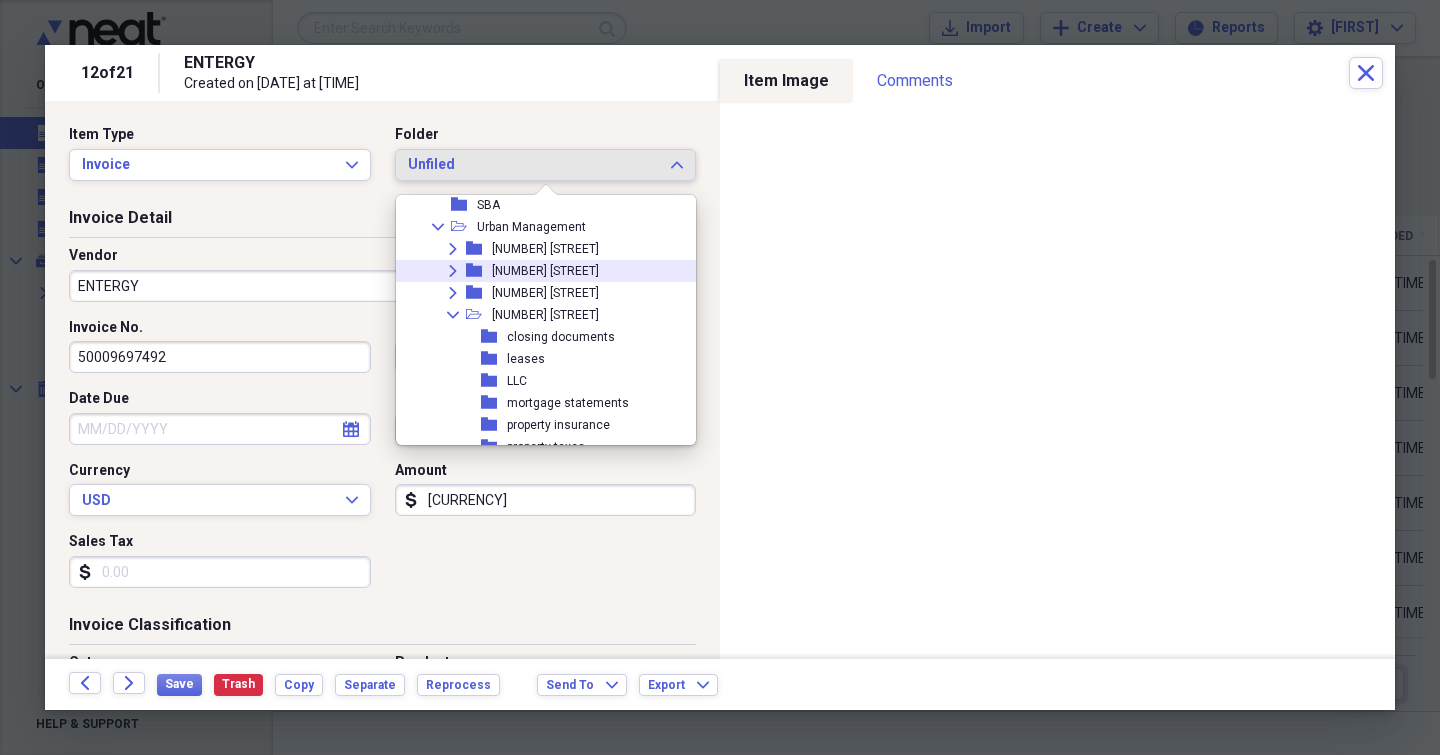 click on "Expand" 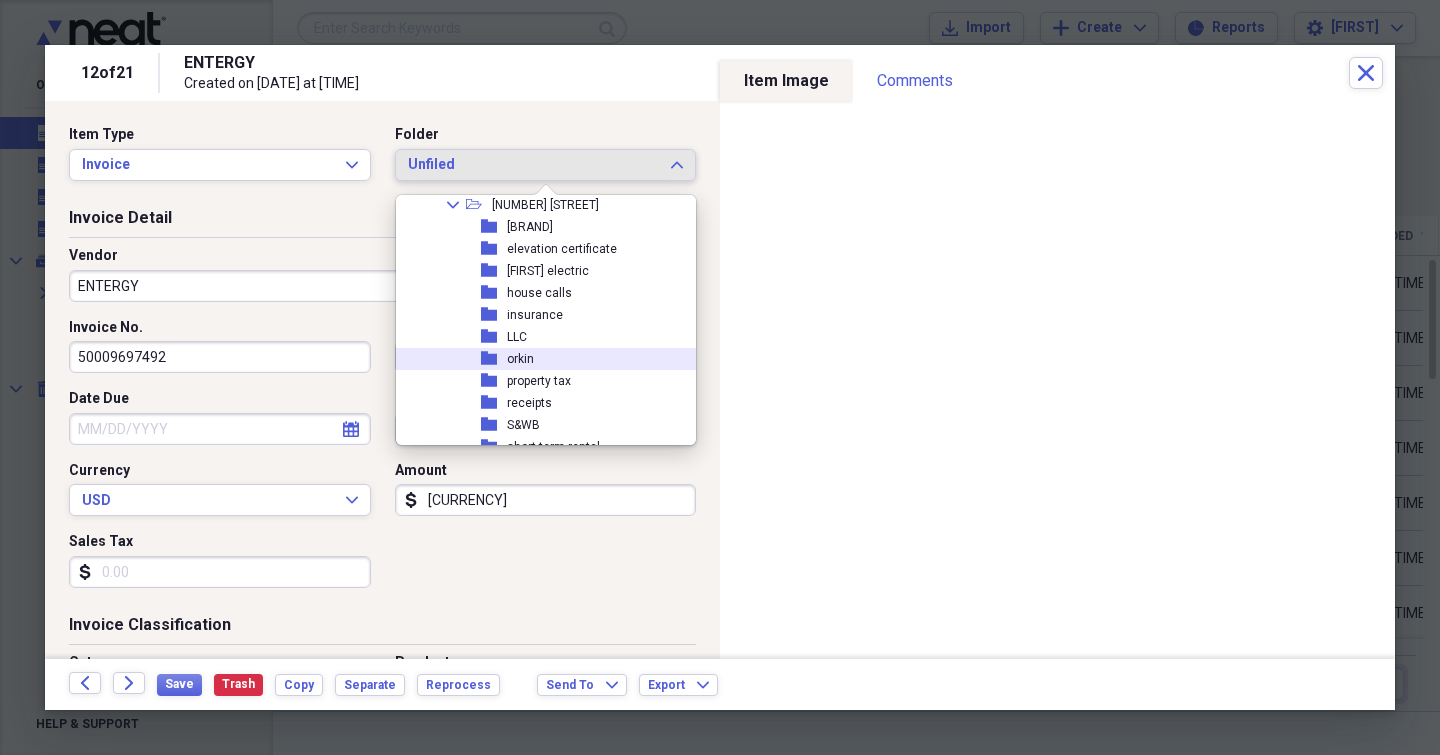 scroll, scrollTop: 1648, scrollLeft: 0, axis: vertical 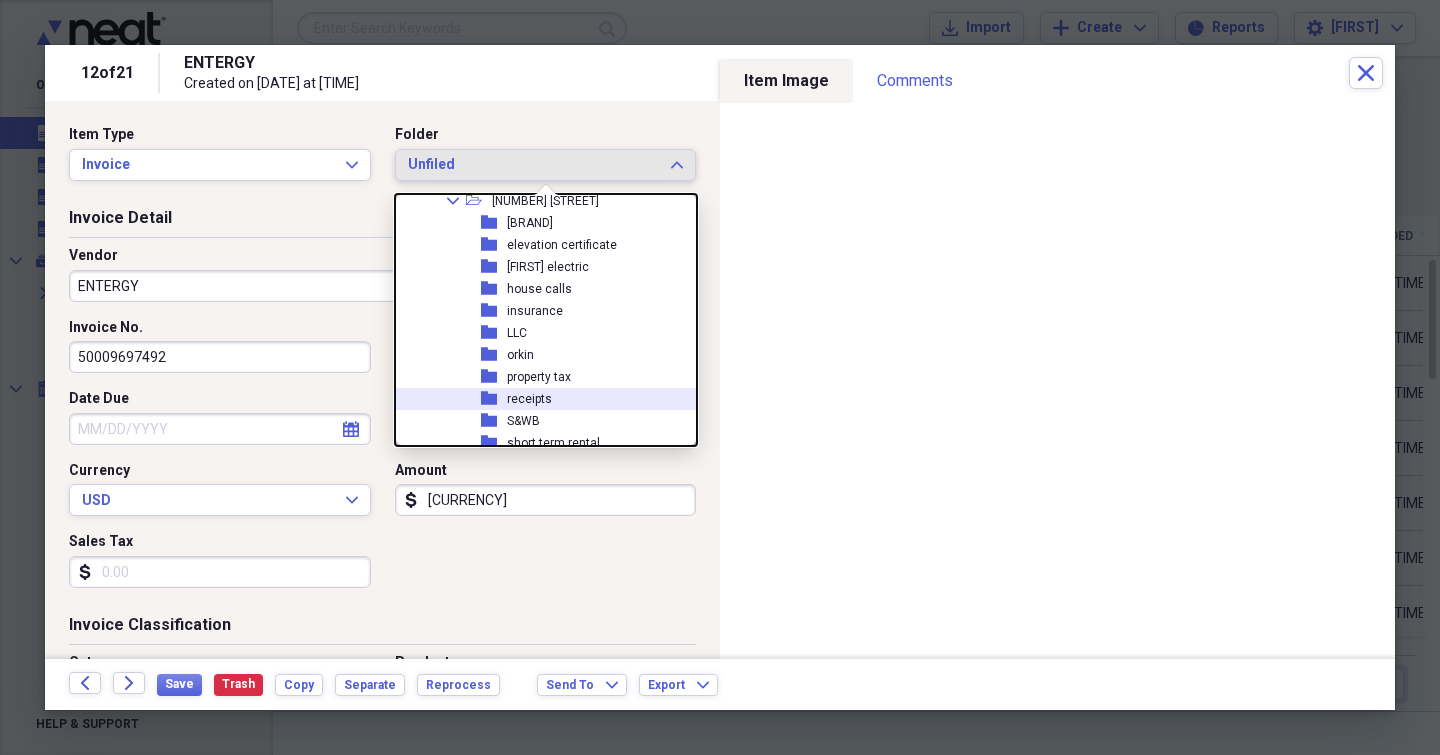 click on "receipts" at bounding box center [529, 399] 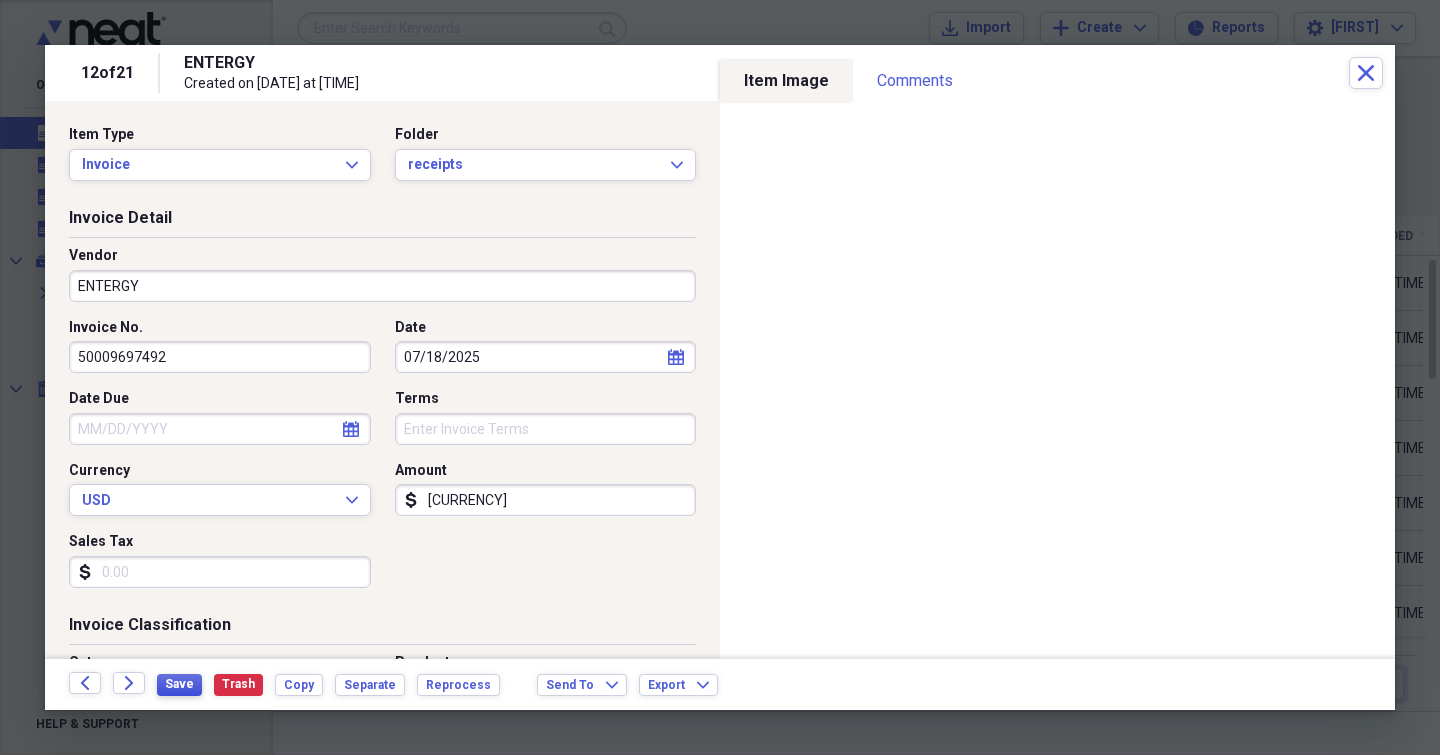 click on "Save" at bounding box center (179, 684) 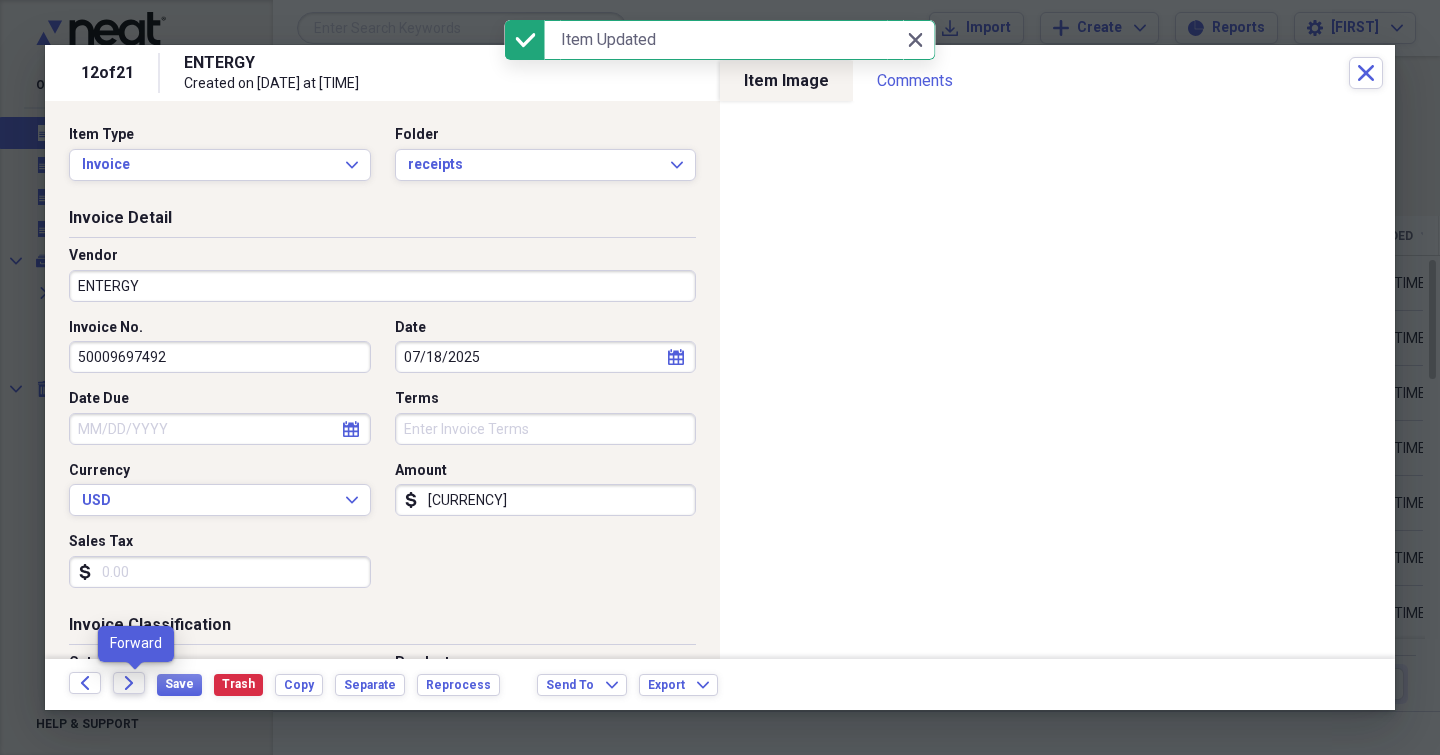 click on "Forward" 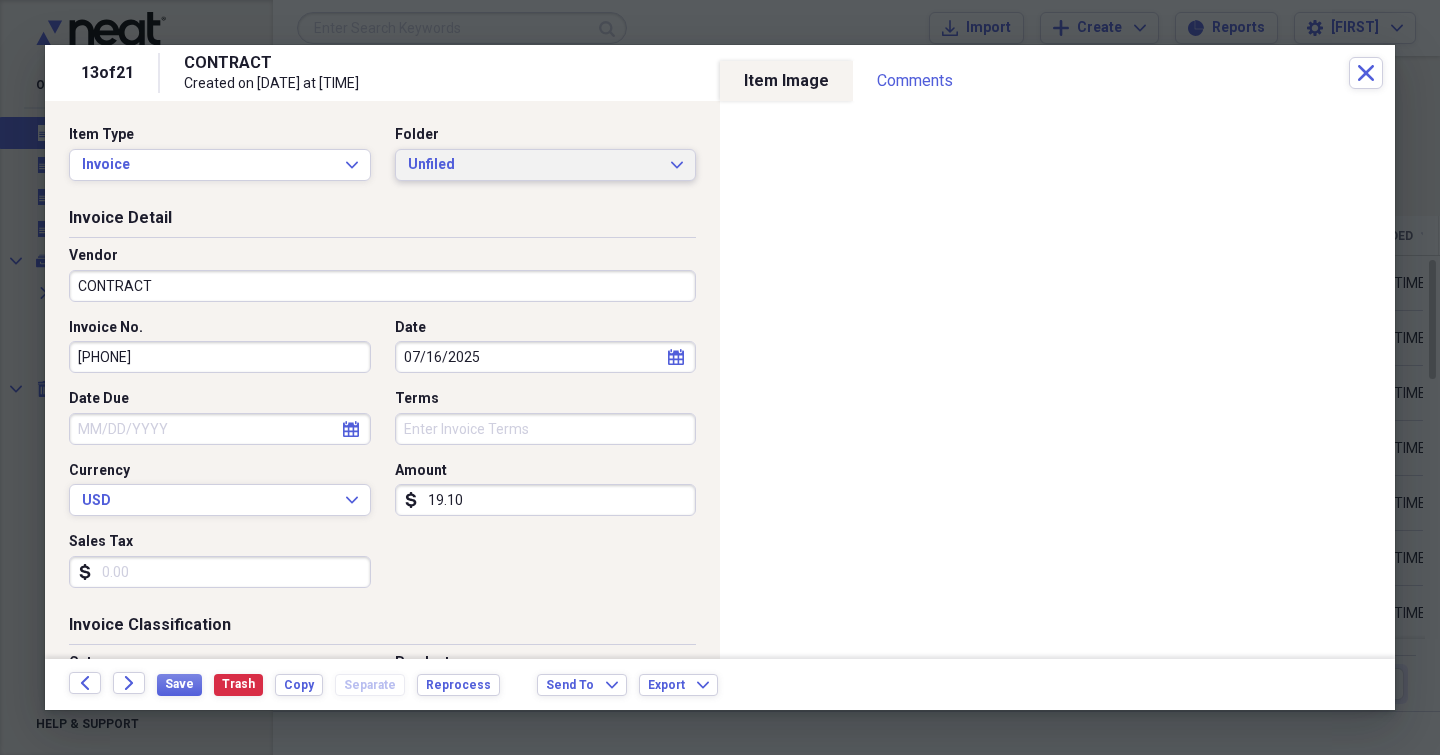 click on "Expand" 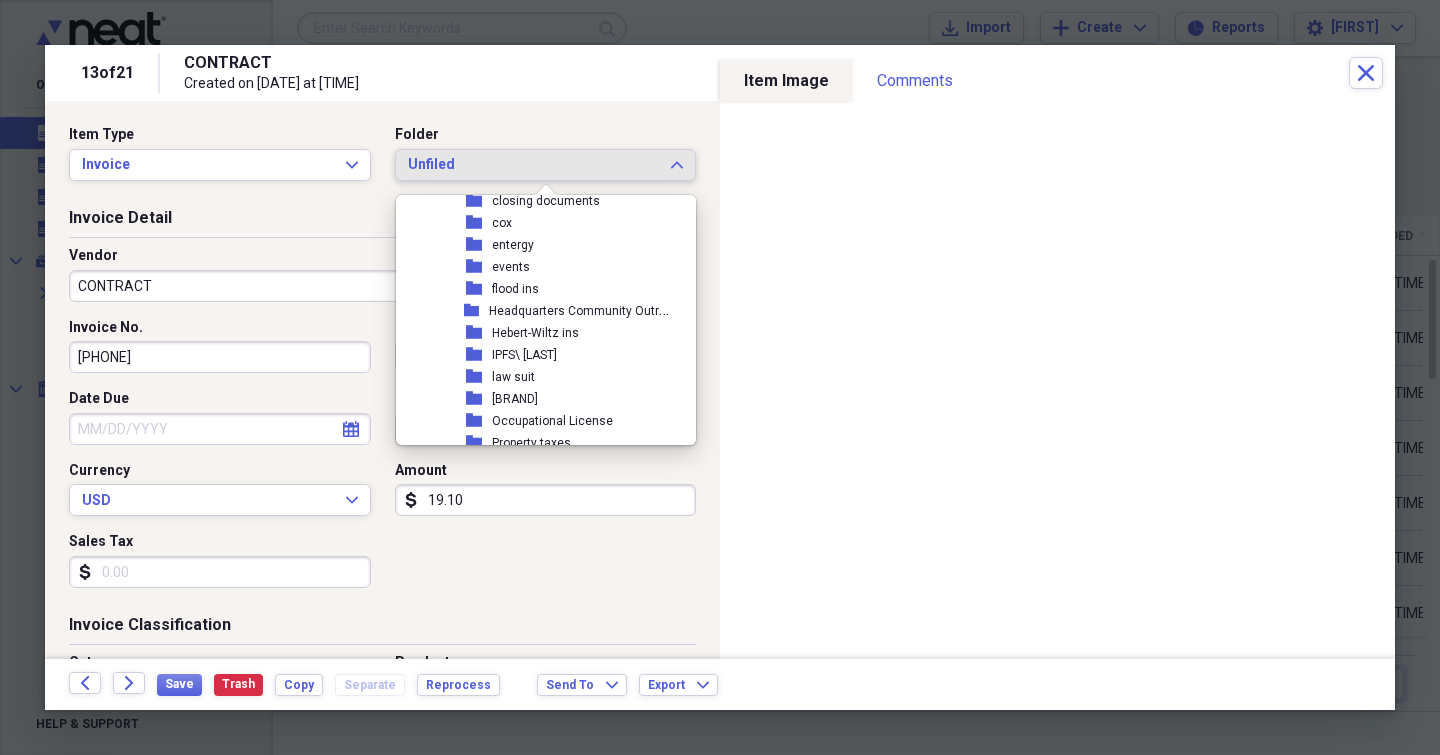 scroll, scrollTop: 329, scrollLeft: 0, axis: vertical 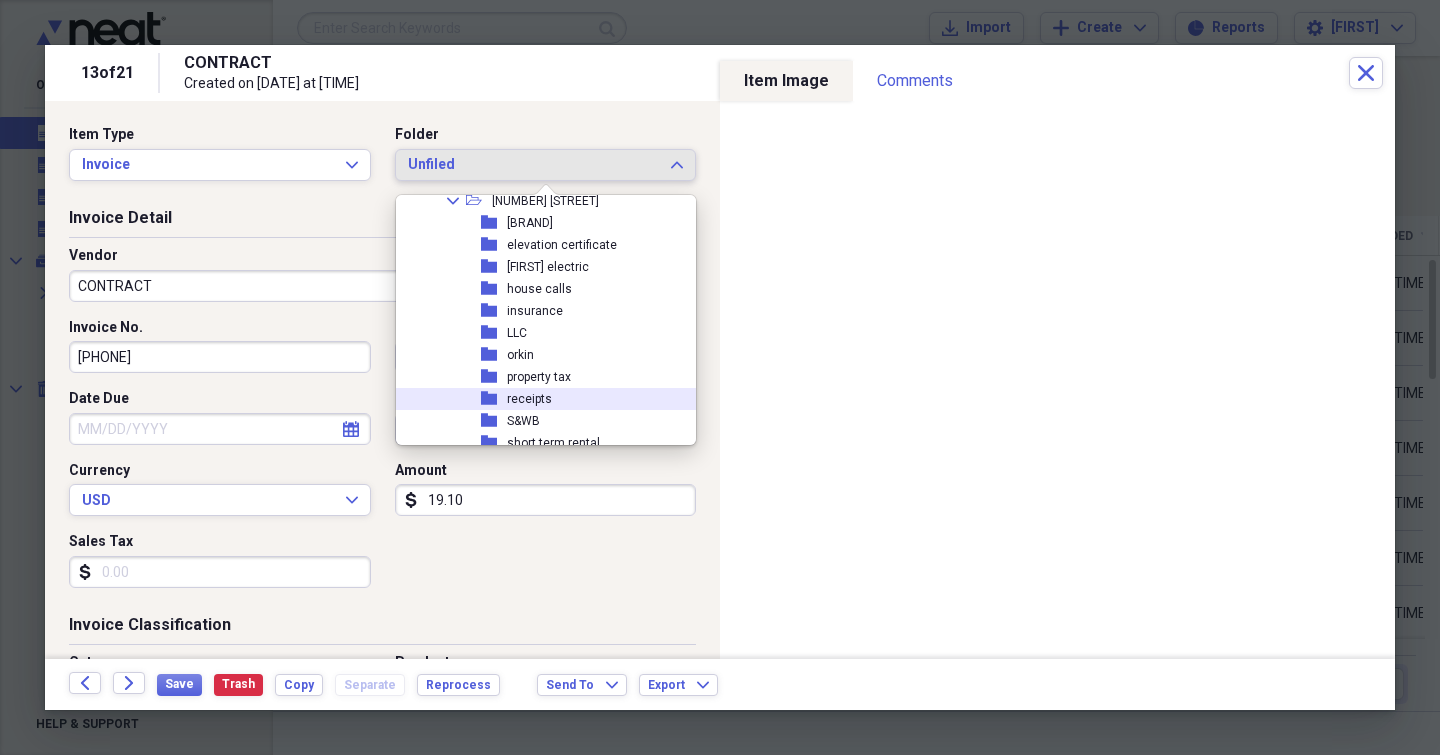 click on "receipts" at bounding box center (529, 399) 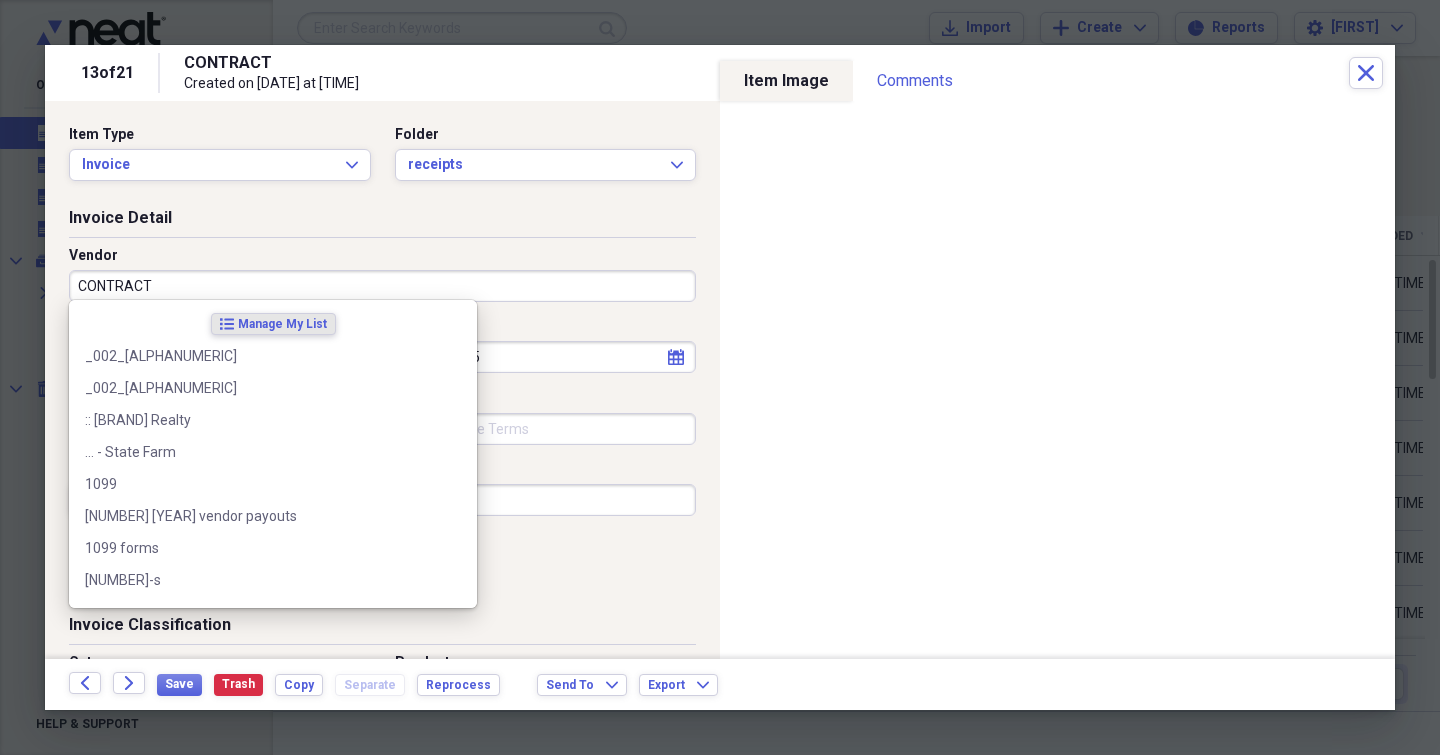 click on "CONTRACT" at bounding box center (382, 286) 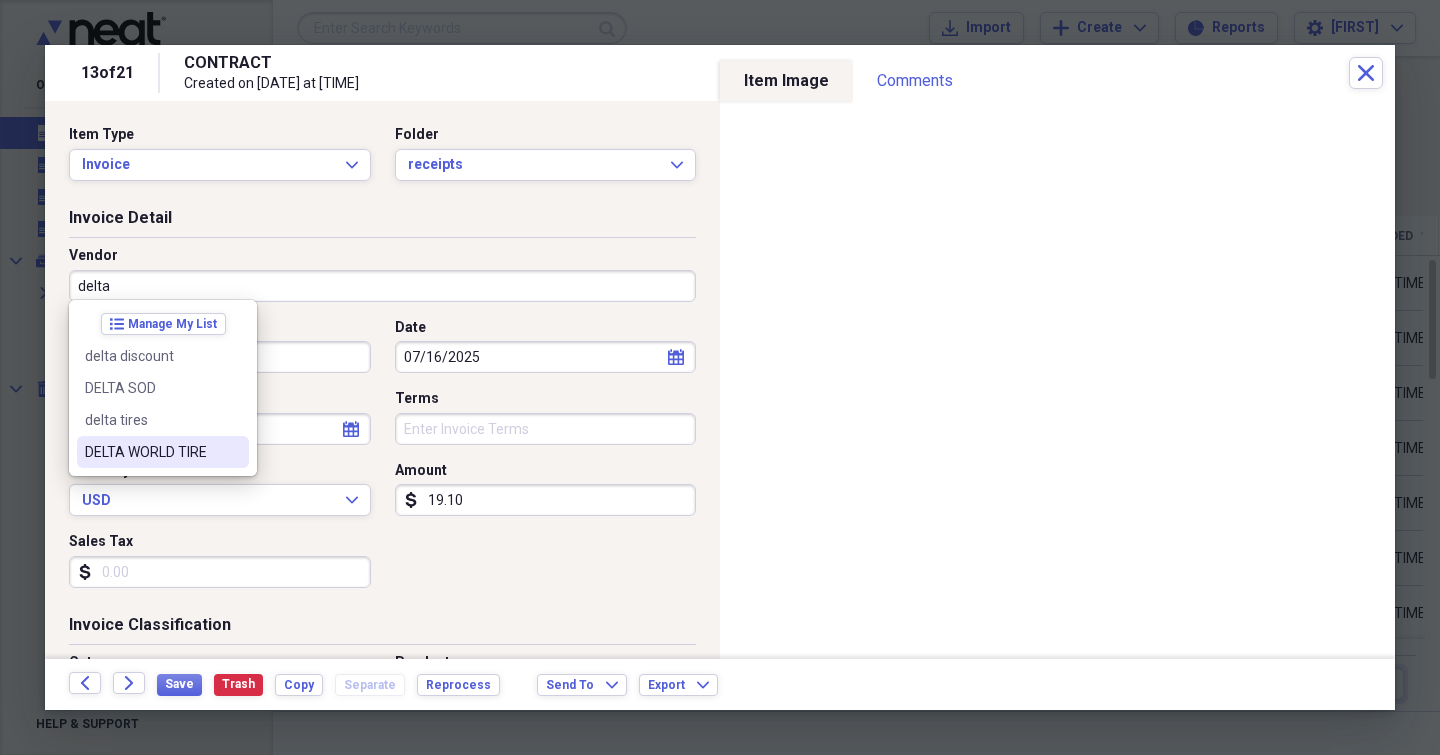 type on "delta" 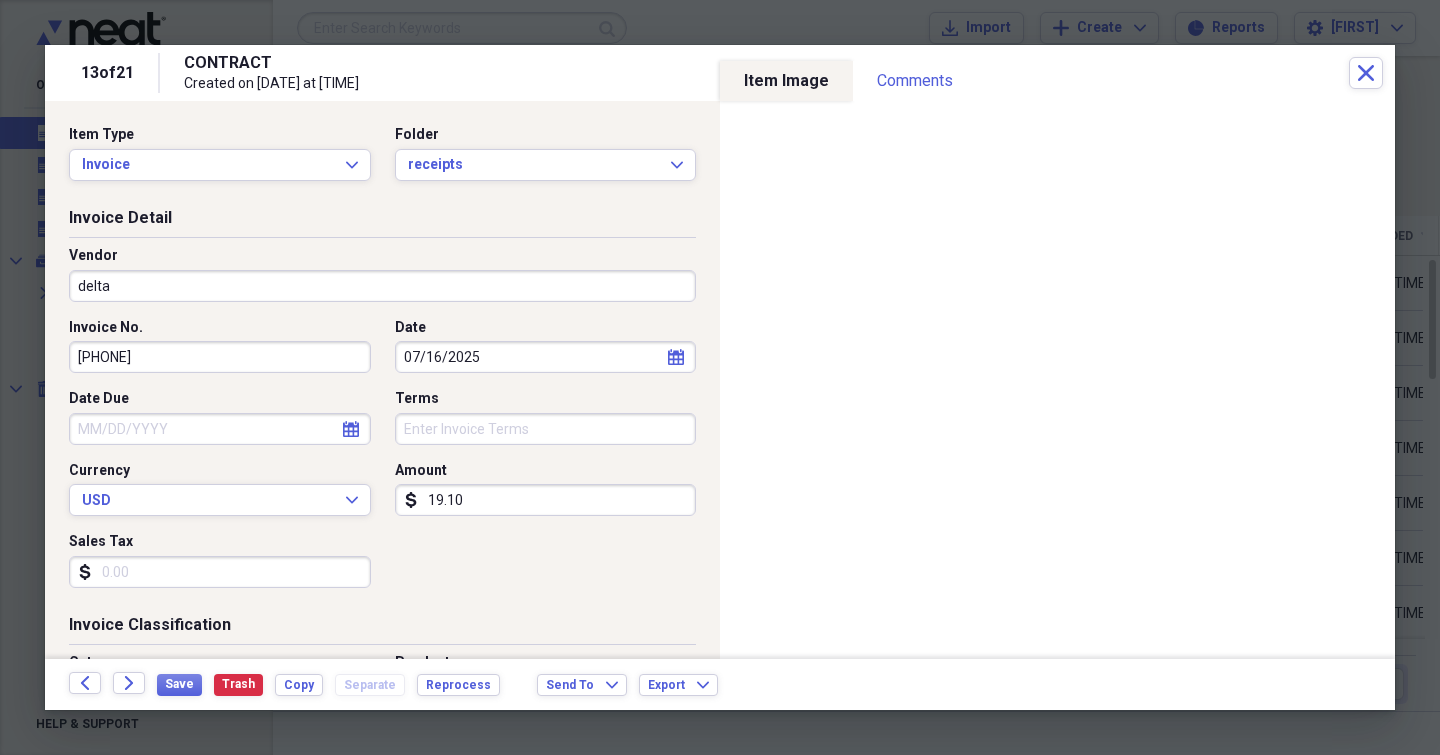 click on "Invoice Classification" at bounding box center (382, 629) 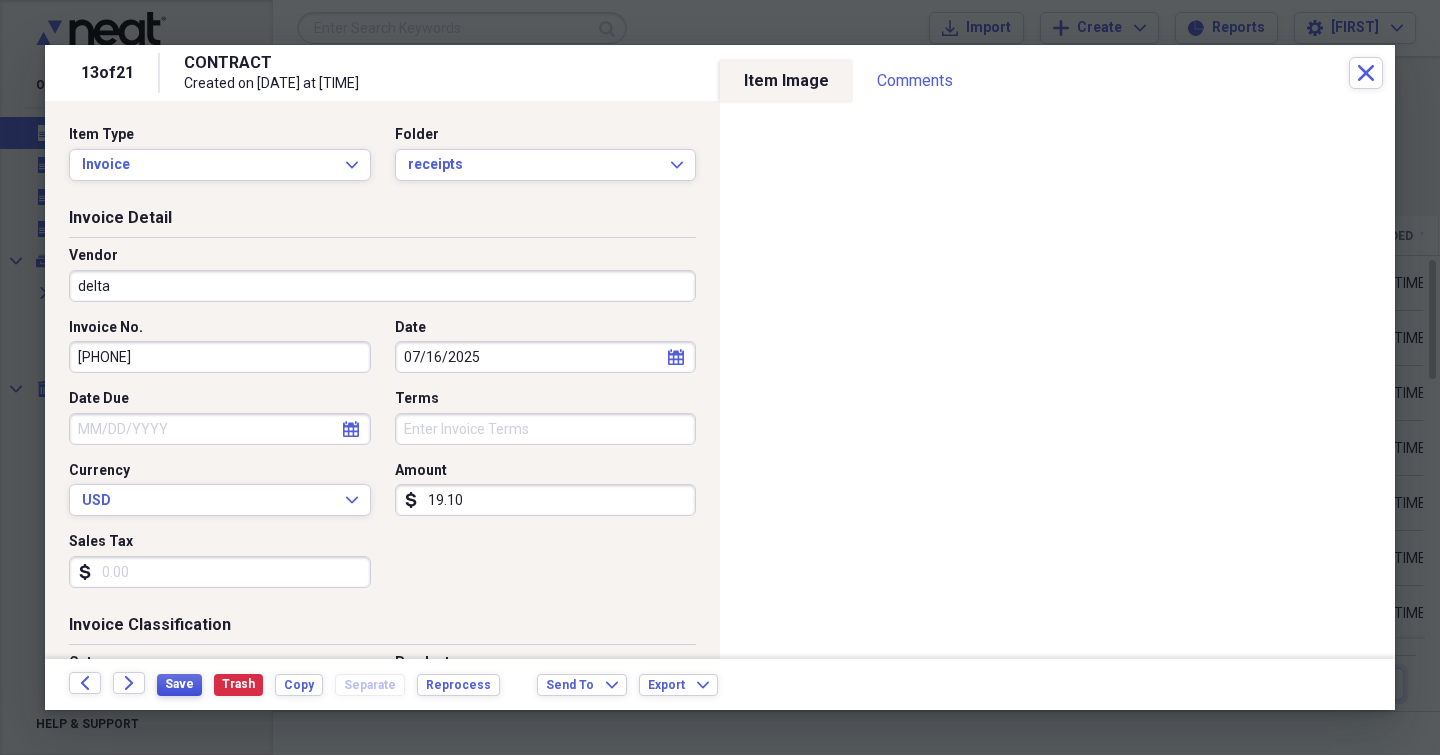 click on "Save" at bounding box center [179, 684] 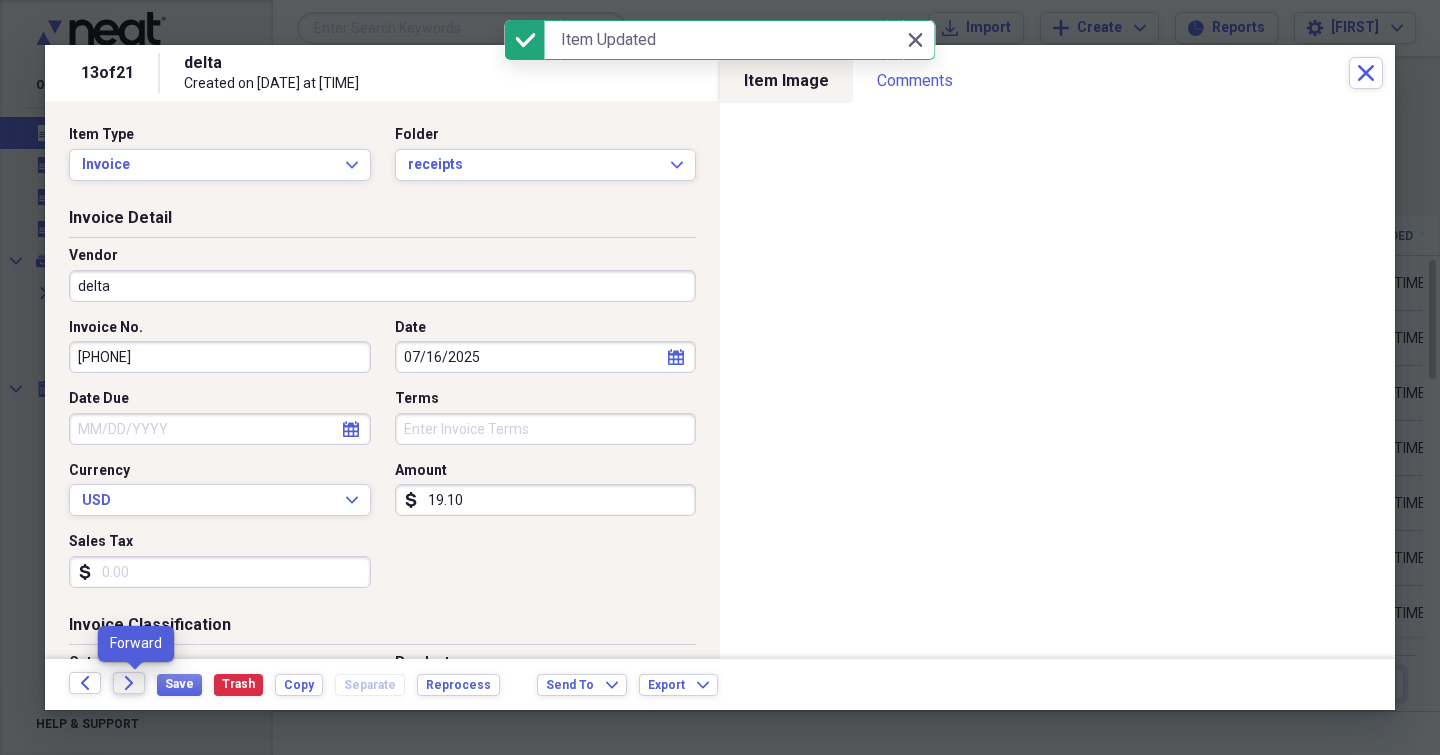 click on "Forward" 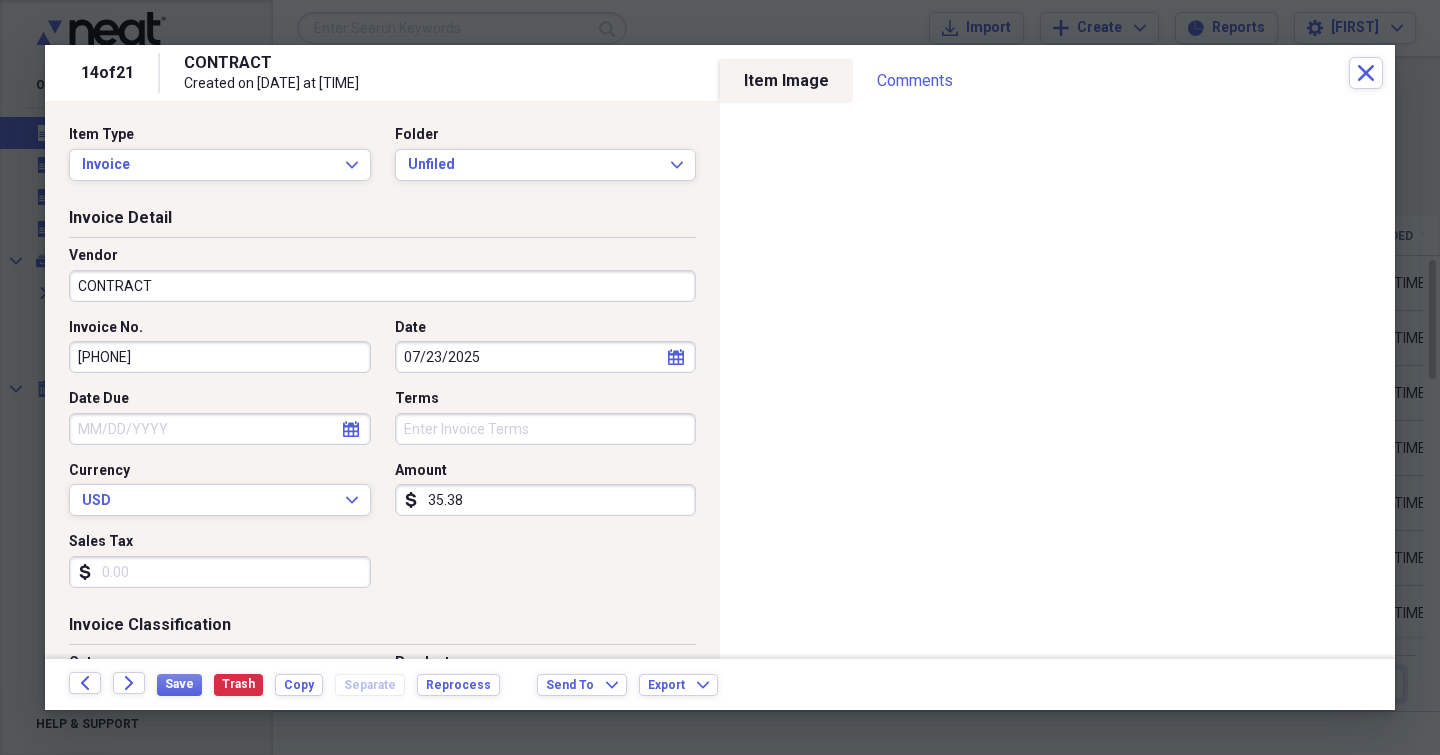 drag, startPoint x: 135, startPoint y: 684, endPoint x: 0, endPoint y: 822, distance: 193.0518 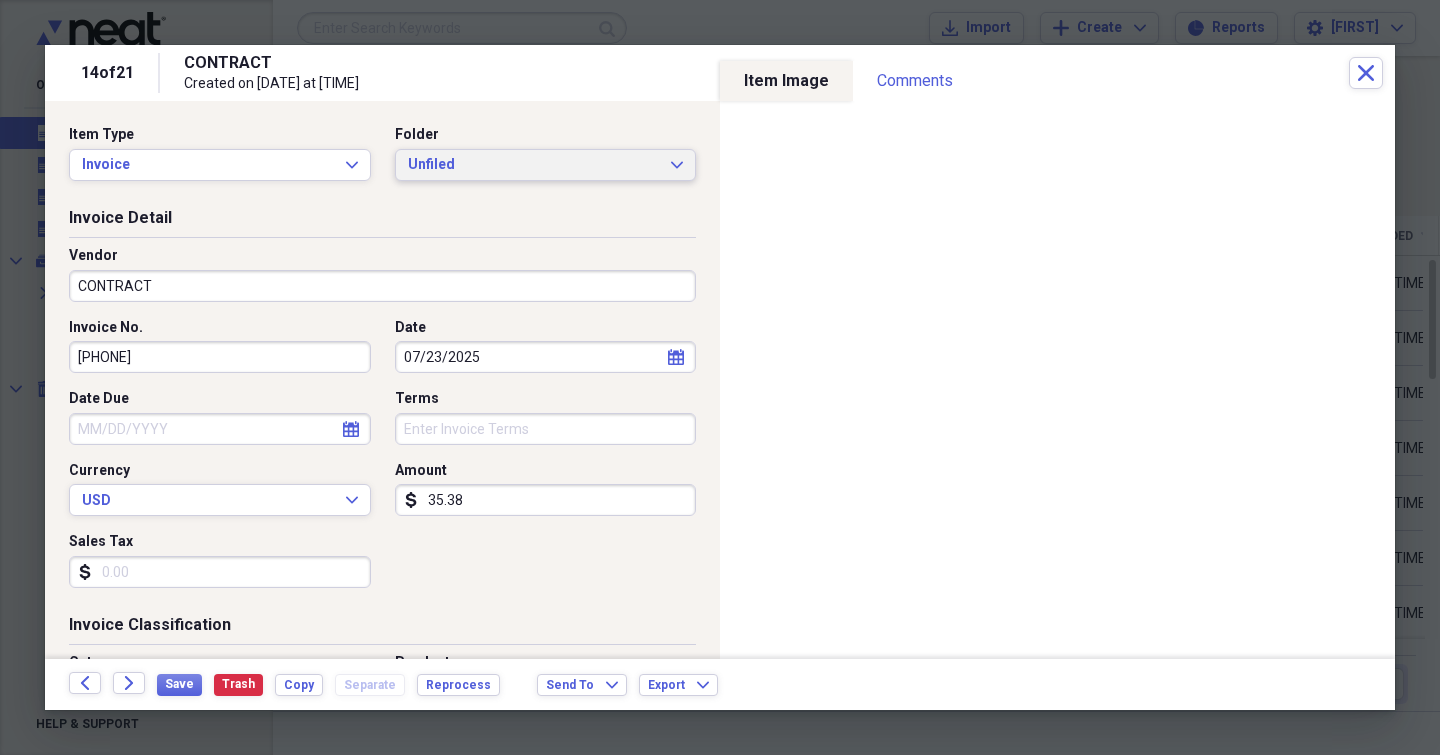 click on "Expand" 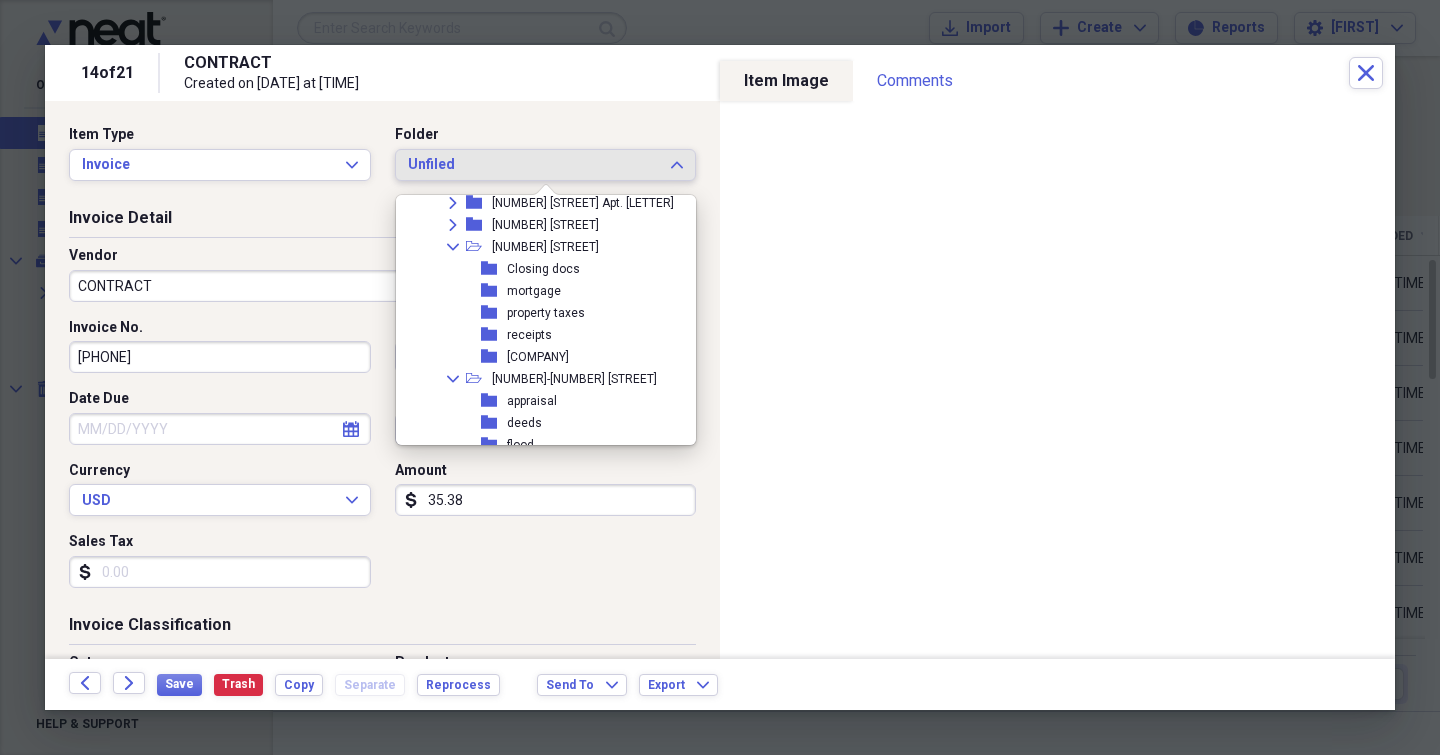 scroll, scrollTop: 2518, scrollLeft: 0, axis: vertical 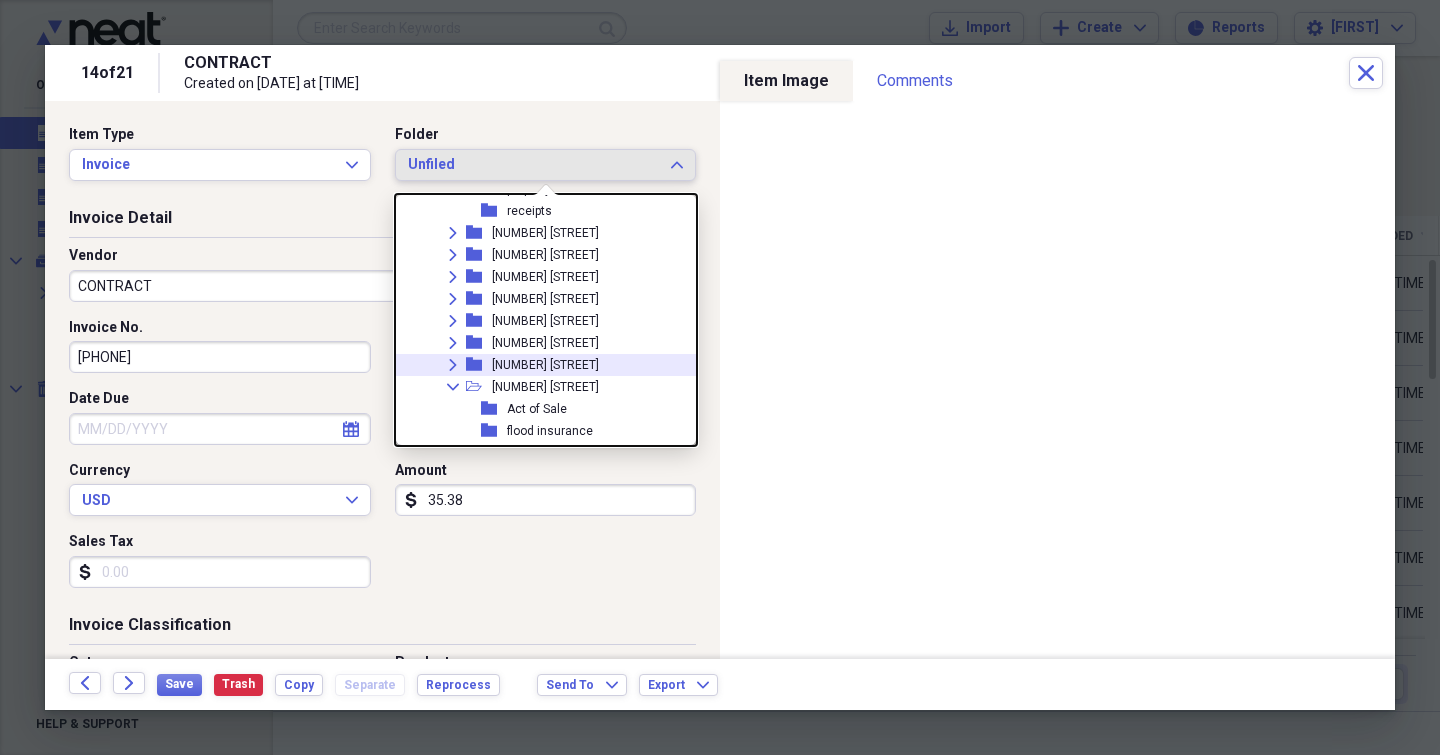click on "Expand" 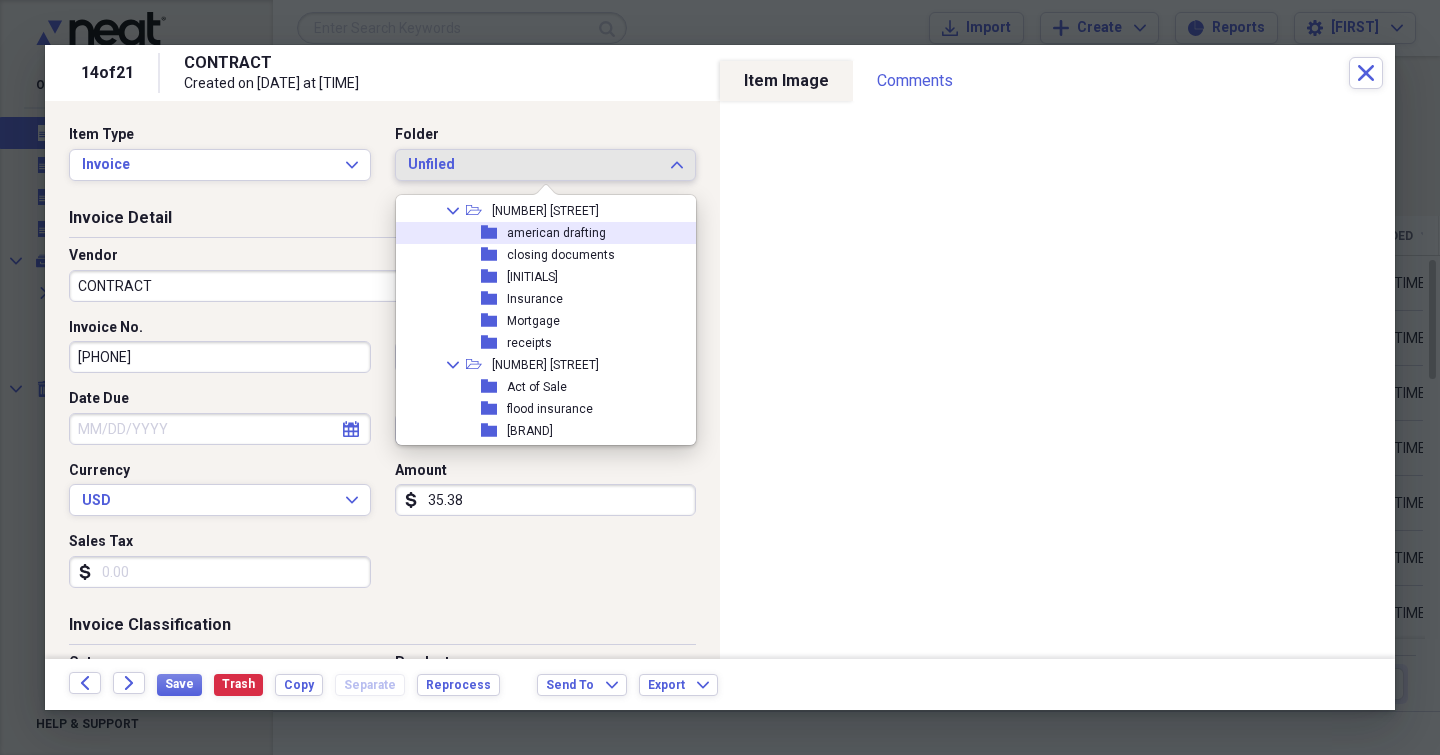 scroll, scrollTop: 2669, scrollLeft: 0, axis: vertical 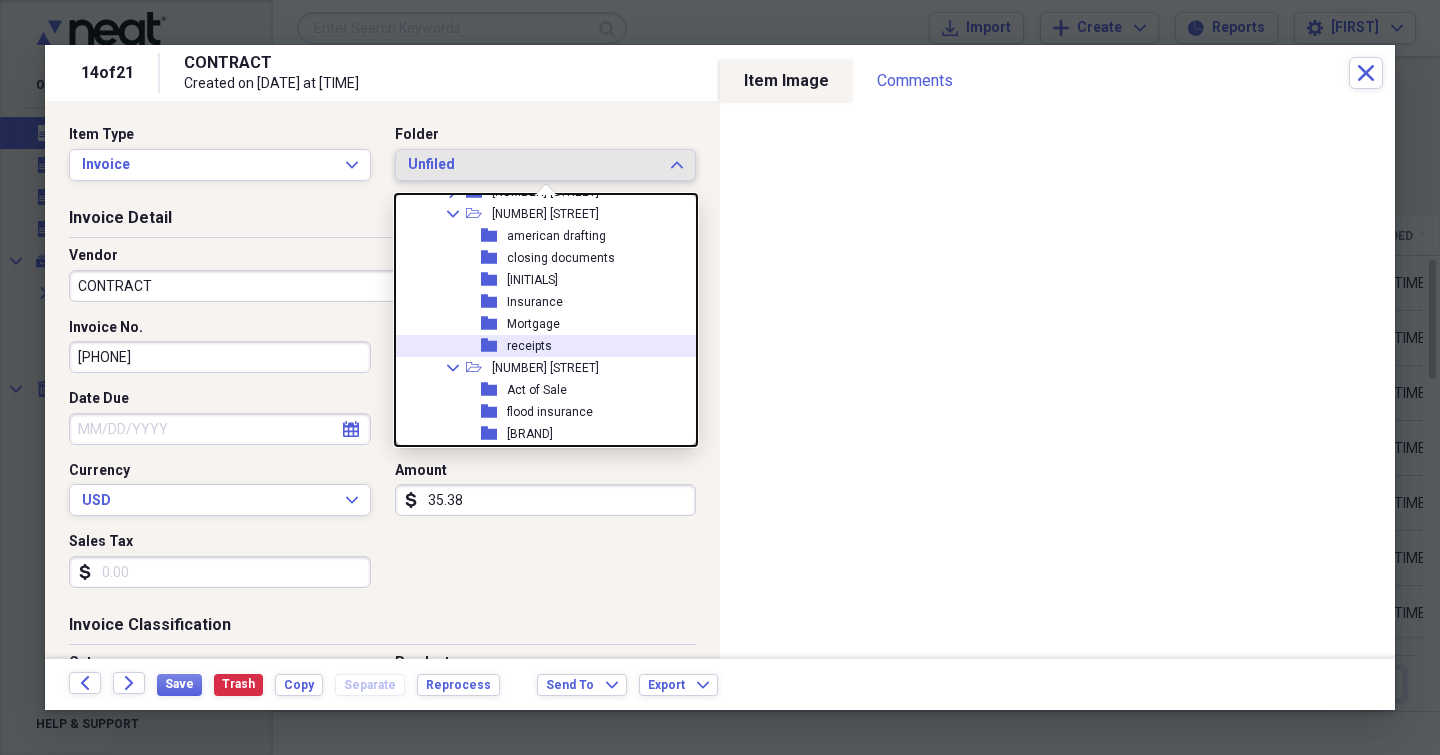 click on "receipts" at bounding box center [529, 346] 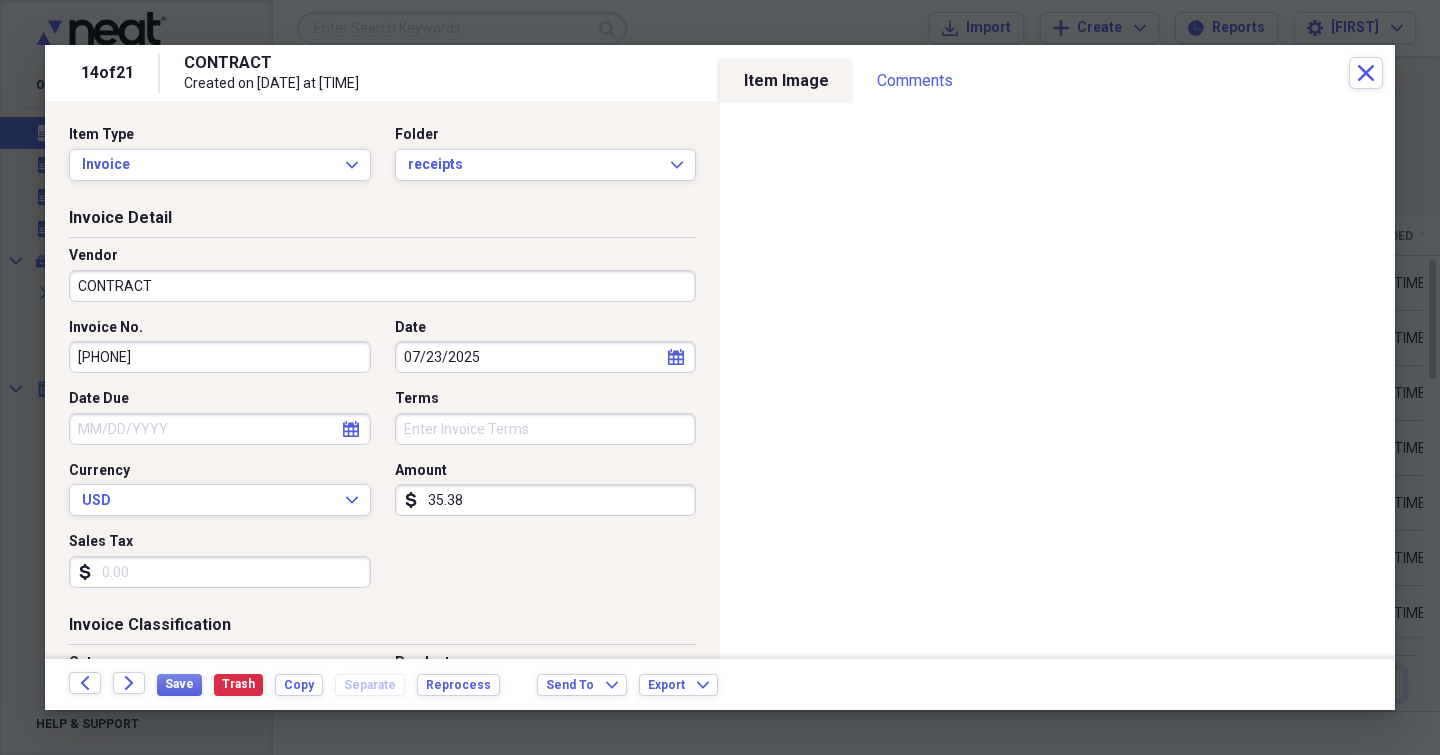 click on "CONTRACT" at bounding box center (382, 286) 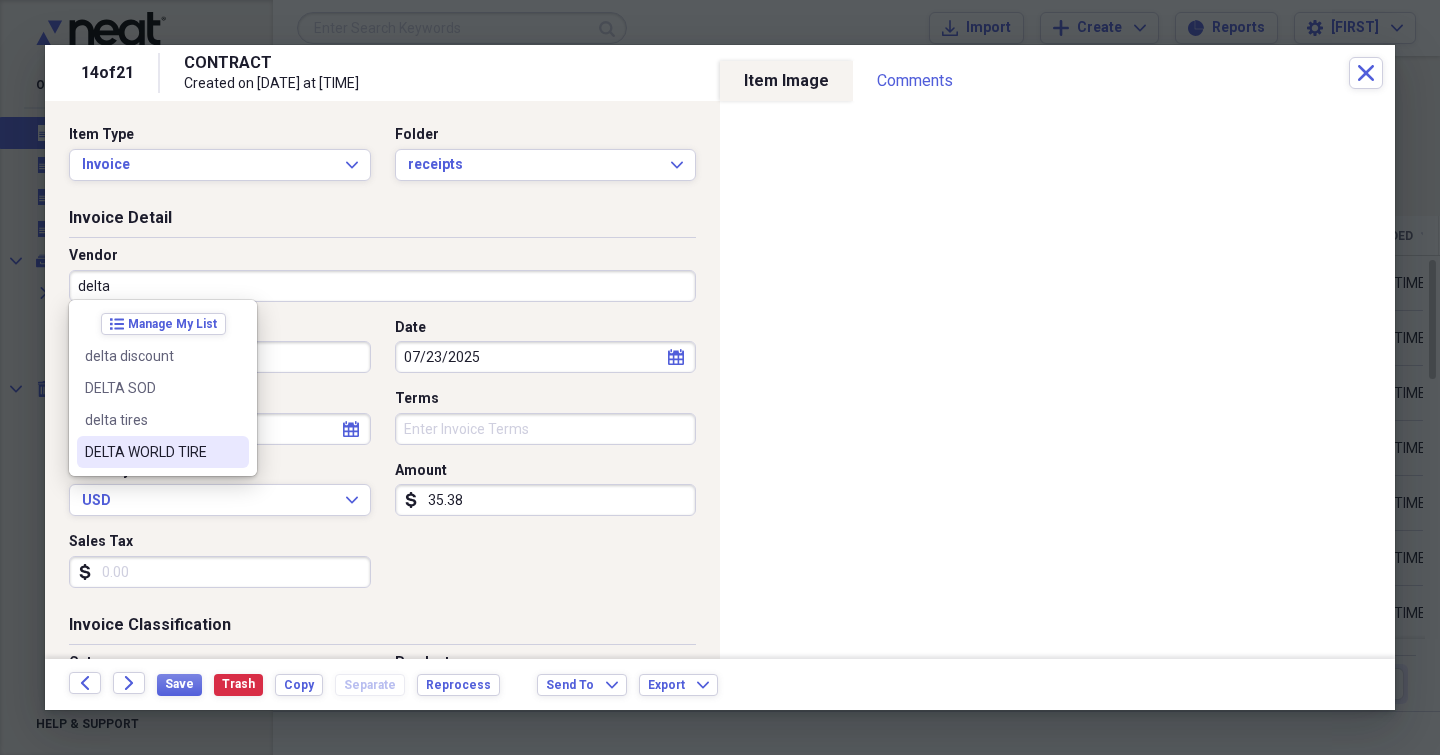type on "delta" 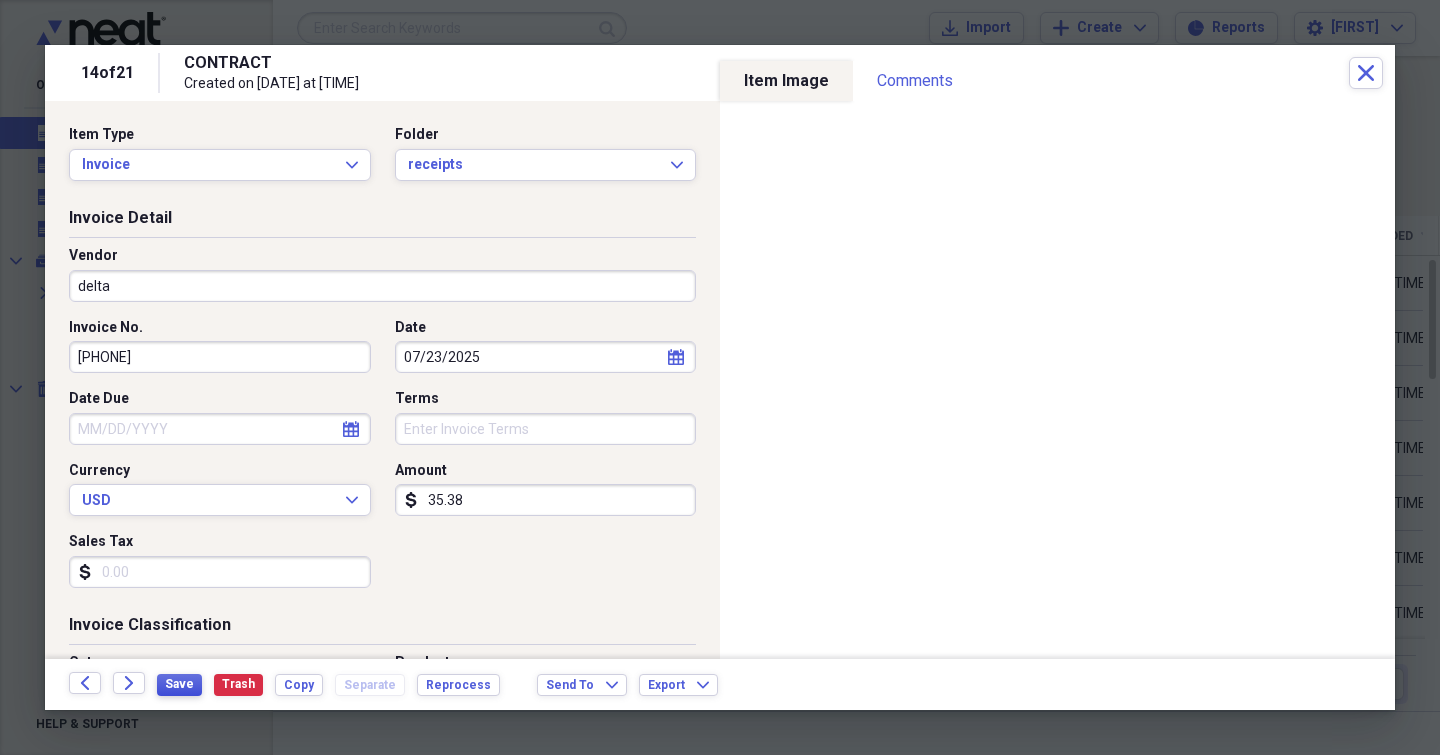 click on "Save" at bounding box center (179, 684) 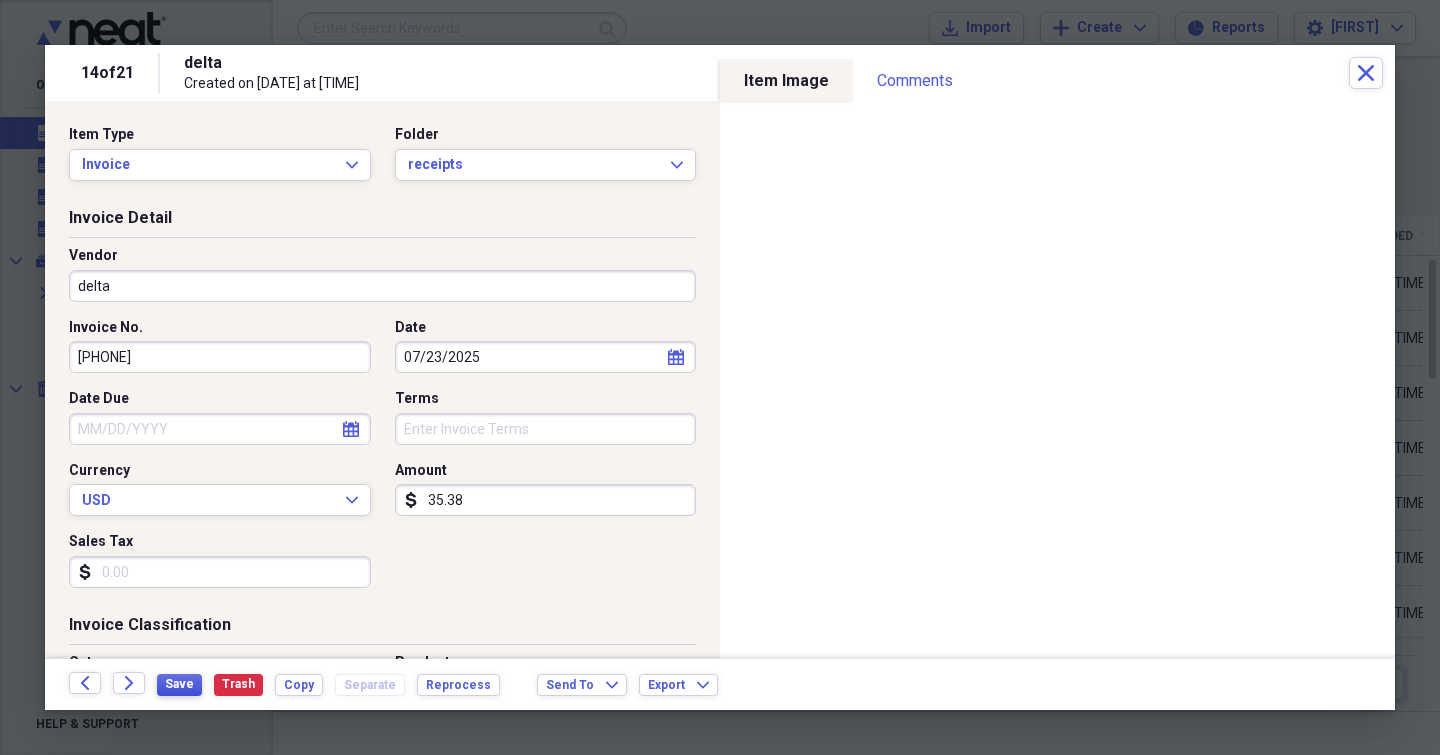 click on "Save" at bounding box center [179, 684] 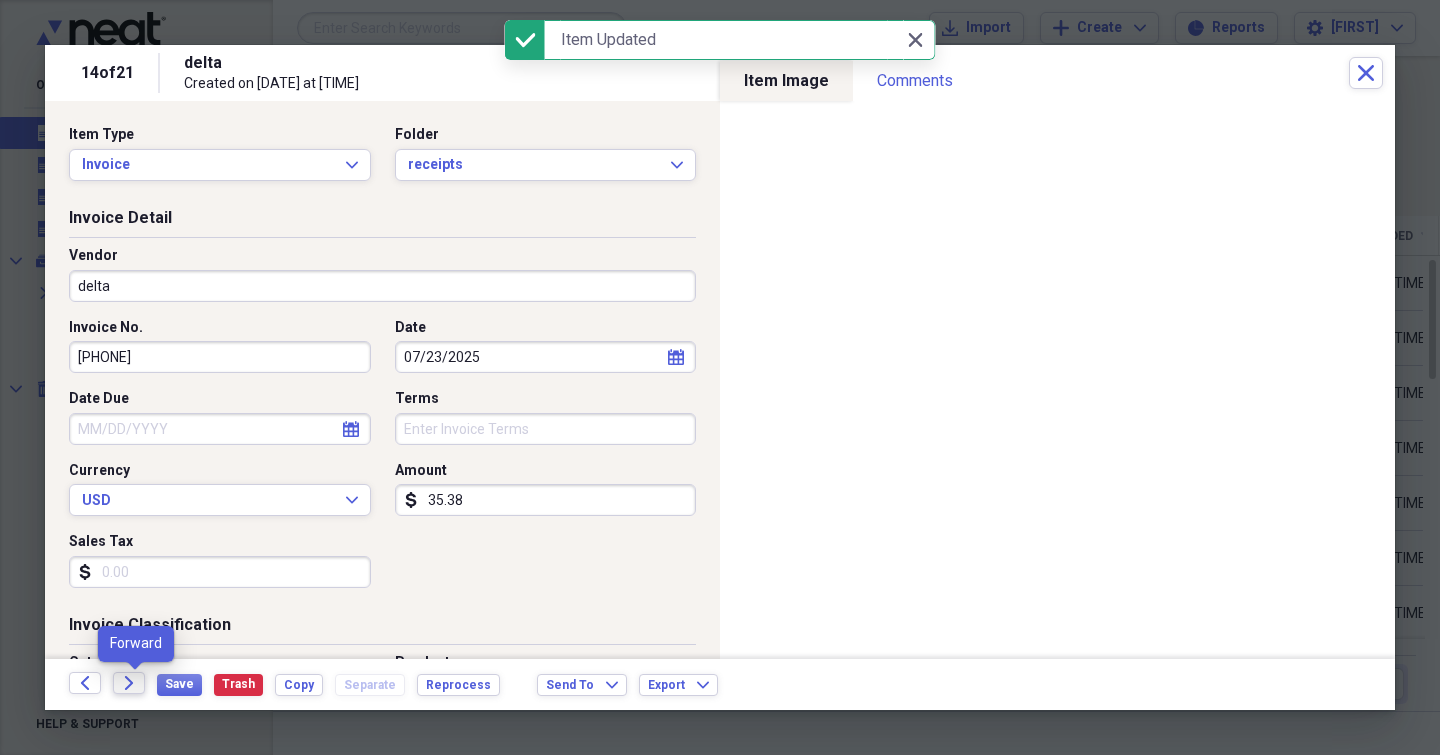 click on "Forward" 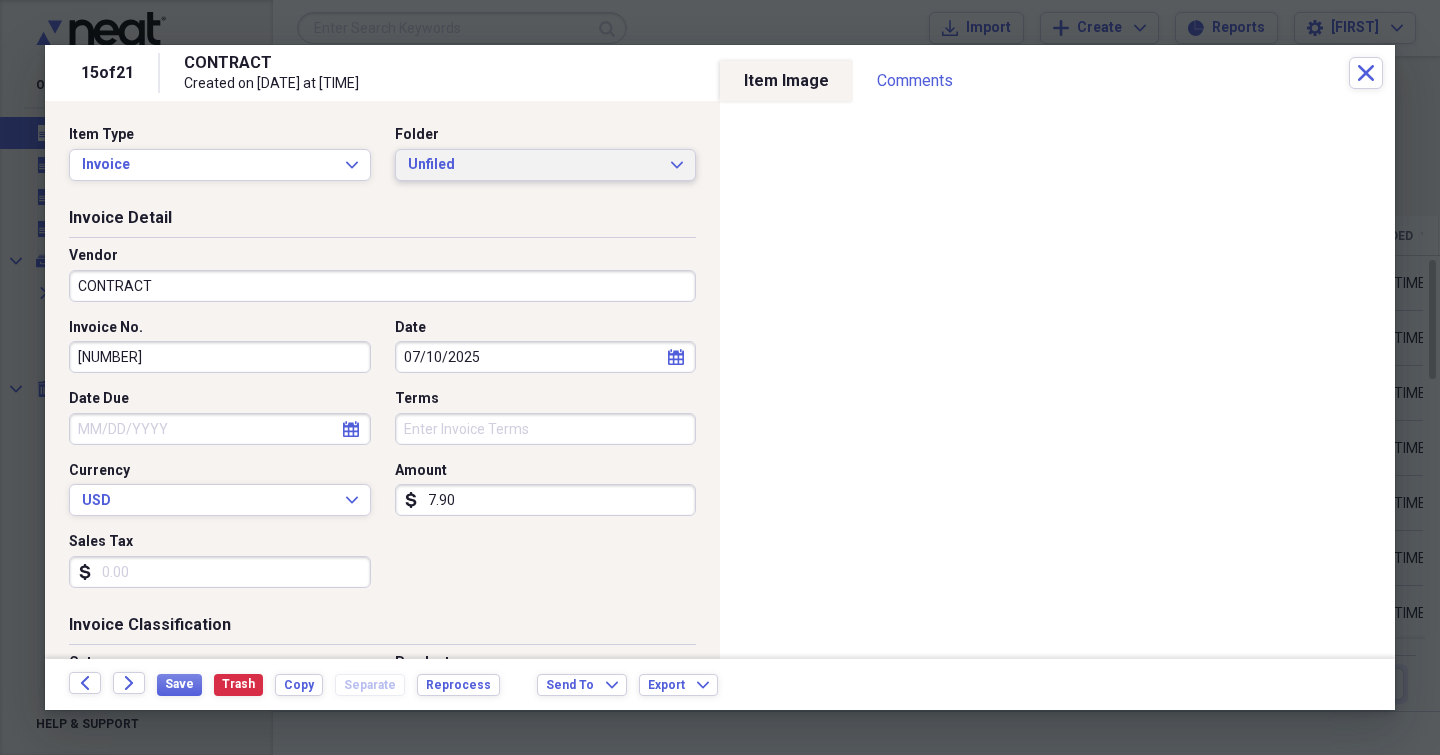 click 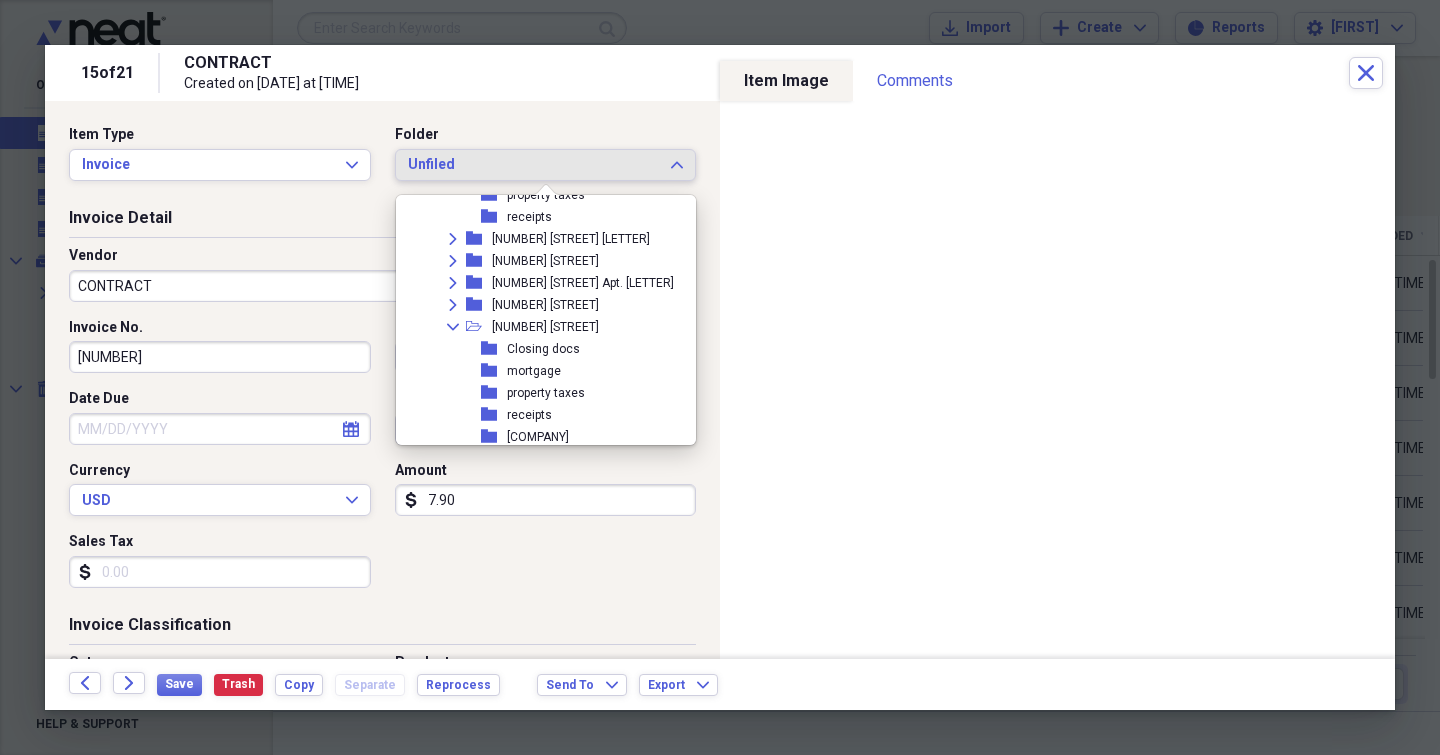 scroll, scrollTop: 2077, scrollLeft: 0, axis: vertical 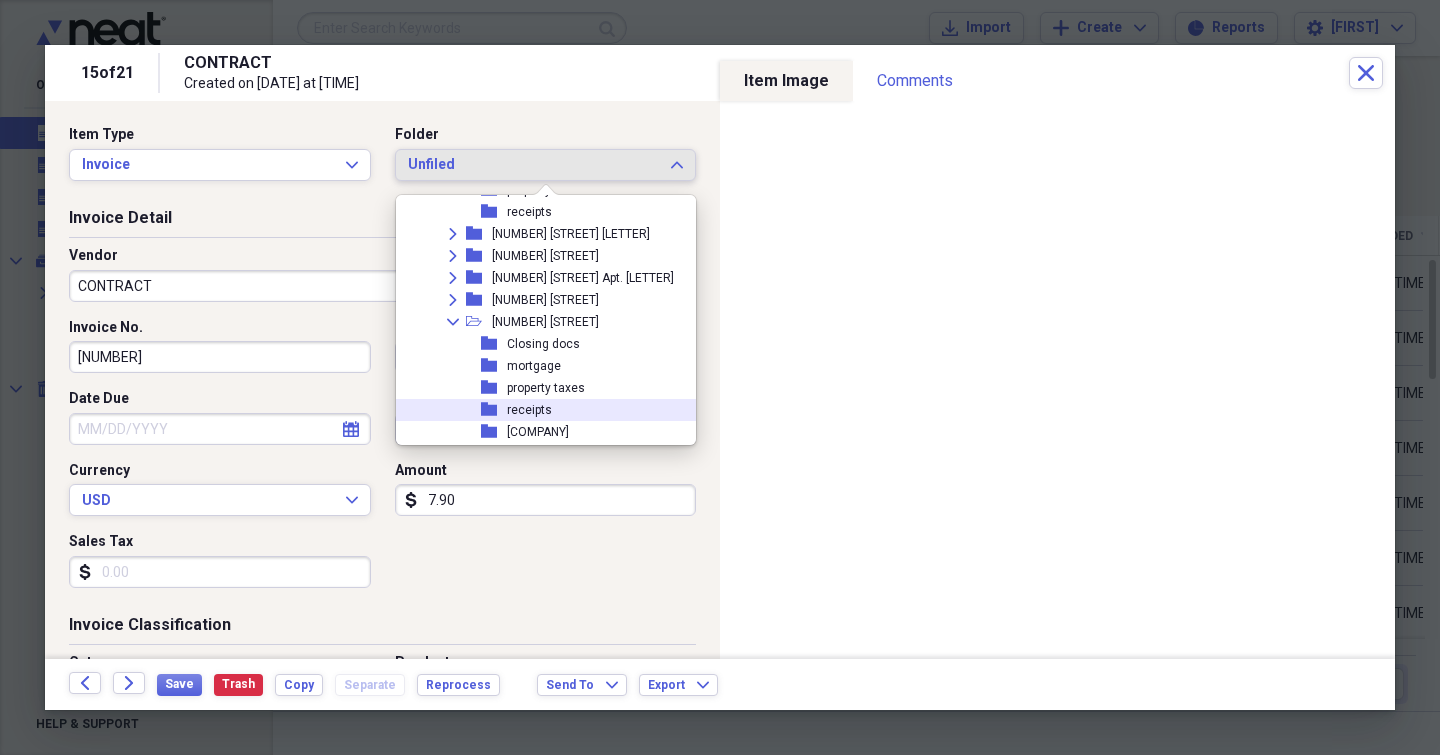 click on "receipts" at bounding box center [529, 410] 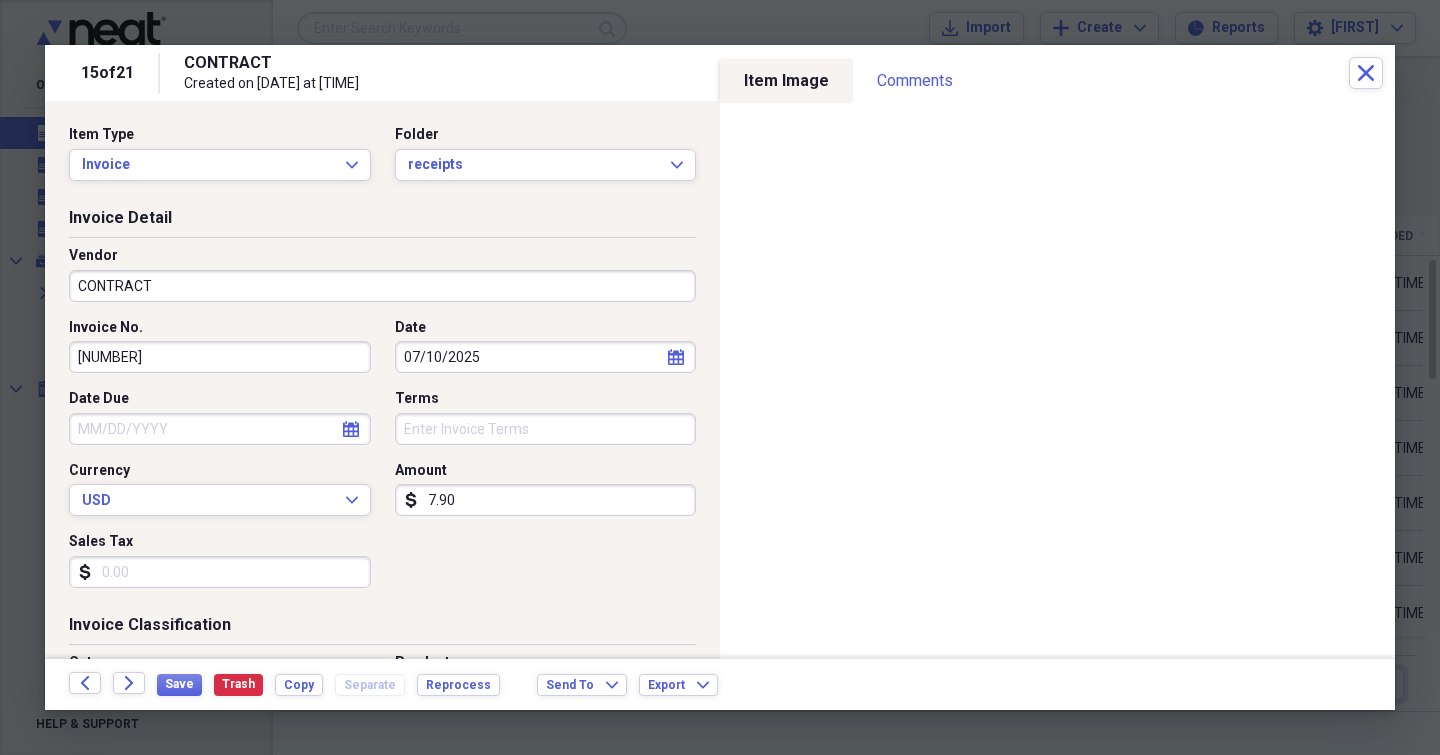 click on "CONTRACT" at bounding box center [382, 286] 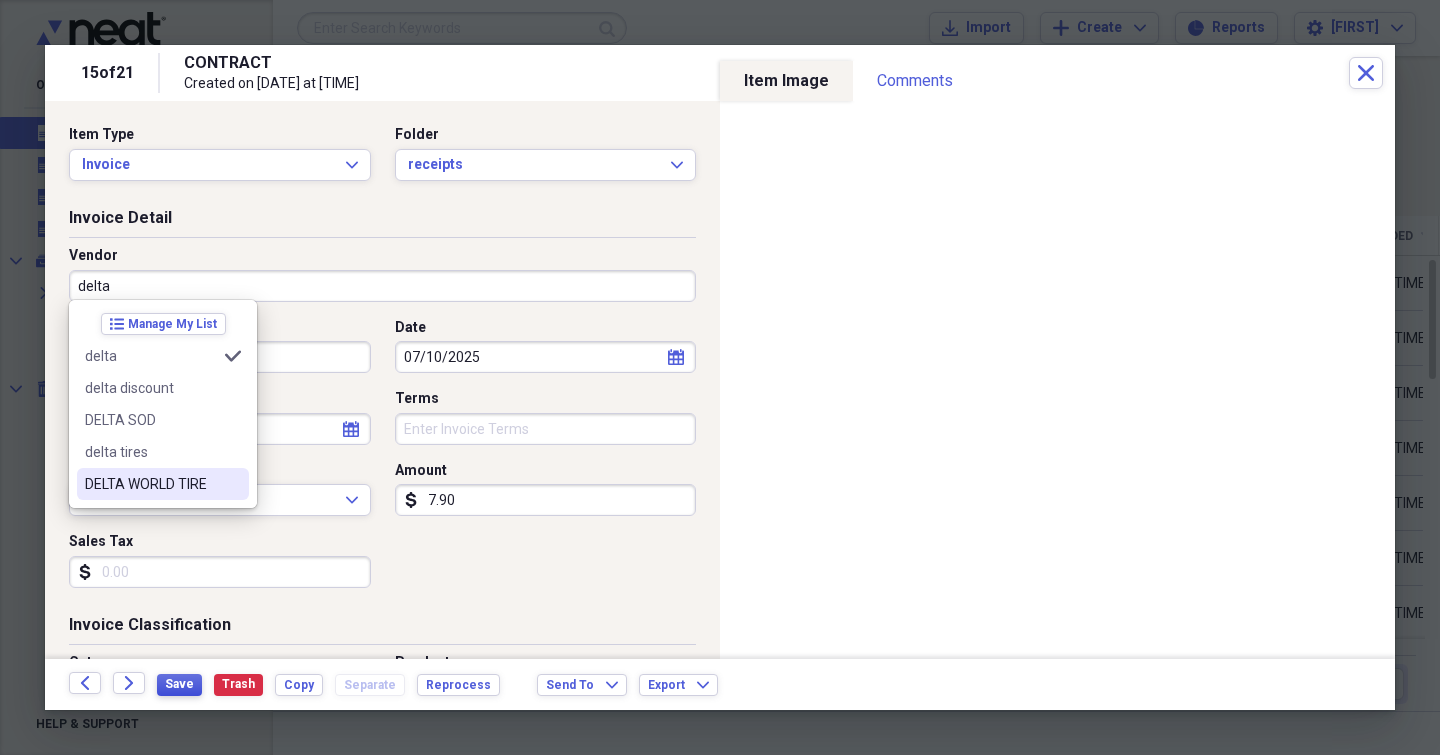 type on "delta" 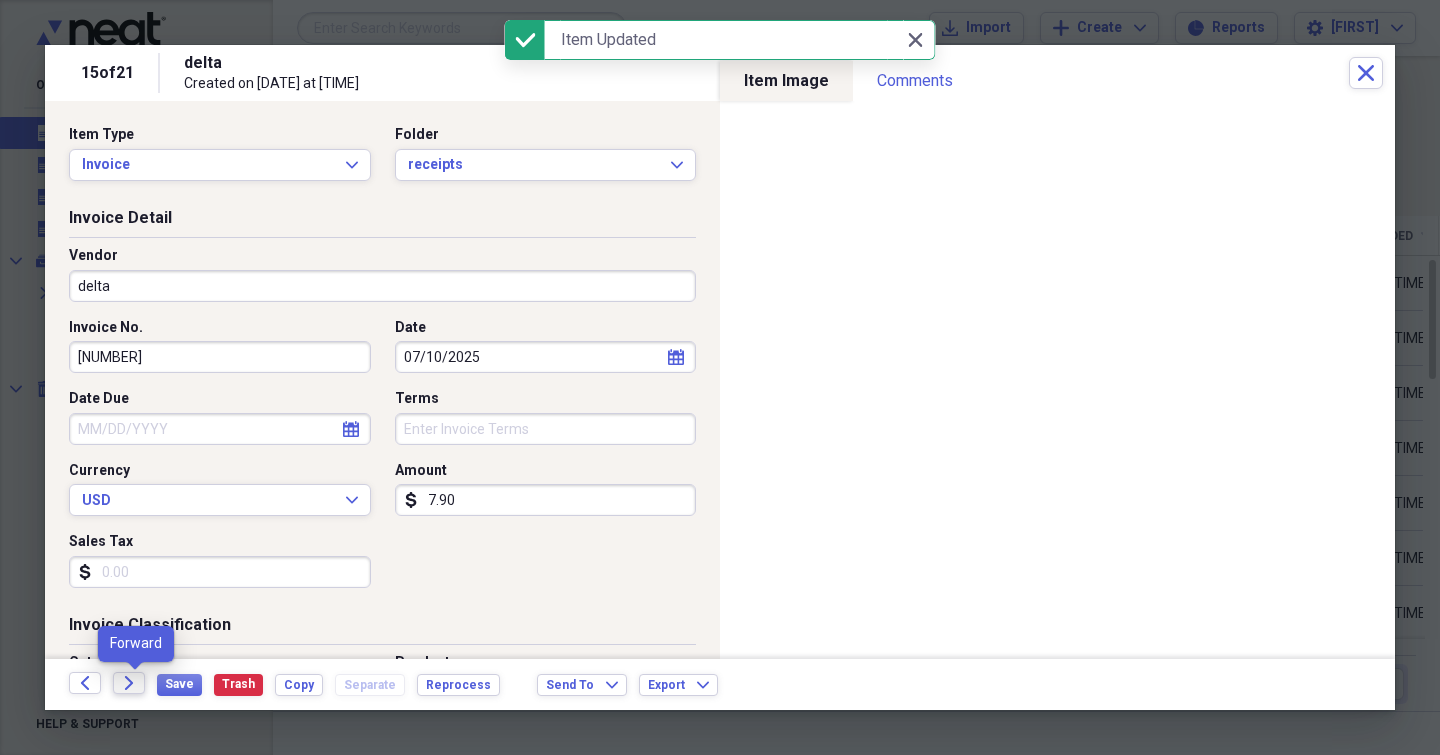 click on "Forward" at bounding box center (129, 683) 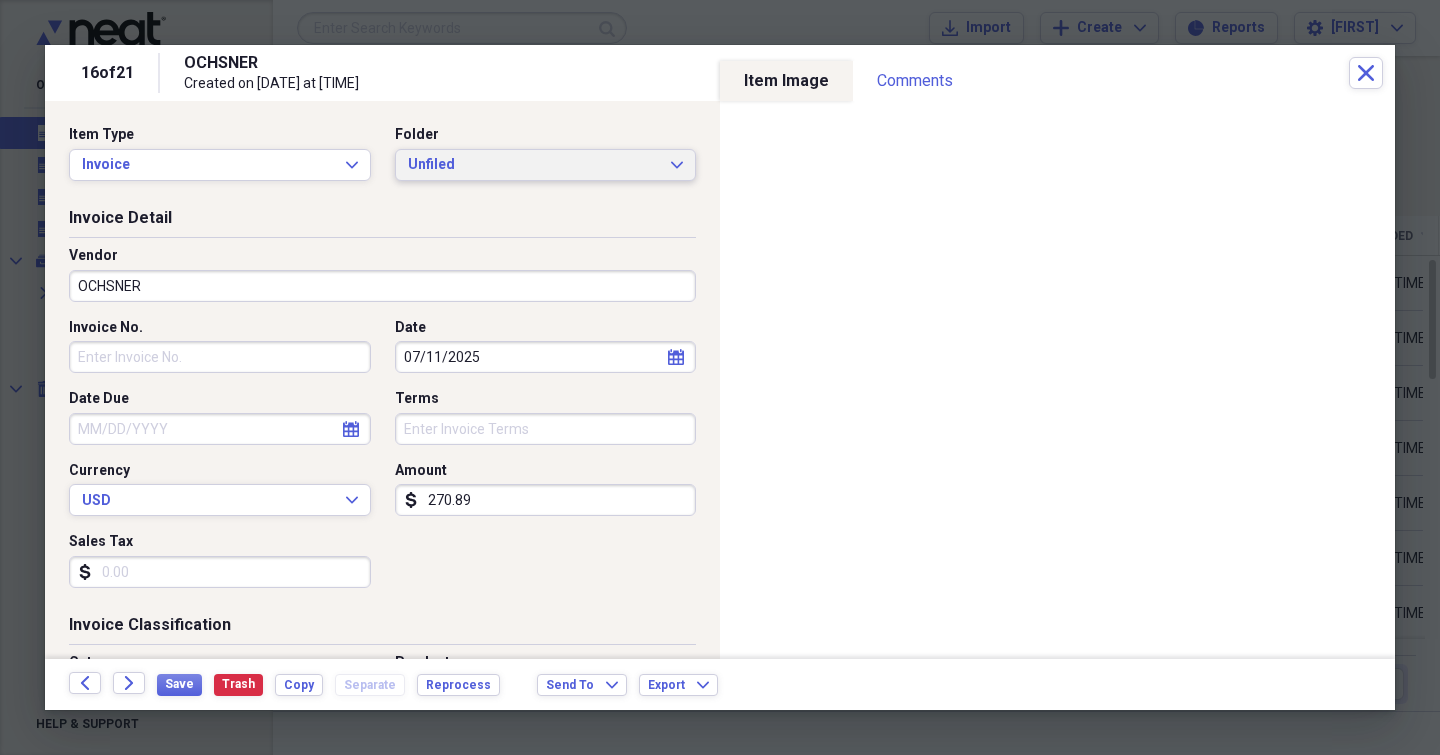 click on "Expand" 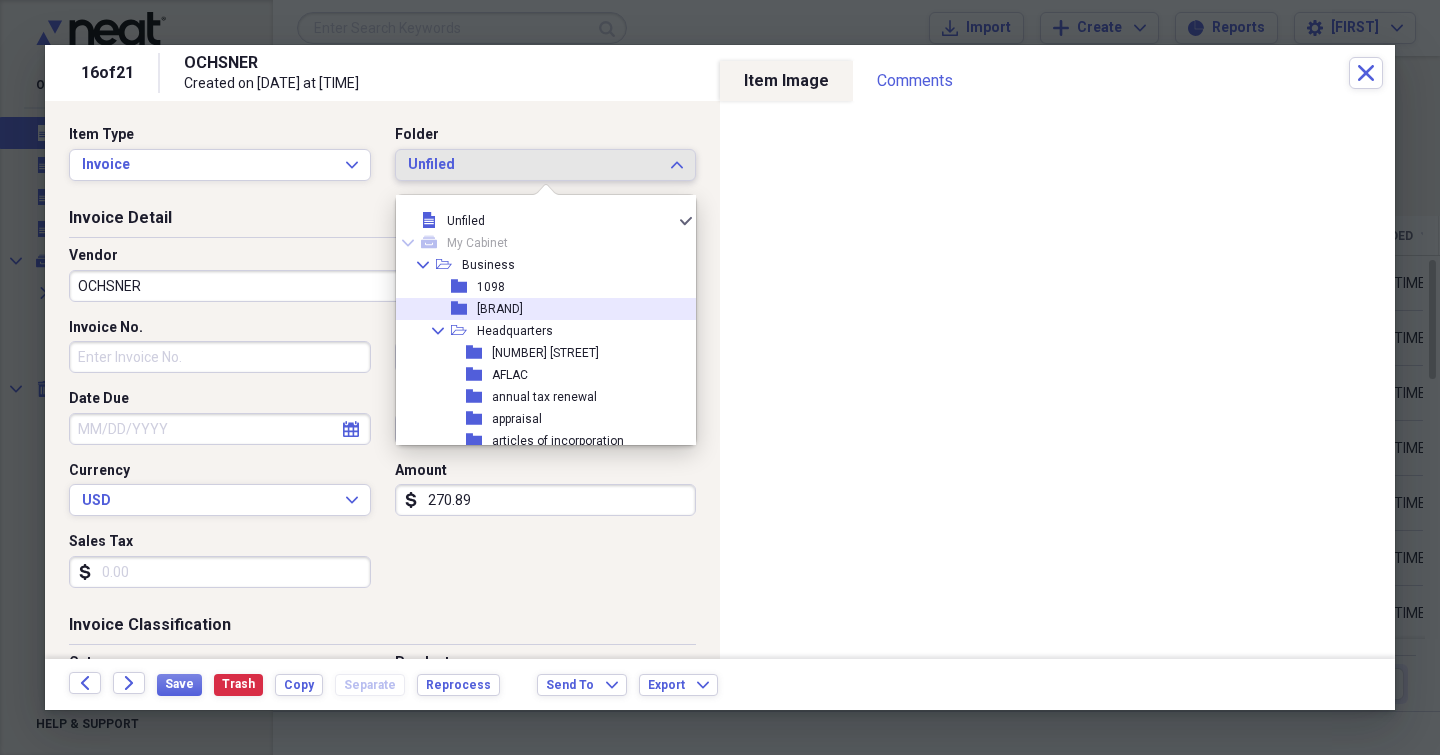 scroll, scrollTop: 2, scrollLeft: 0, axis: vertical 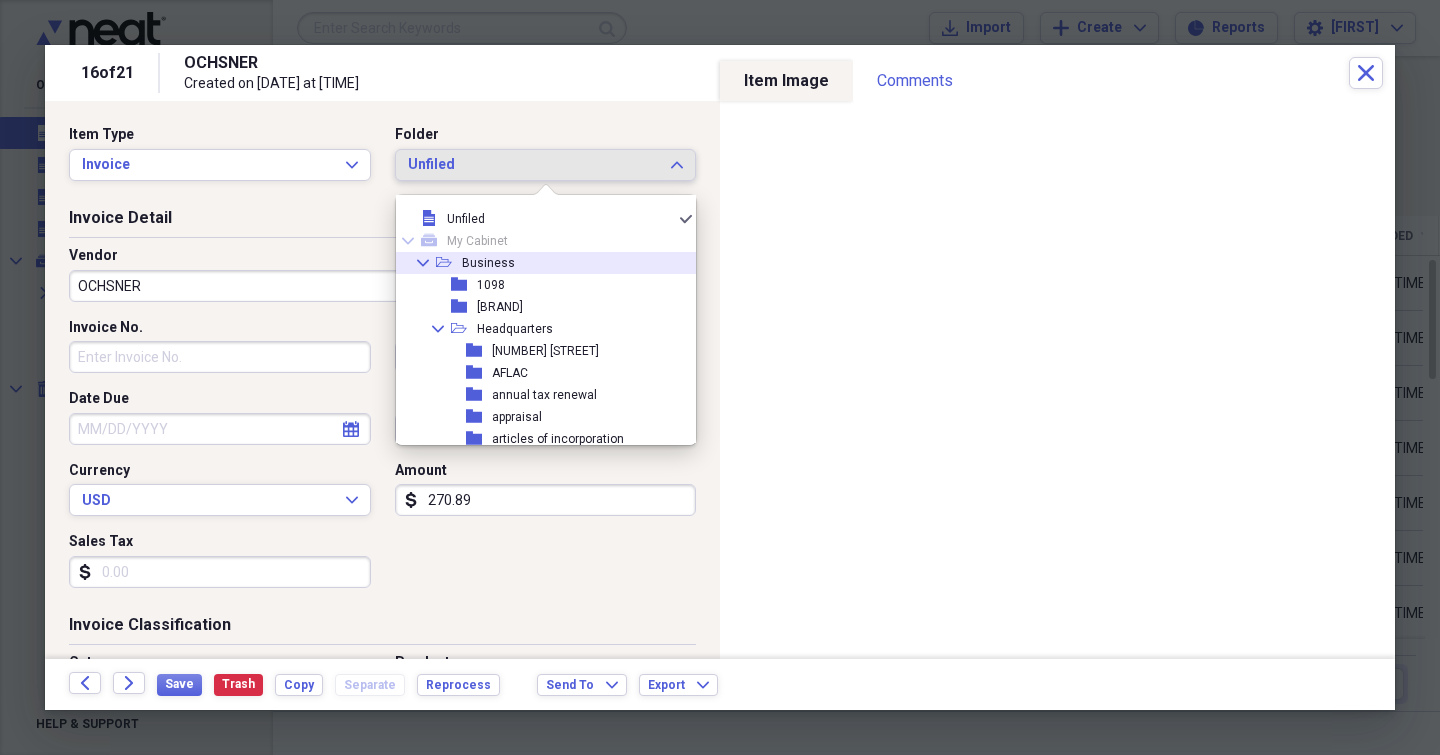 click on "Collapse" 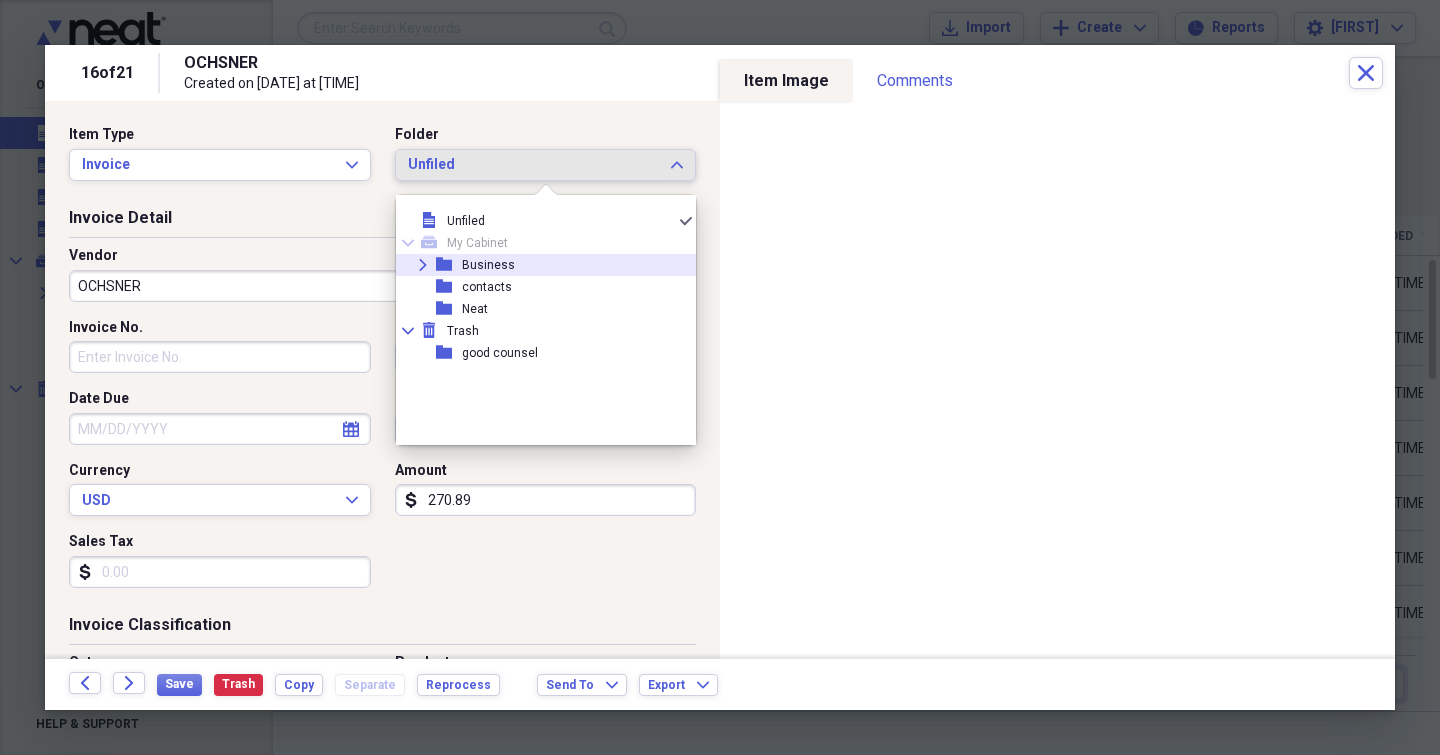 click 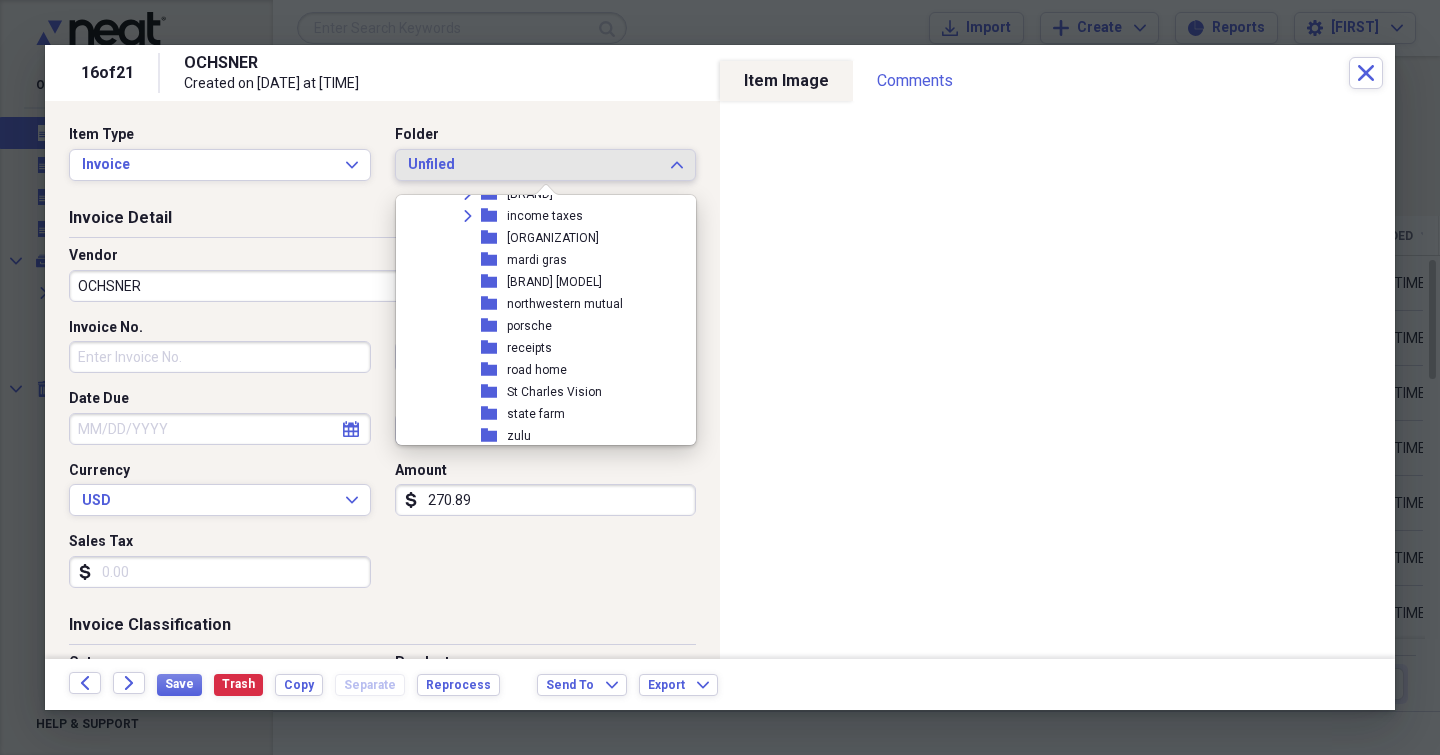 scroll, scrollTop: 1099, scrollLeft: 0, axis: vertical 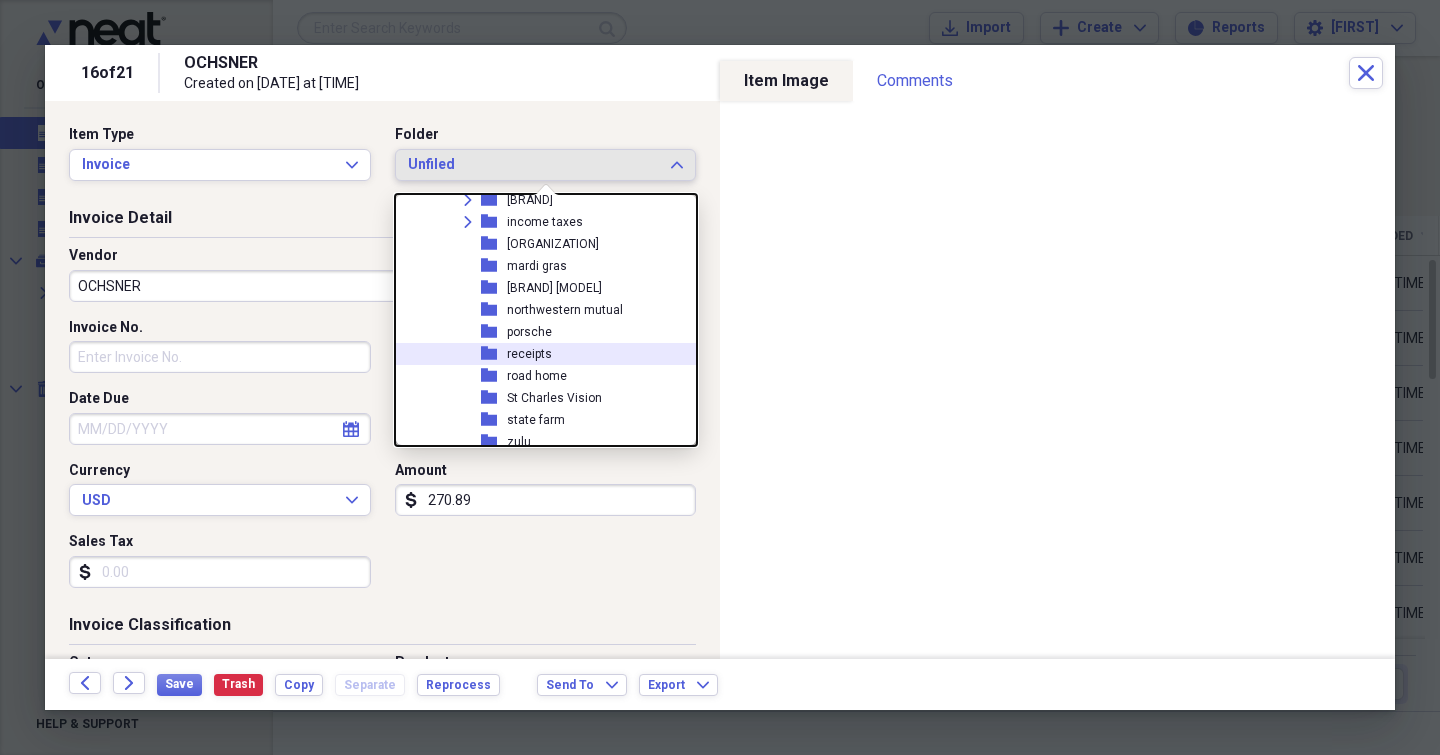 click on "receipts" at bounding box center [529, 354] 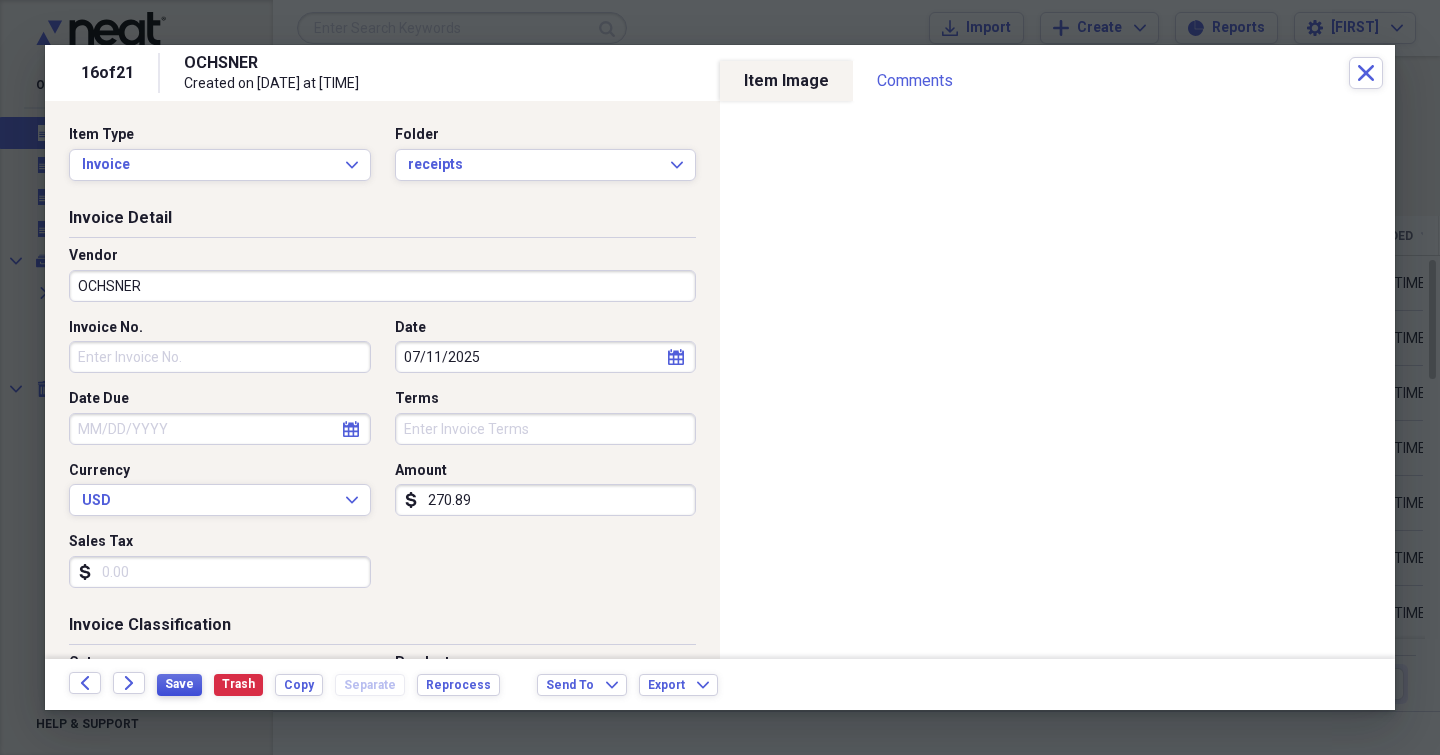 click on "Save" at bounding box center [179, 684] 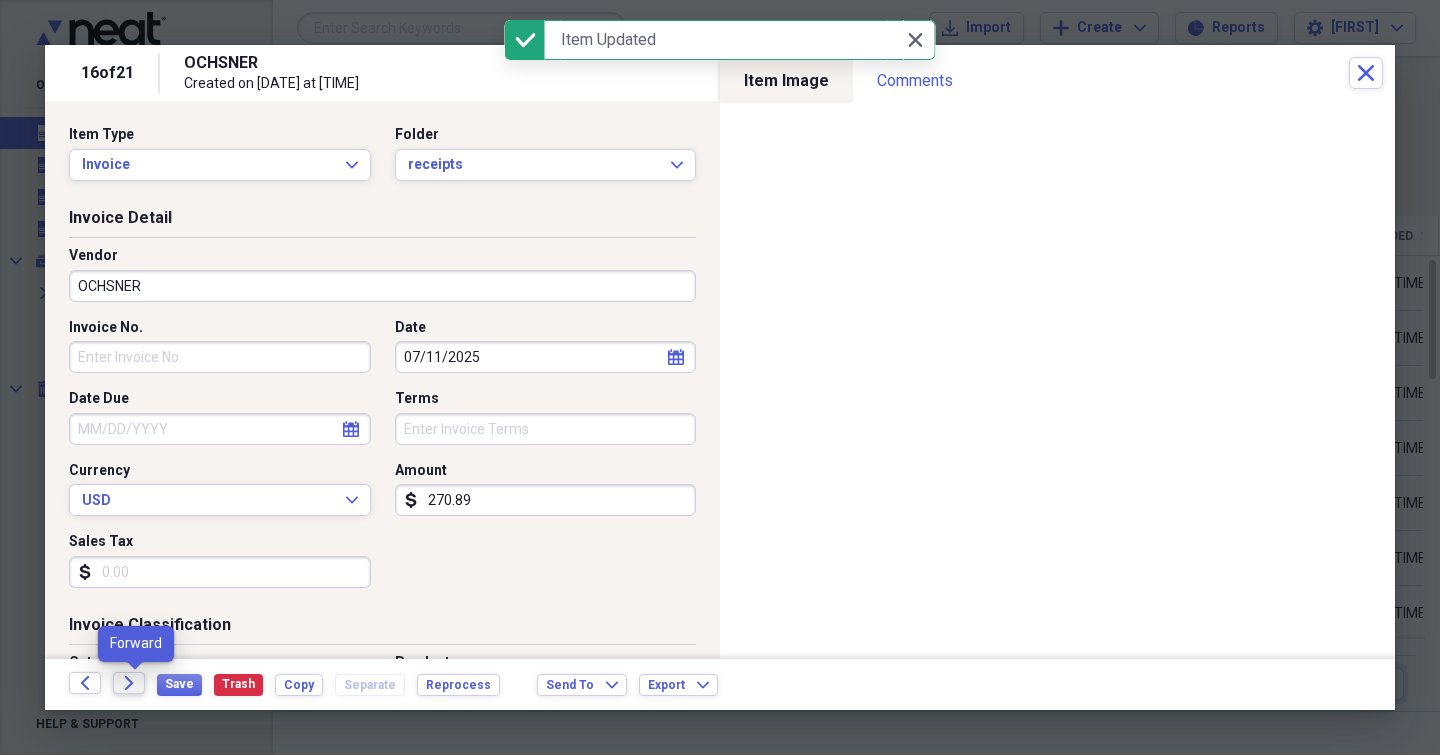 click on "Forward" at bounding box center [129, 683] 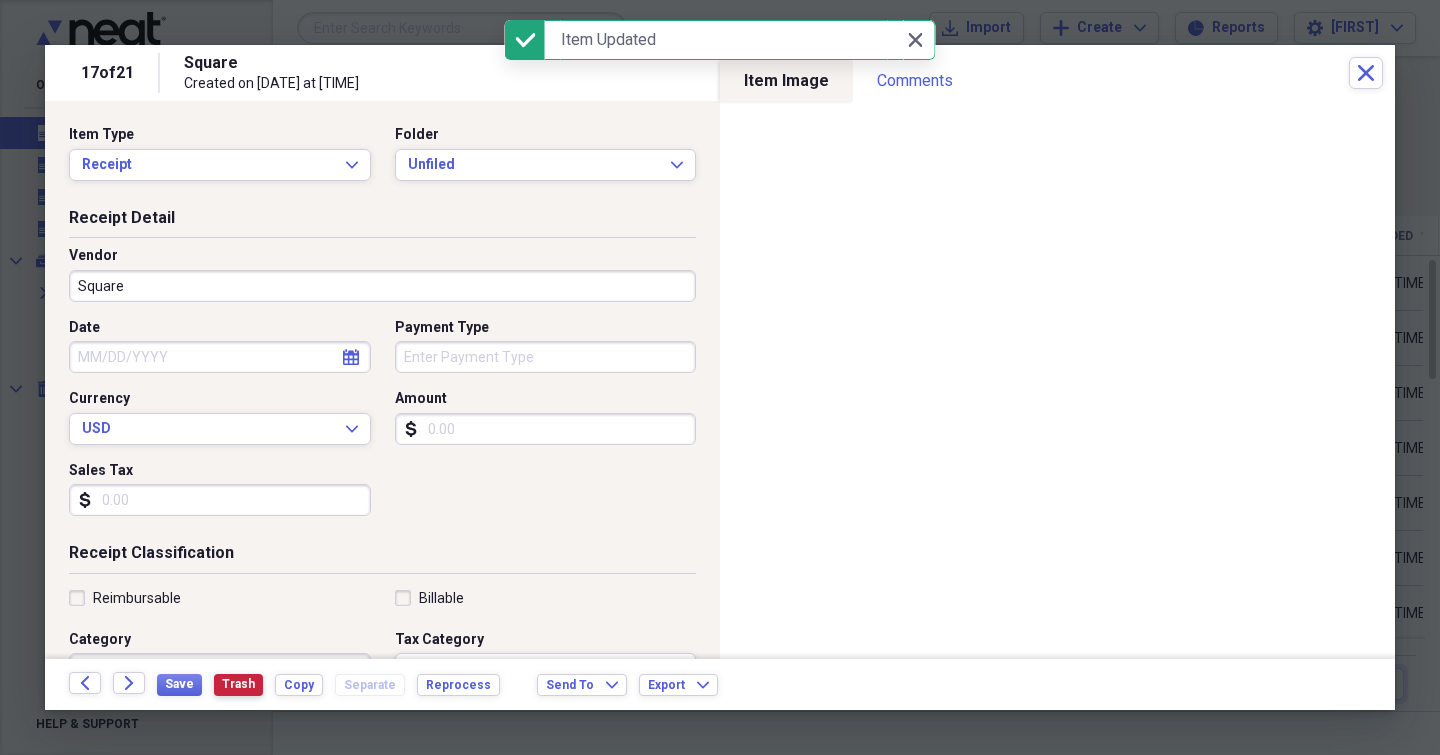 click on "Trash" at bounding box center (238, 684) 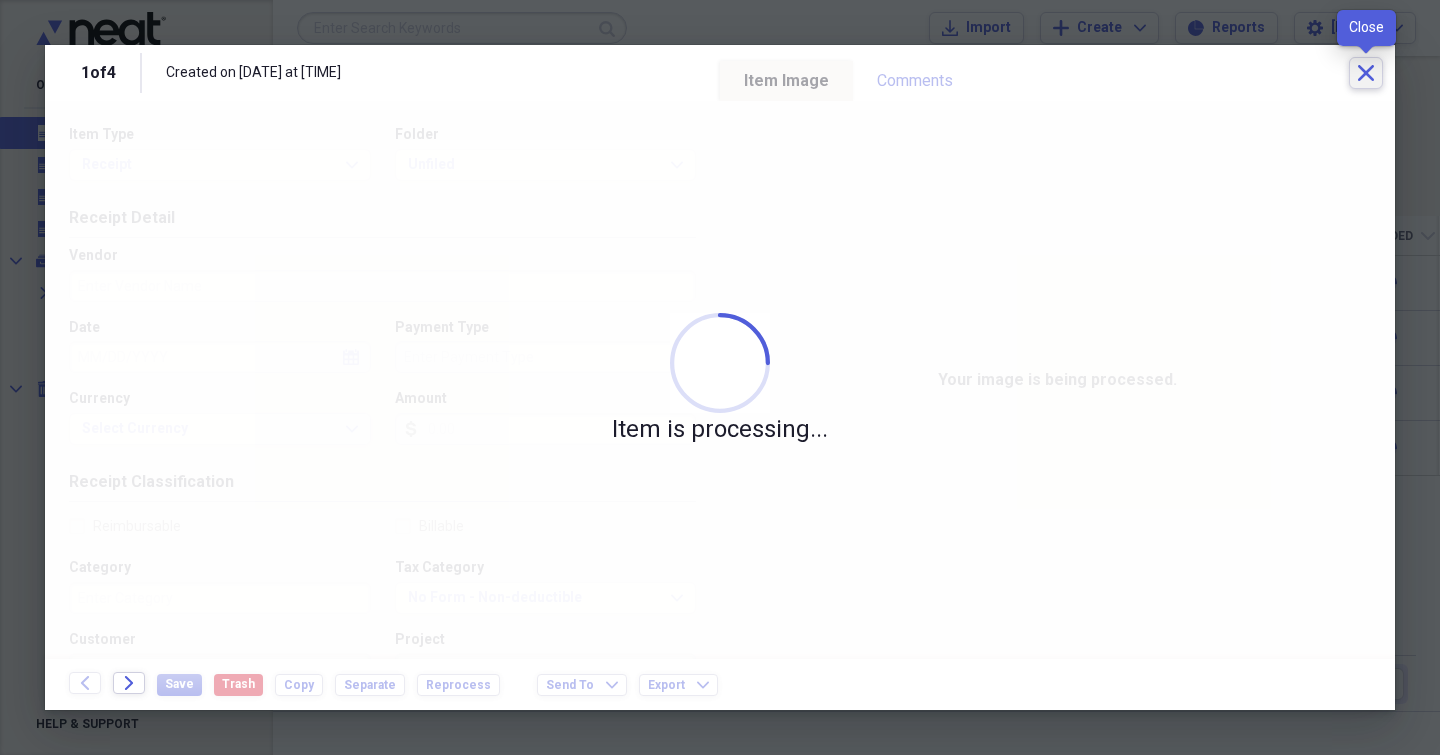 click 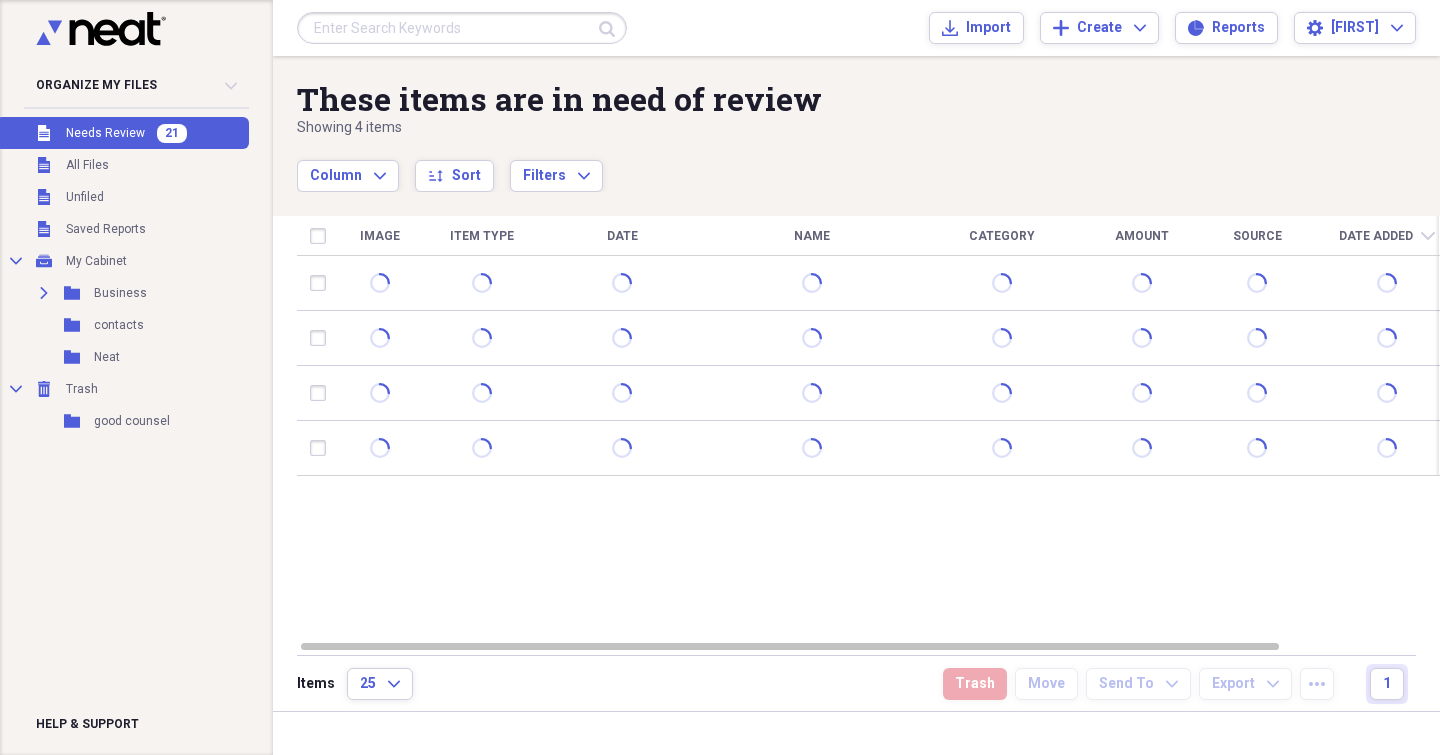 click on "Needs Review" at bounding box center (105, 133) 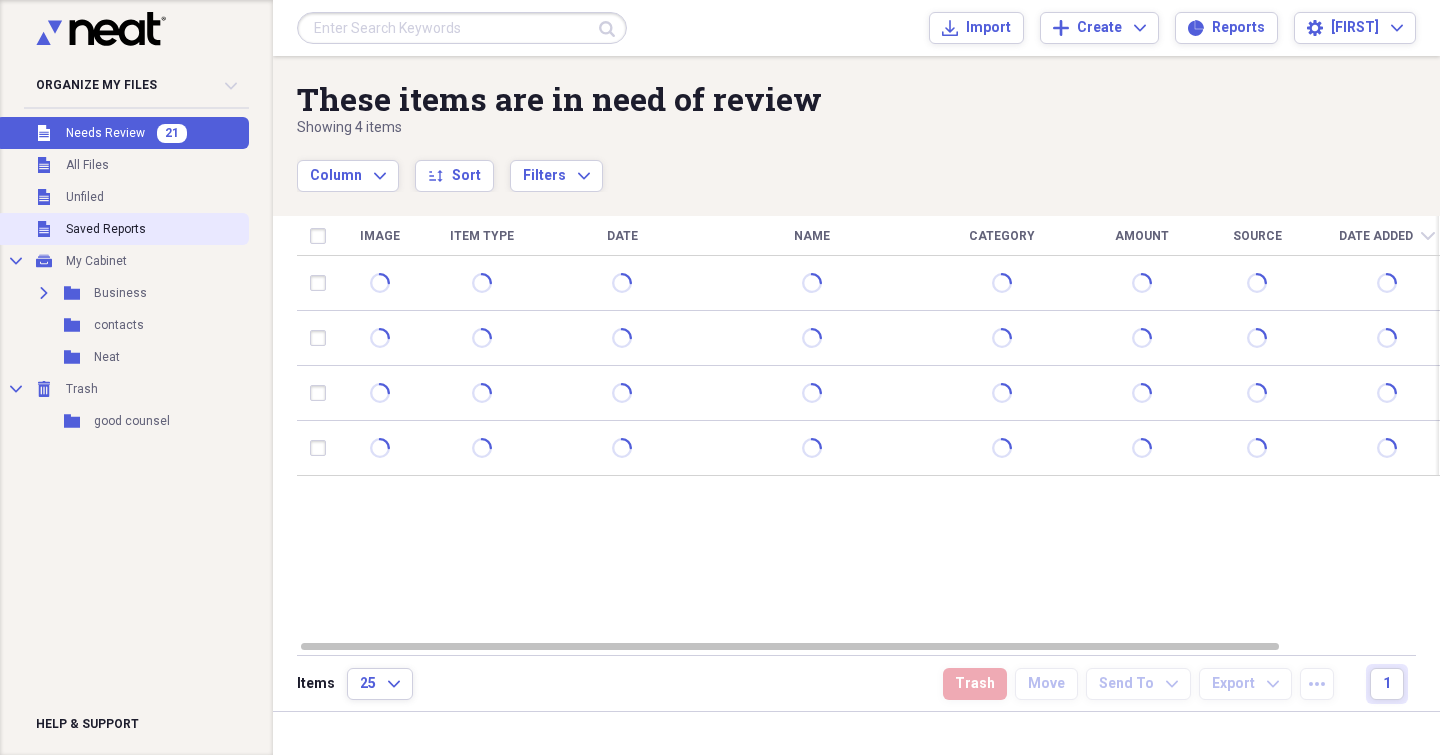 click on "Unfiled Saved Reports" at bounding box center (122, 229) 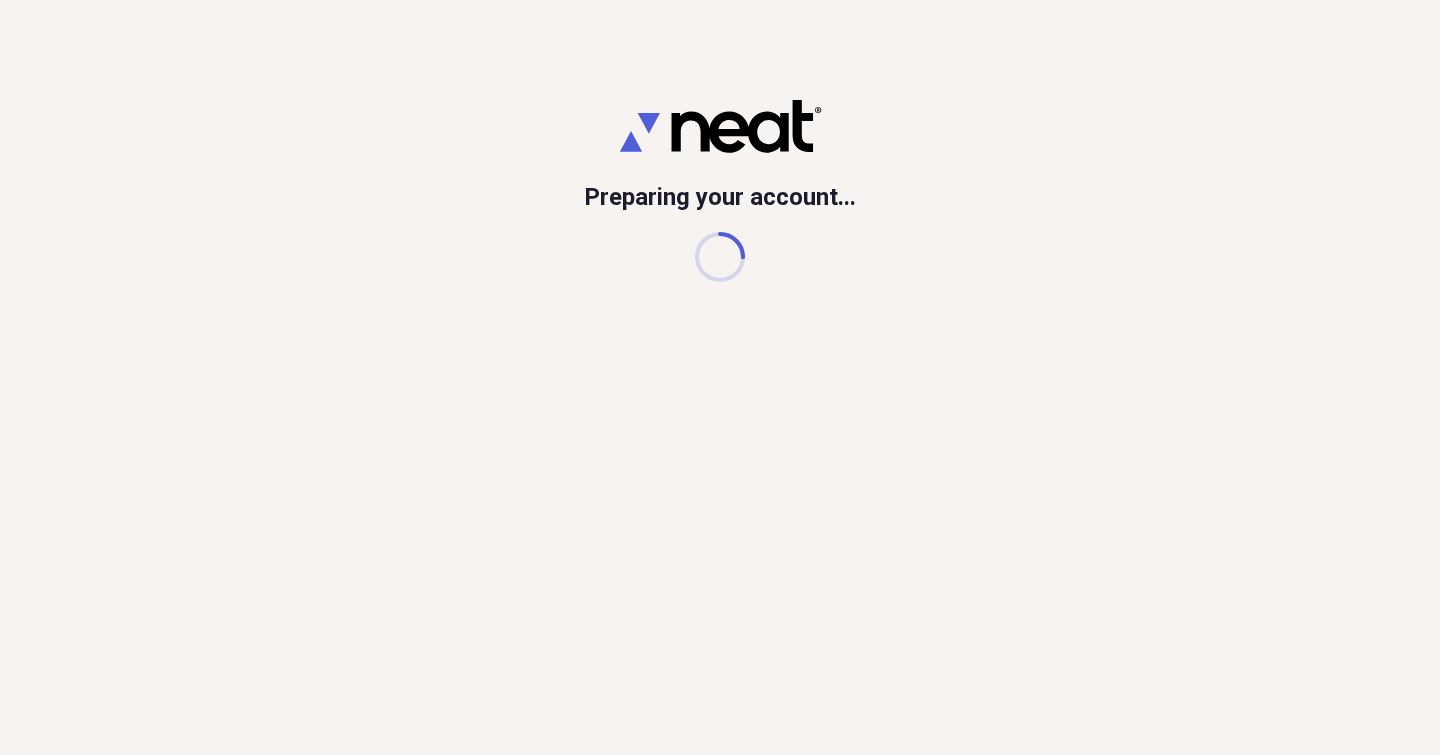 scroll, scrollTop: 0, scrollLeft: 0, axis: both 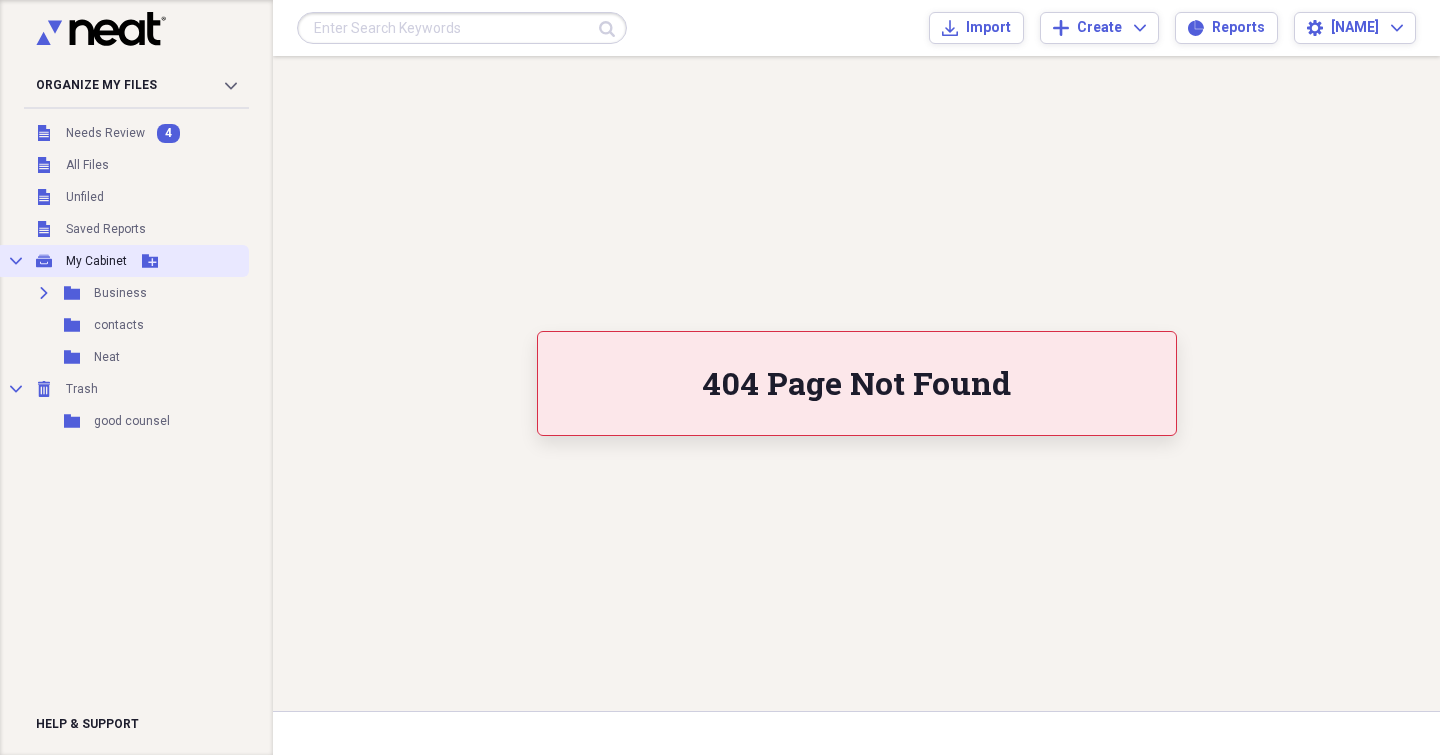 click on "Collapse" 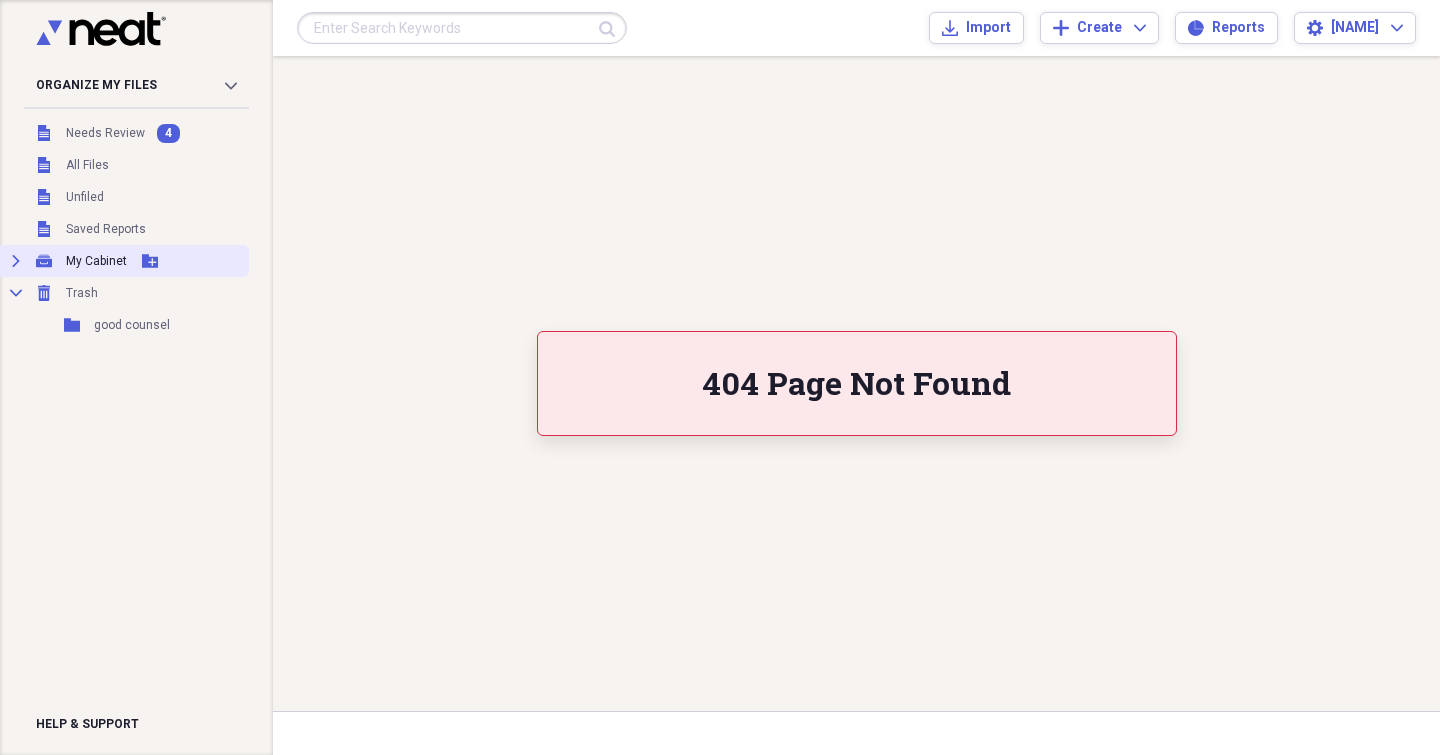 click on "Expand" at bounding box center [16, 261] 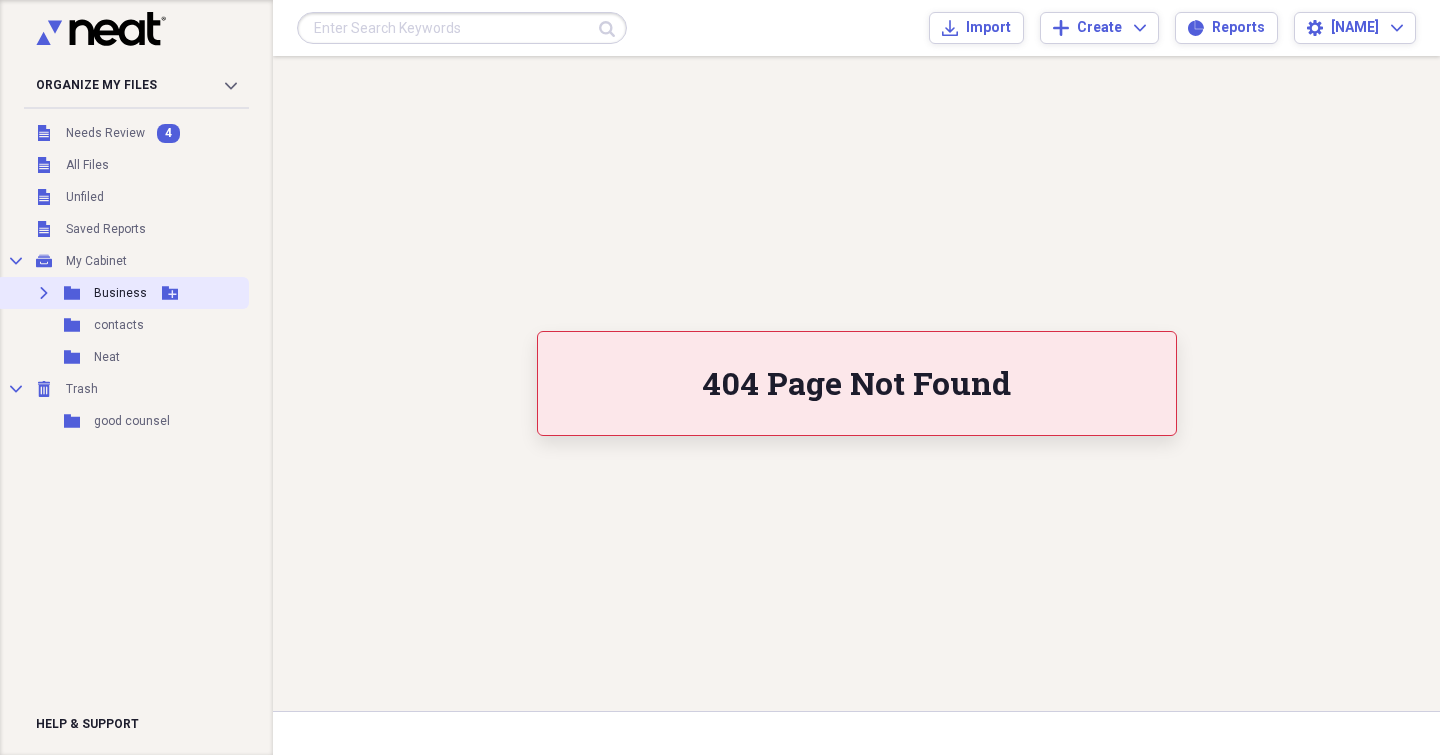 click on "Expand" 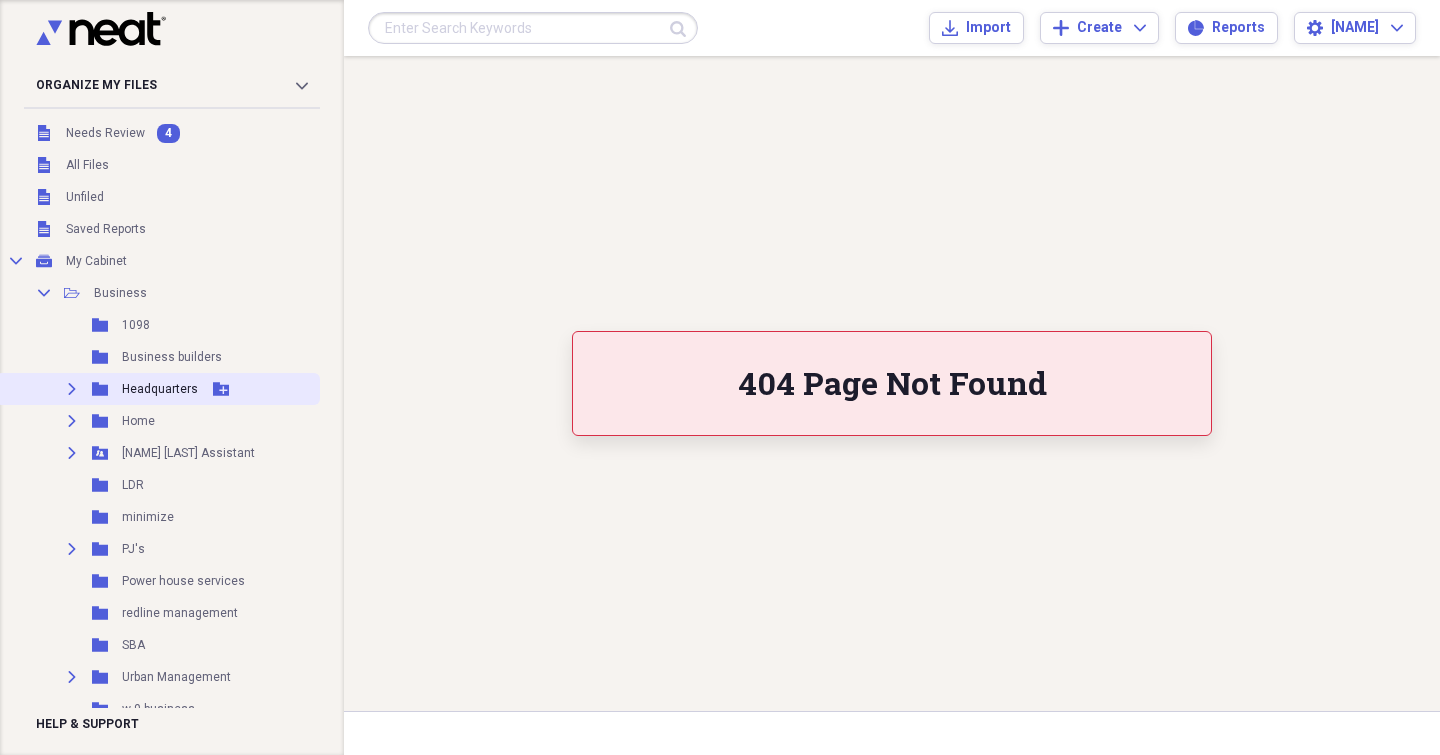click 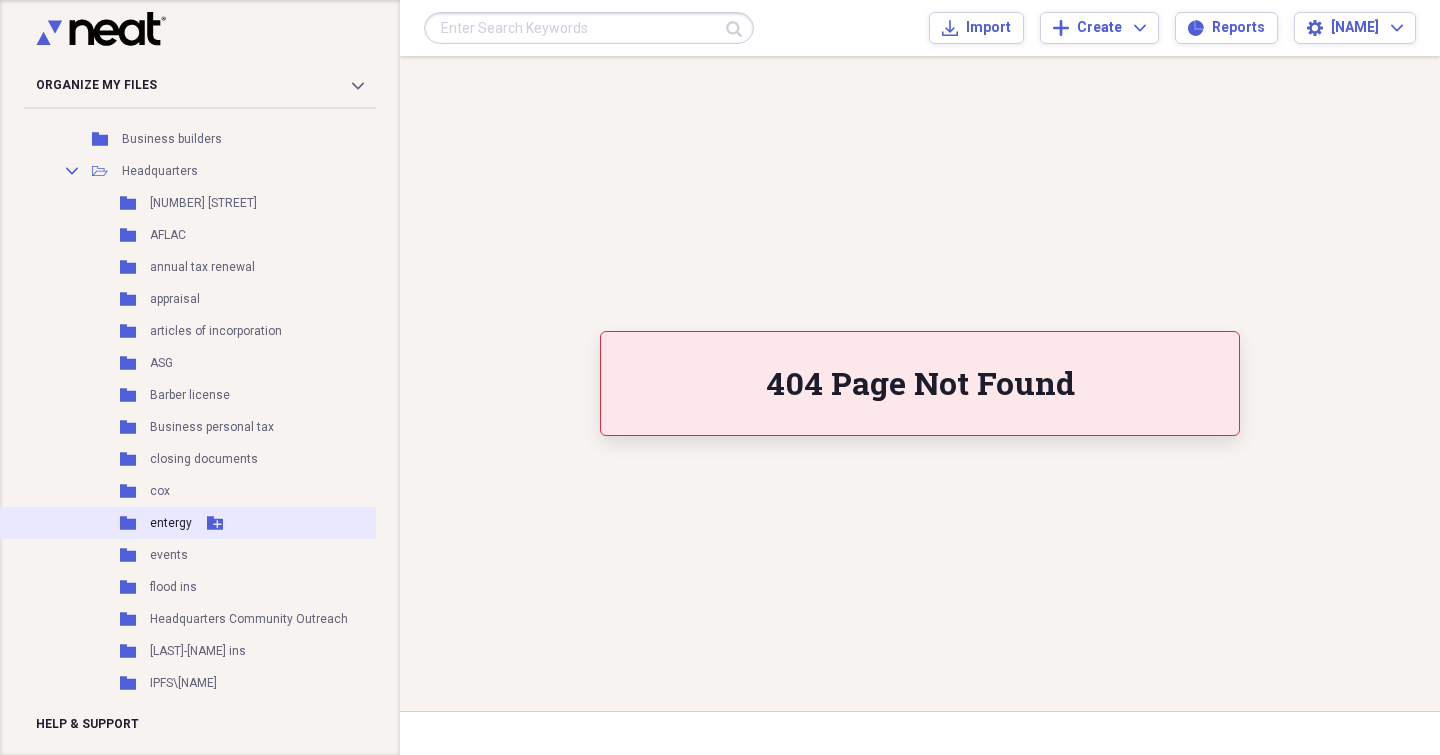 scroll, scrollTop: 224, scrollLeft: 0, axis: vertical 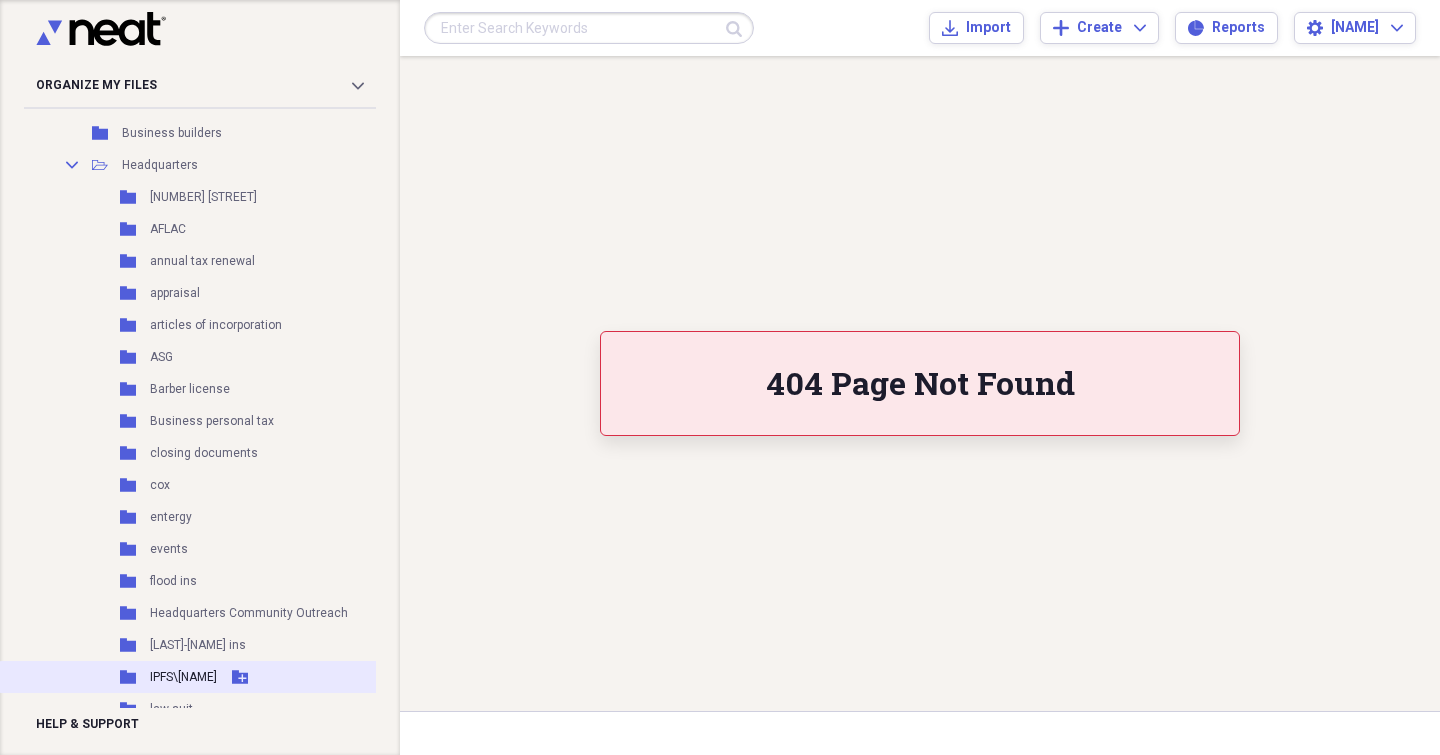 click on "IPFS\[NAME]" 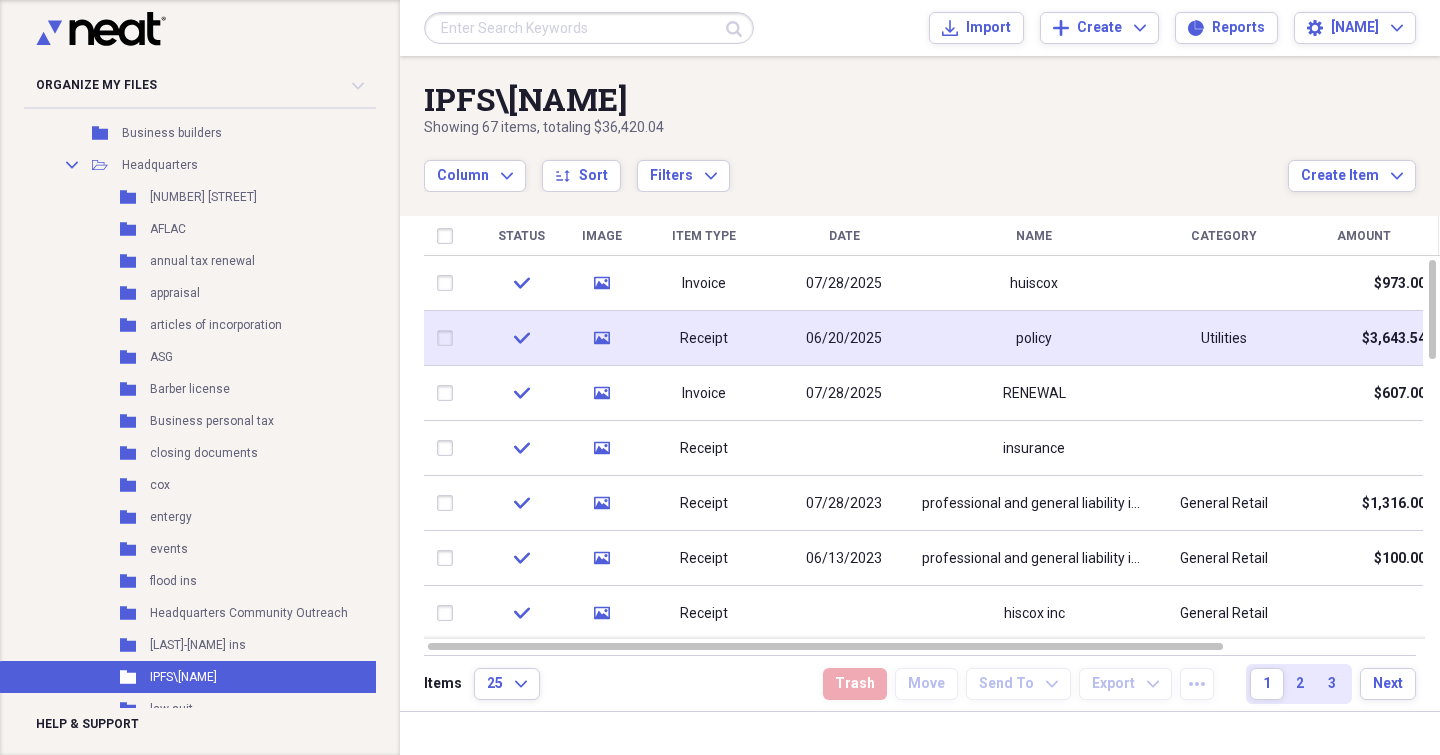 click on "Receipt" at bounding box center (704, 338) 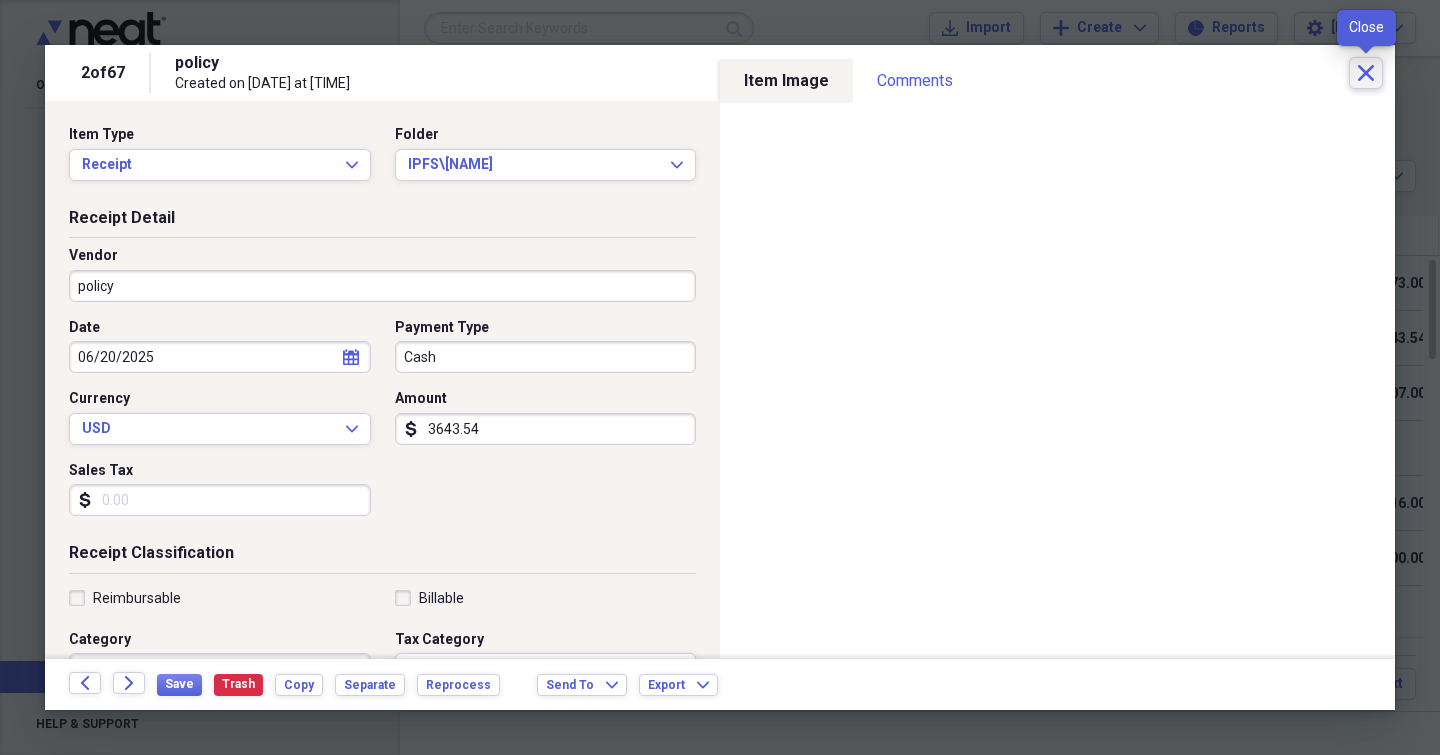 click on "Close" at bounding box center (1366, 73) 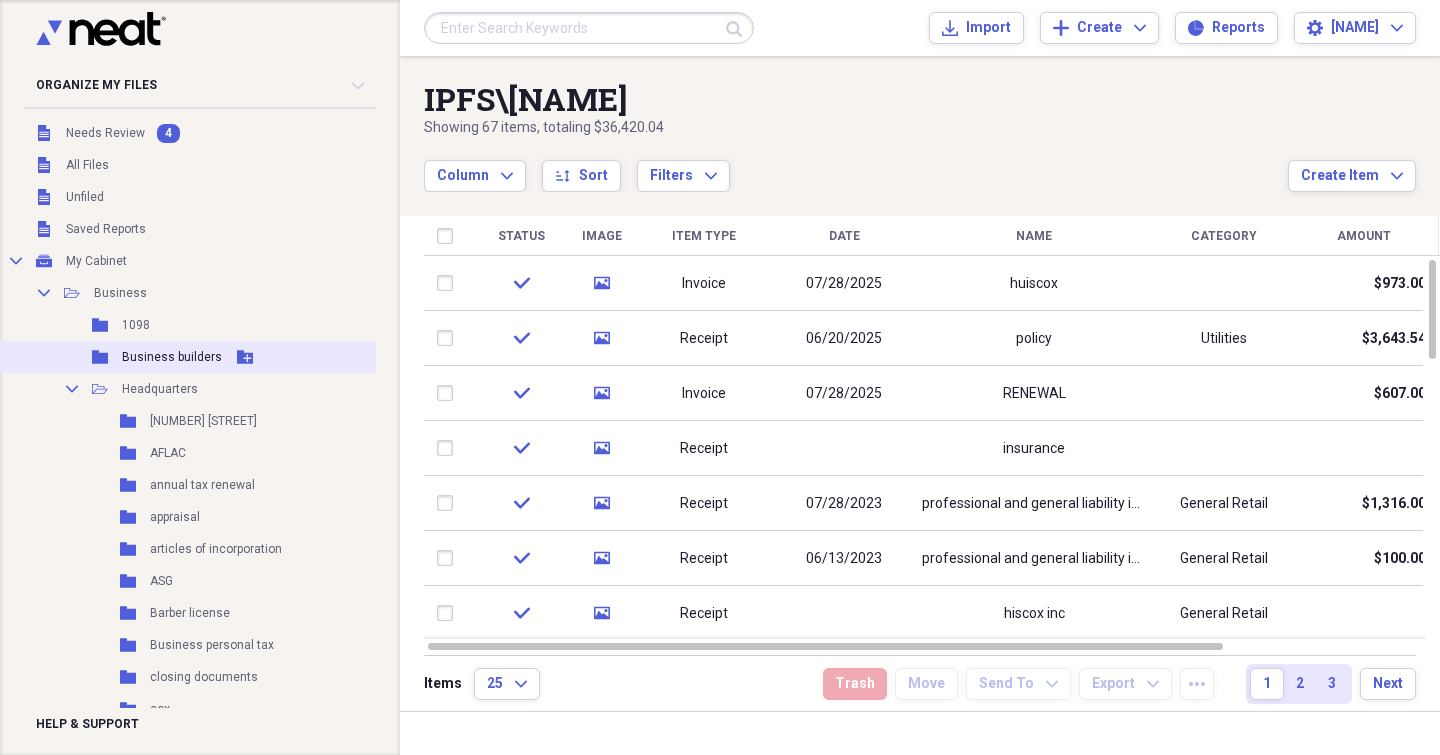 scroll, scrollTop: 0, scrollLeft: 0, axis: both 